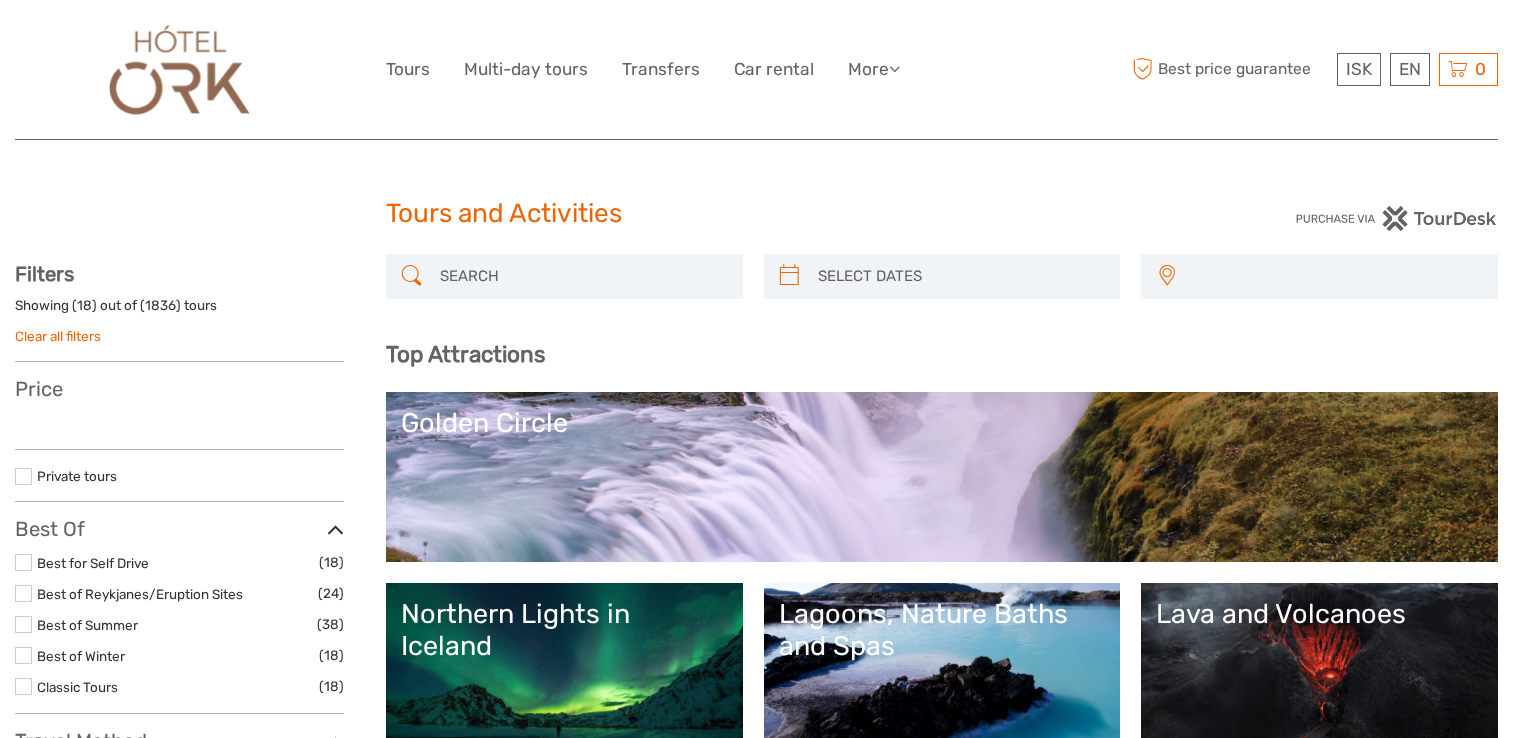 select 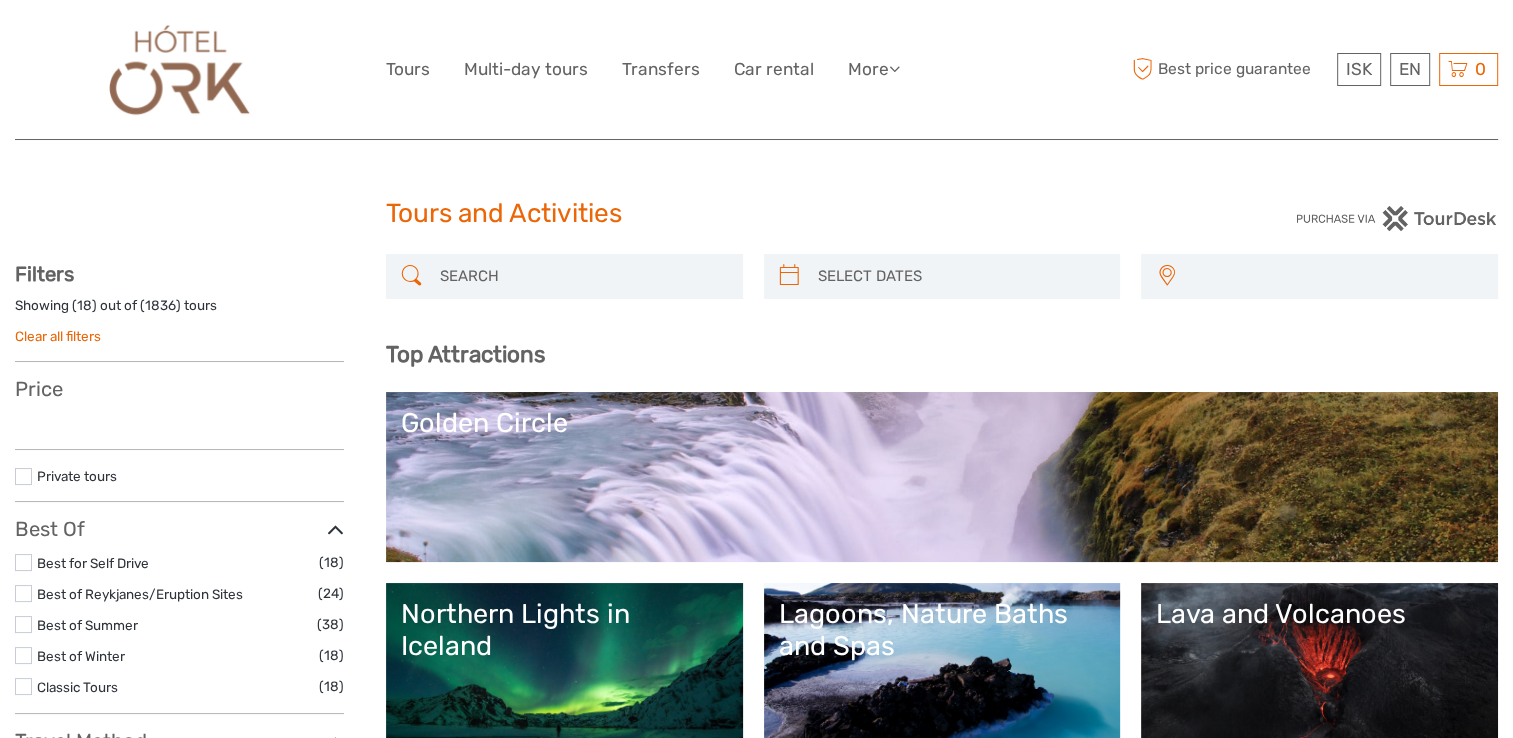select 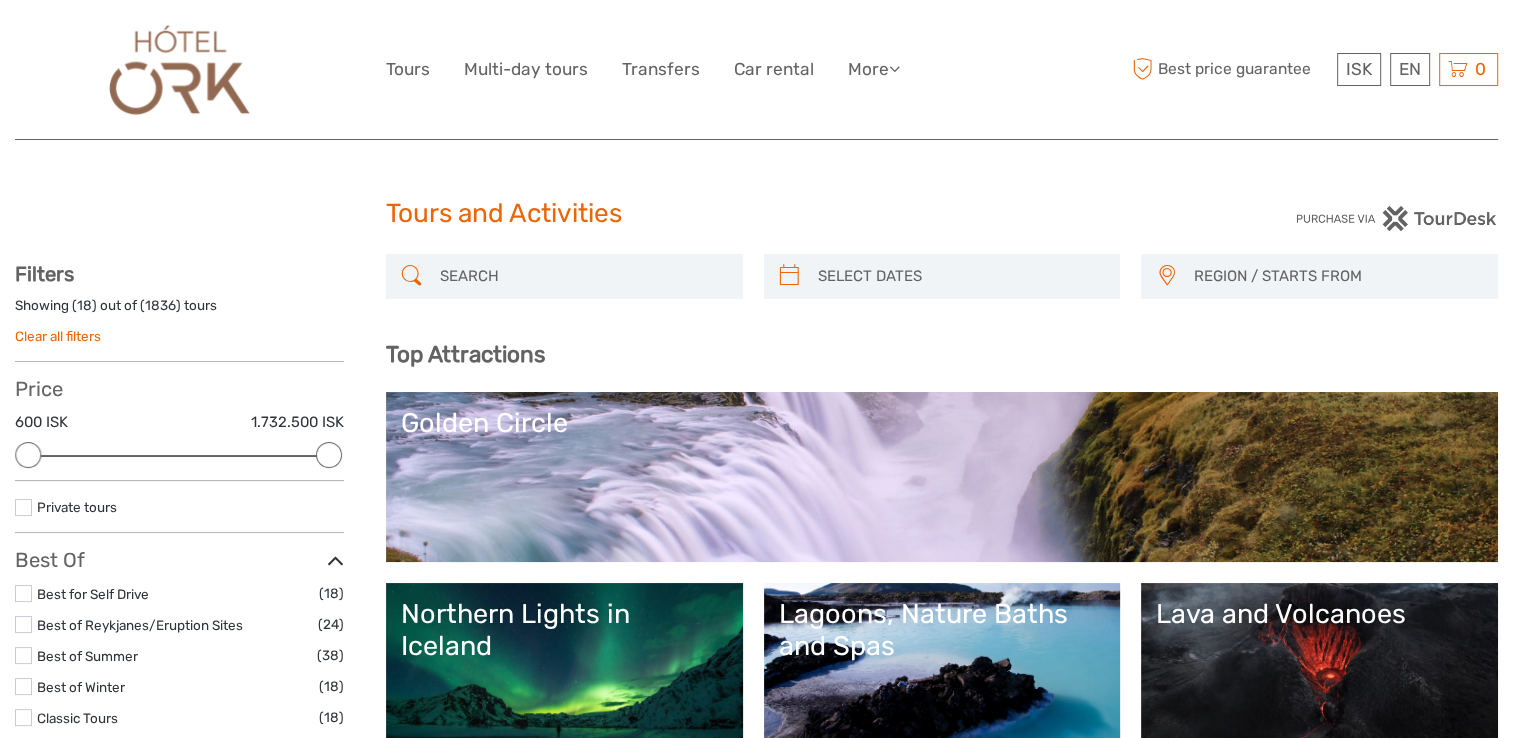click on "Golden Circle" at bounding box center [942, 477] 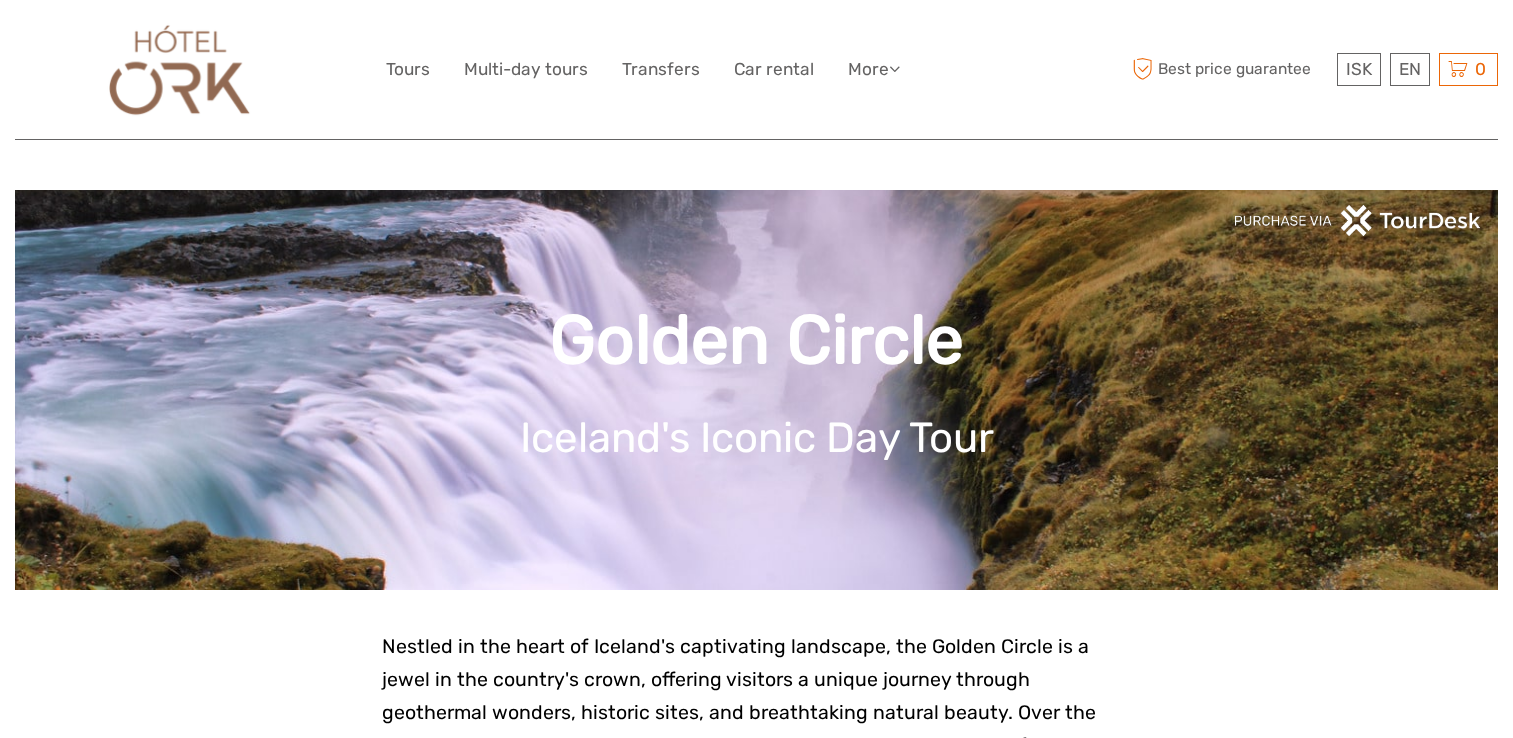 scroll, scrollTop: 0, scrollLeft: 0, axis: both 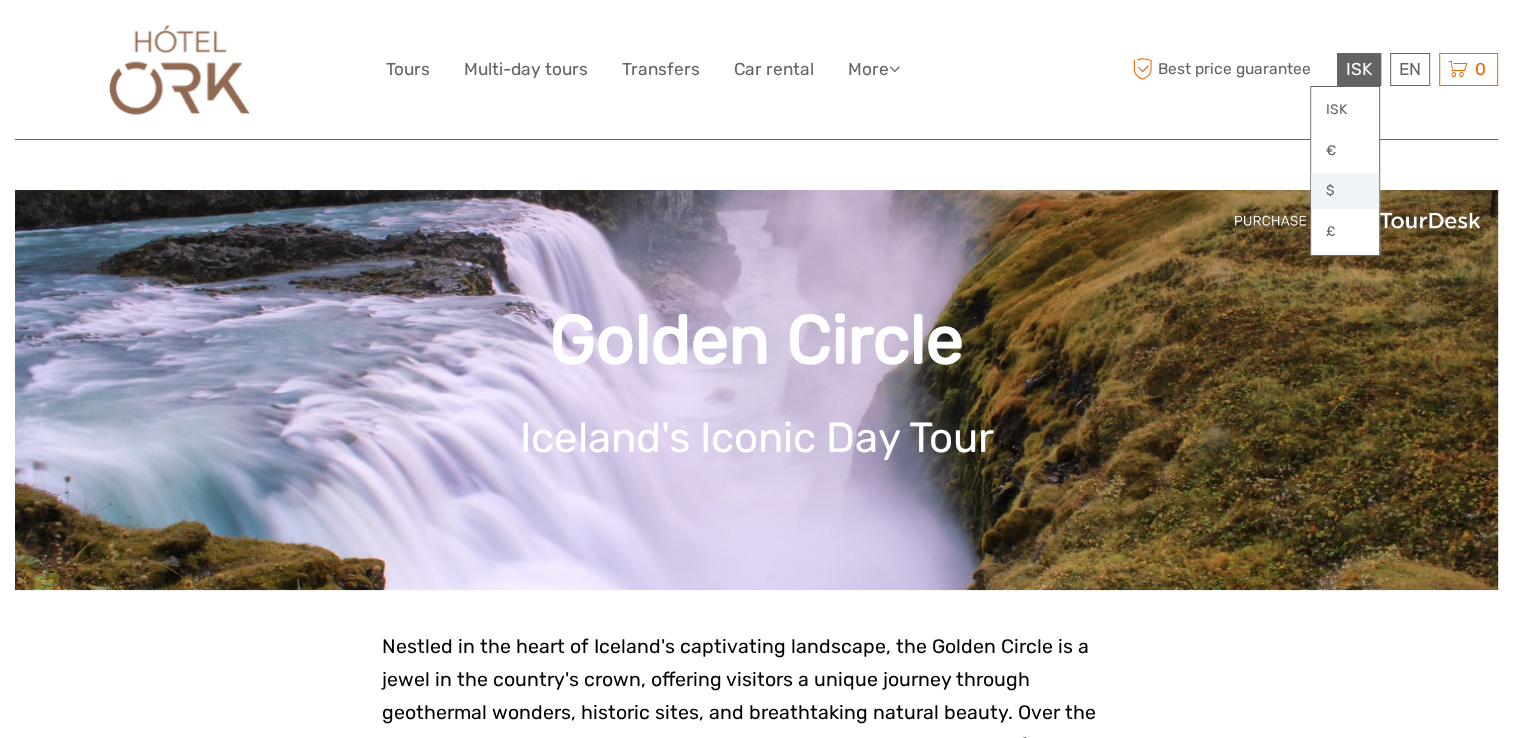 click on "$" at bounding box center (1345, 191) 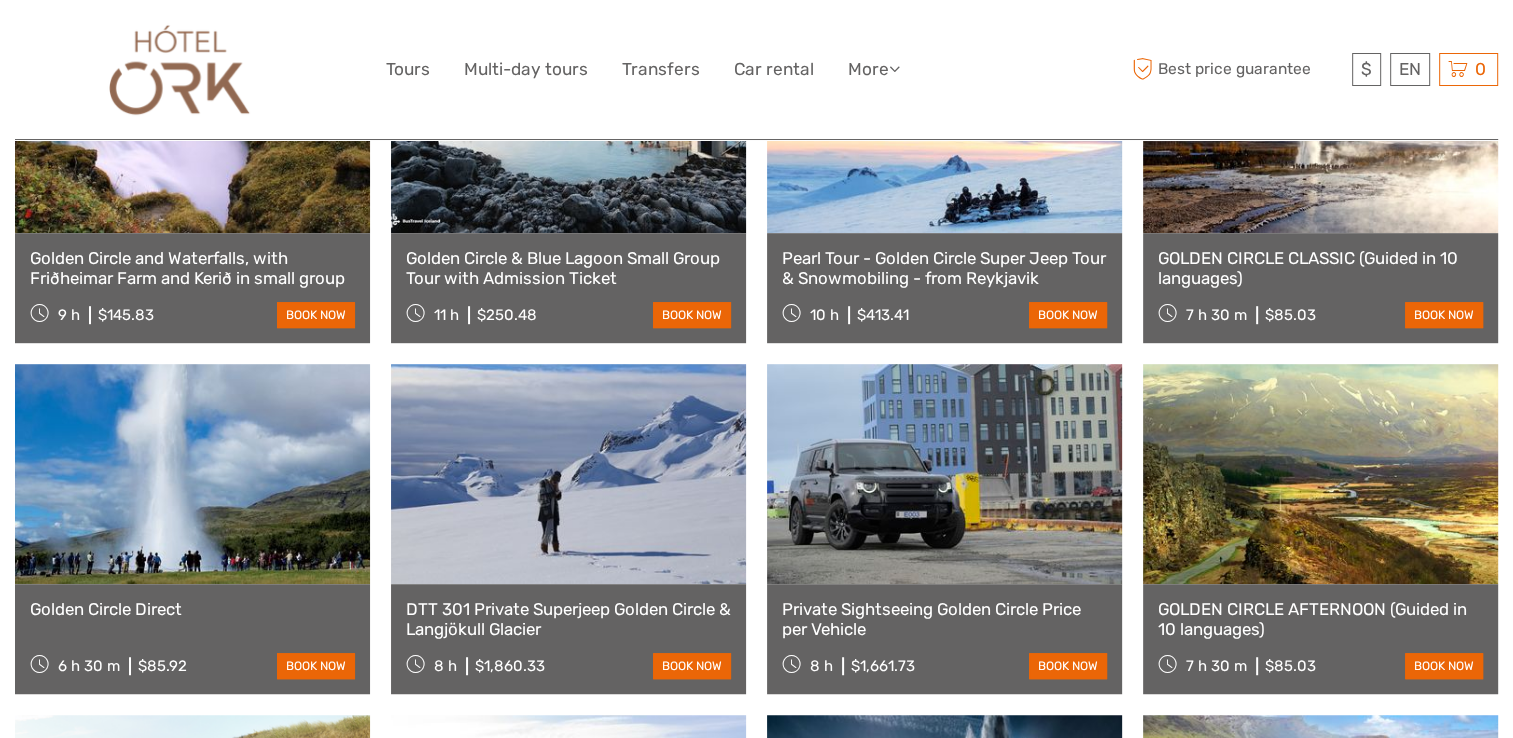 scroll, scrollTop: 1200, scrollLeft: 0, axis: vertical 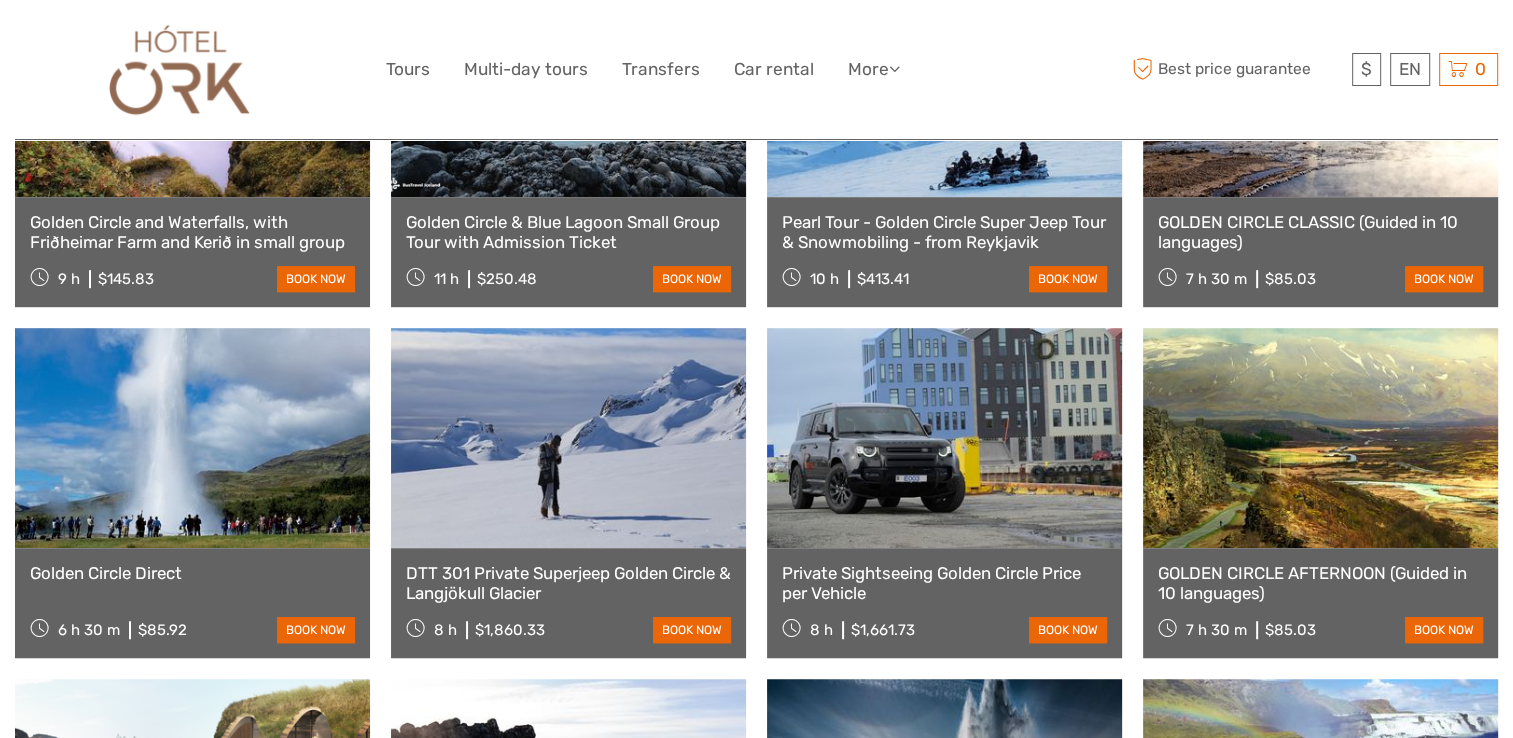 click at bounding box center [192, 438] 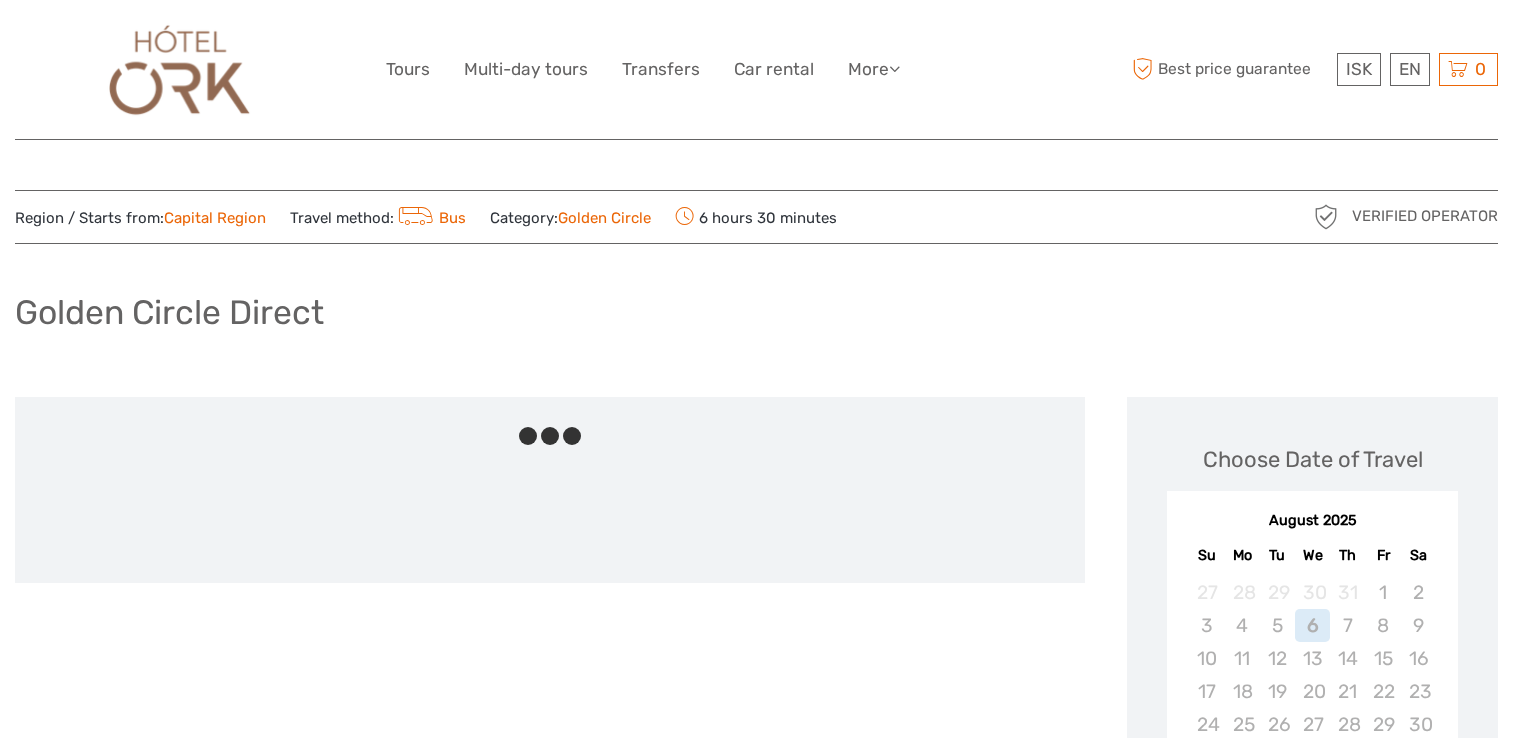 scroll, scrollTop: 0, scrollLeft: 0, axis: both 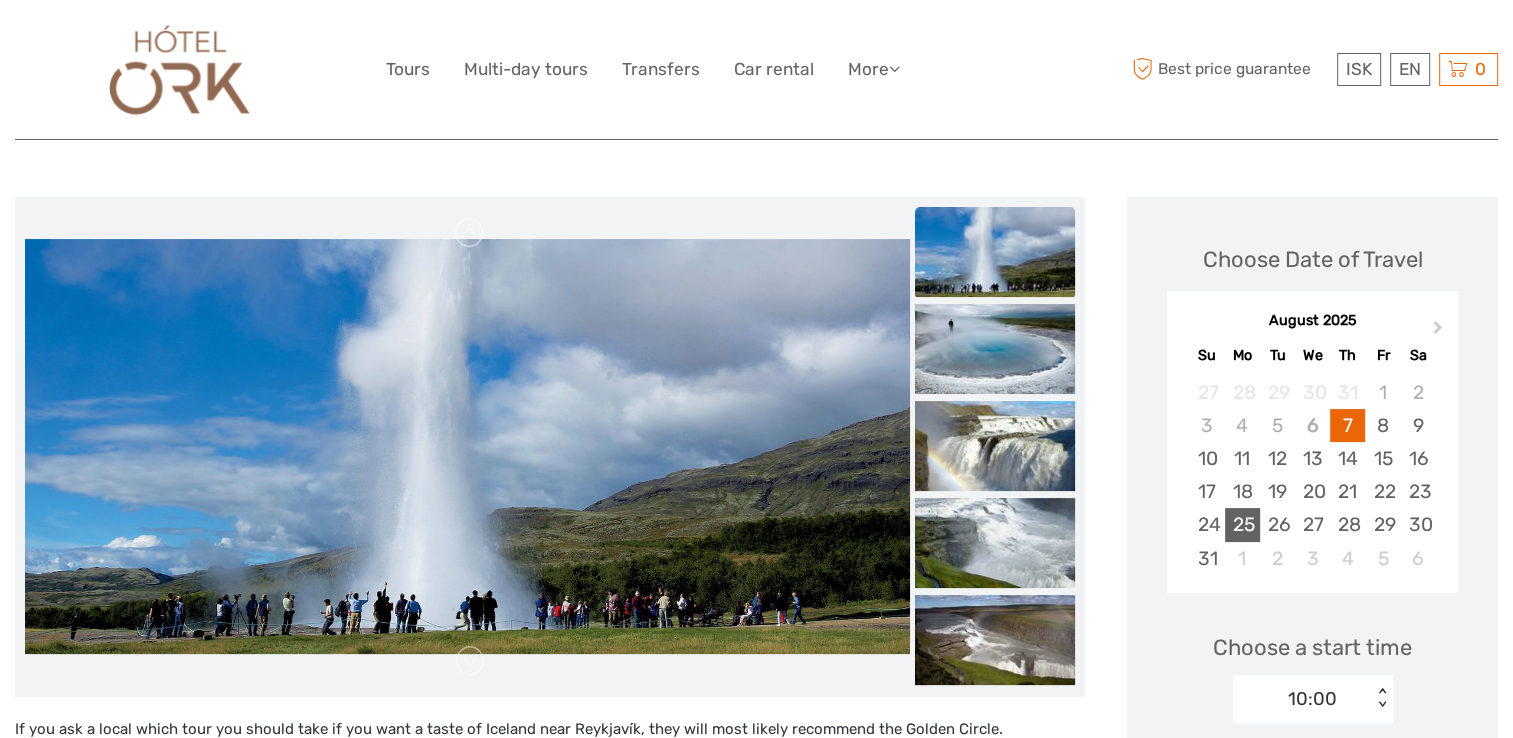 click on "25" at bounding box center (1242, 524) 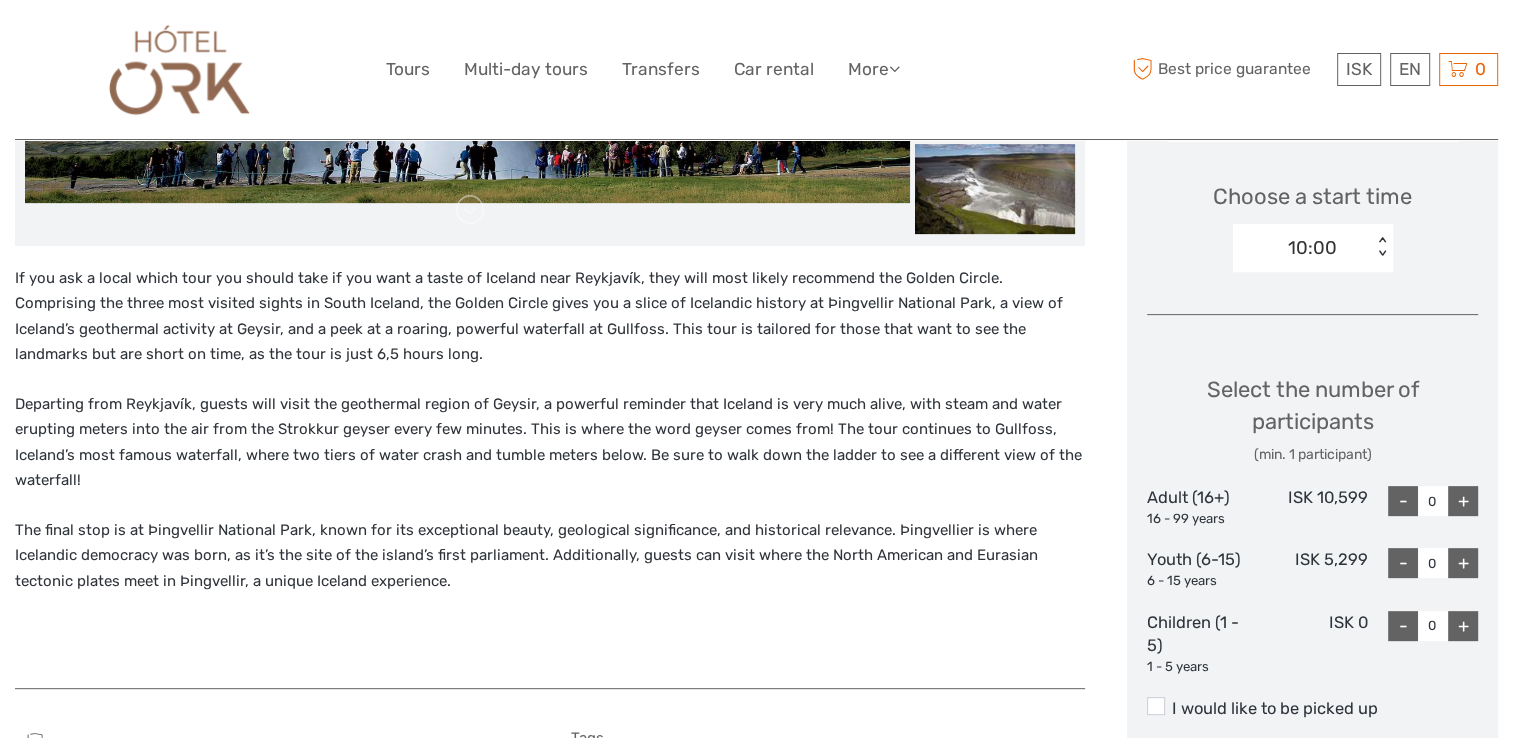 scroll, scrollTop: 700, scrollLeft: 0, axis: vertical 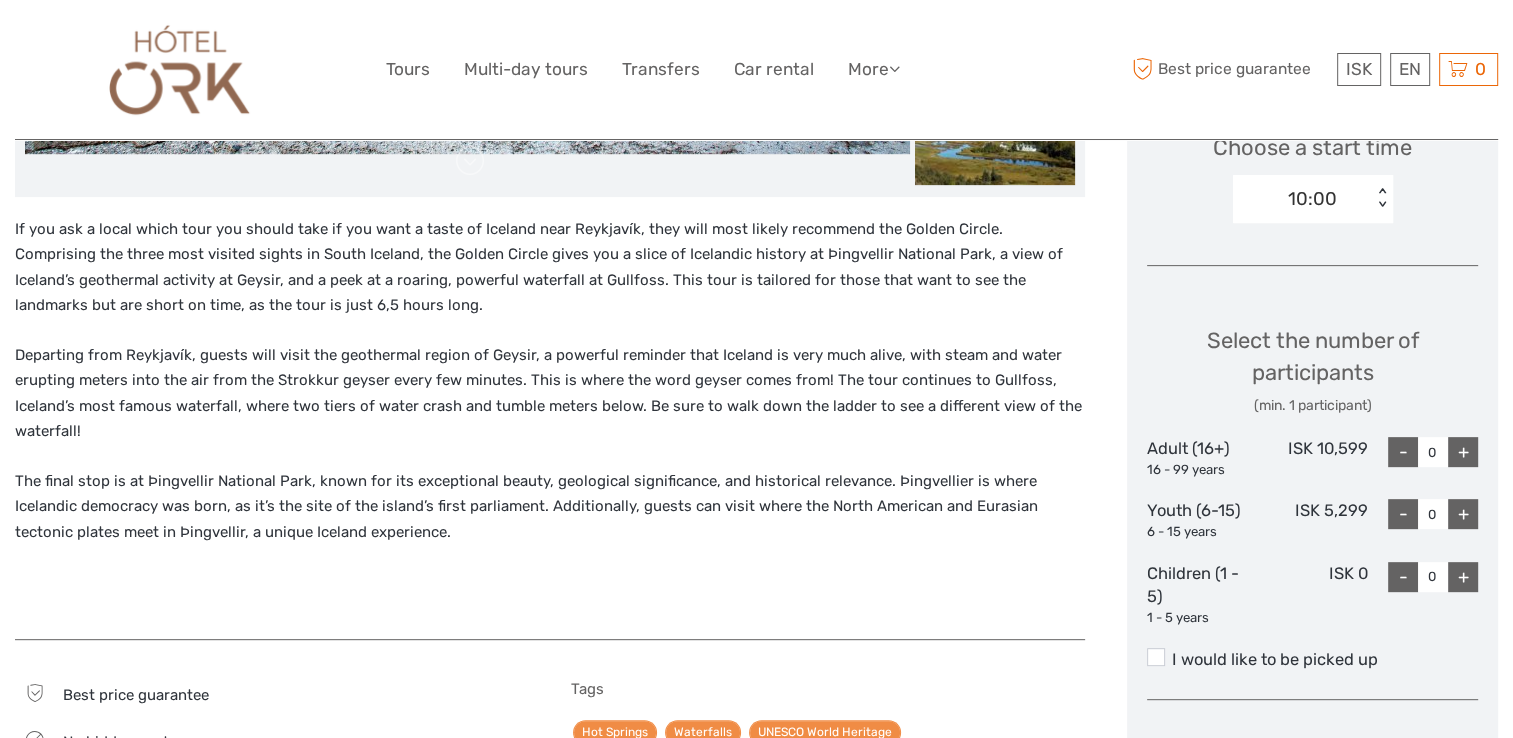 click on "+" at bounding box center (1463, 452) 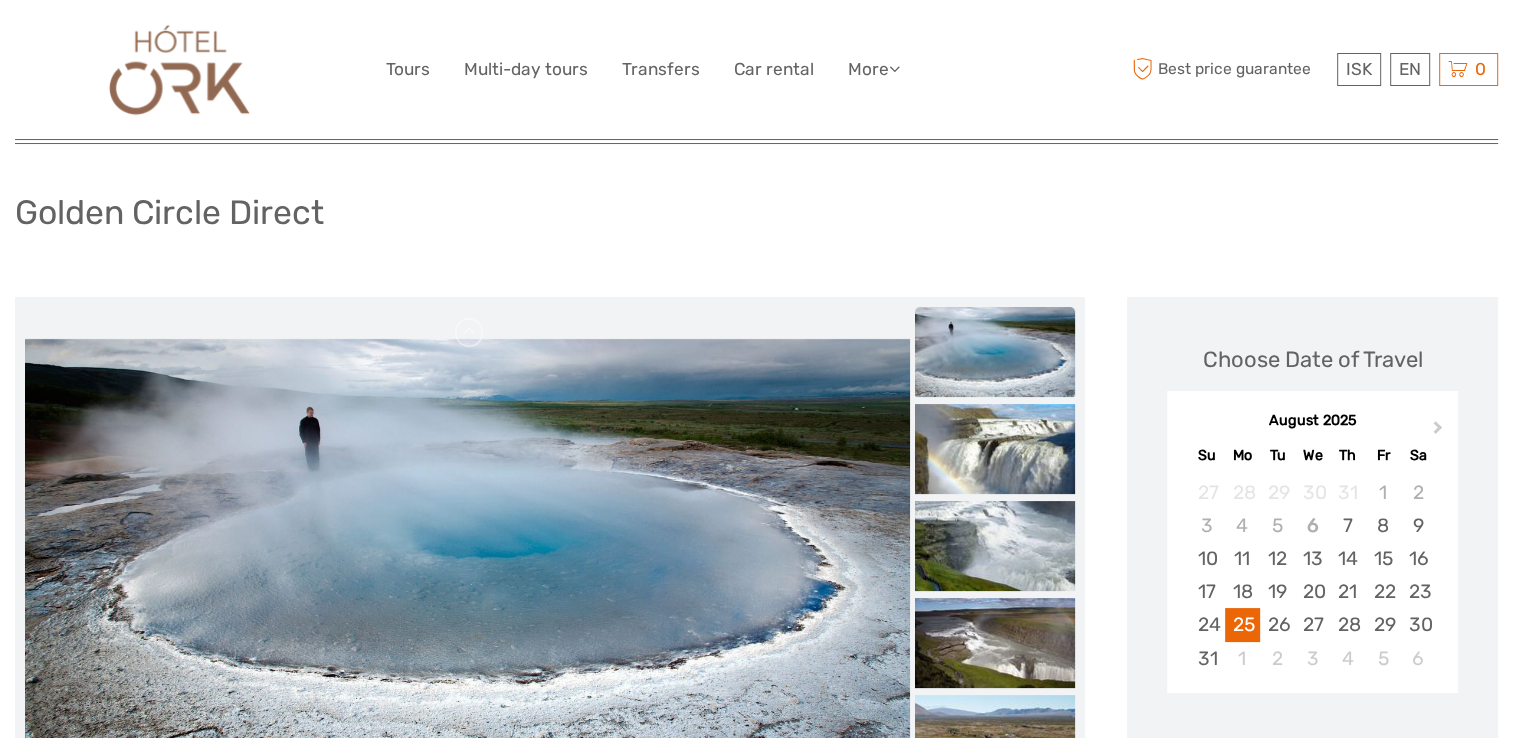 scroll, scrollTop: 0, scrollLeft: 0, axis: both 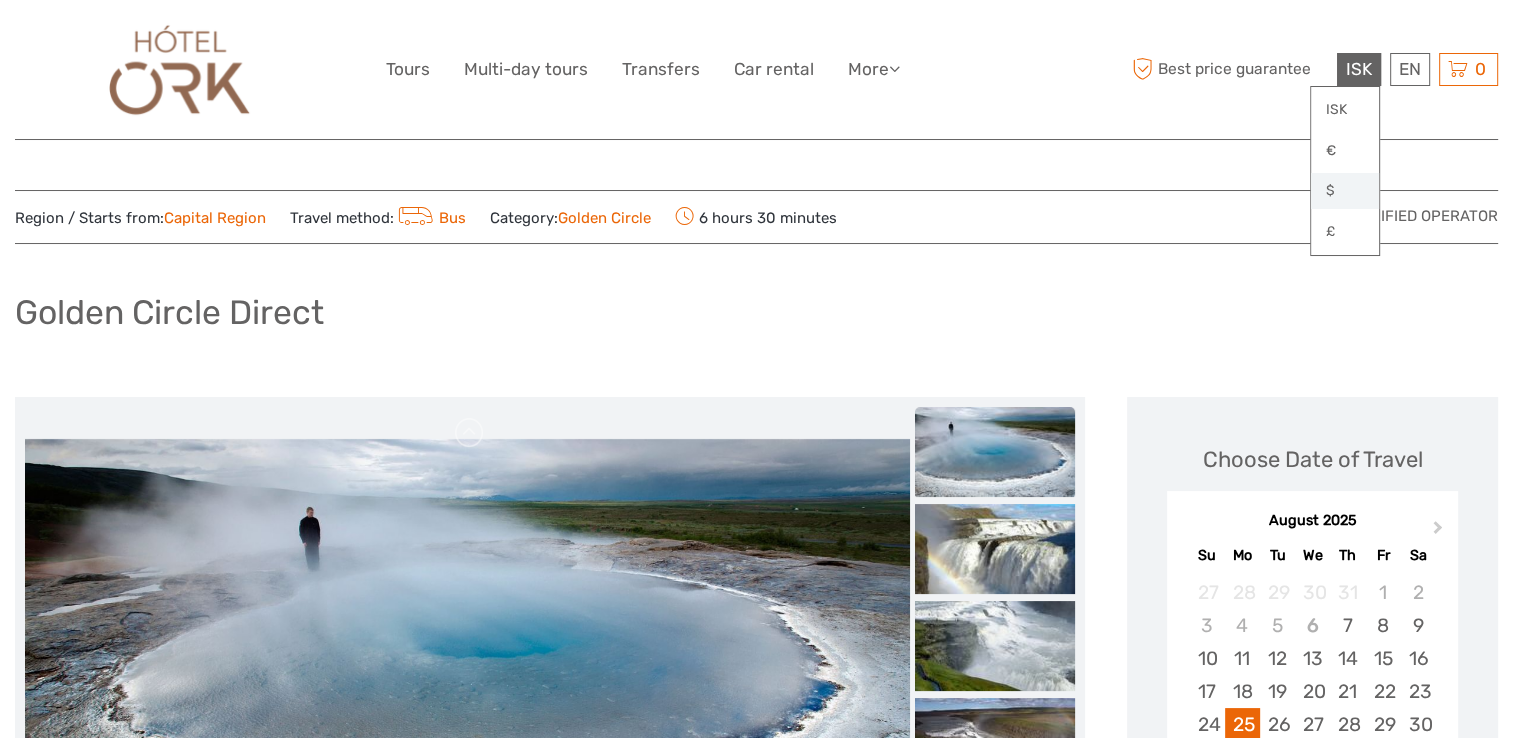 click on "$" at bounding box center (1345, 191) 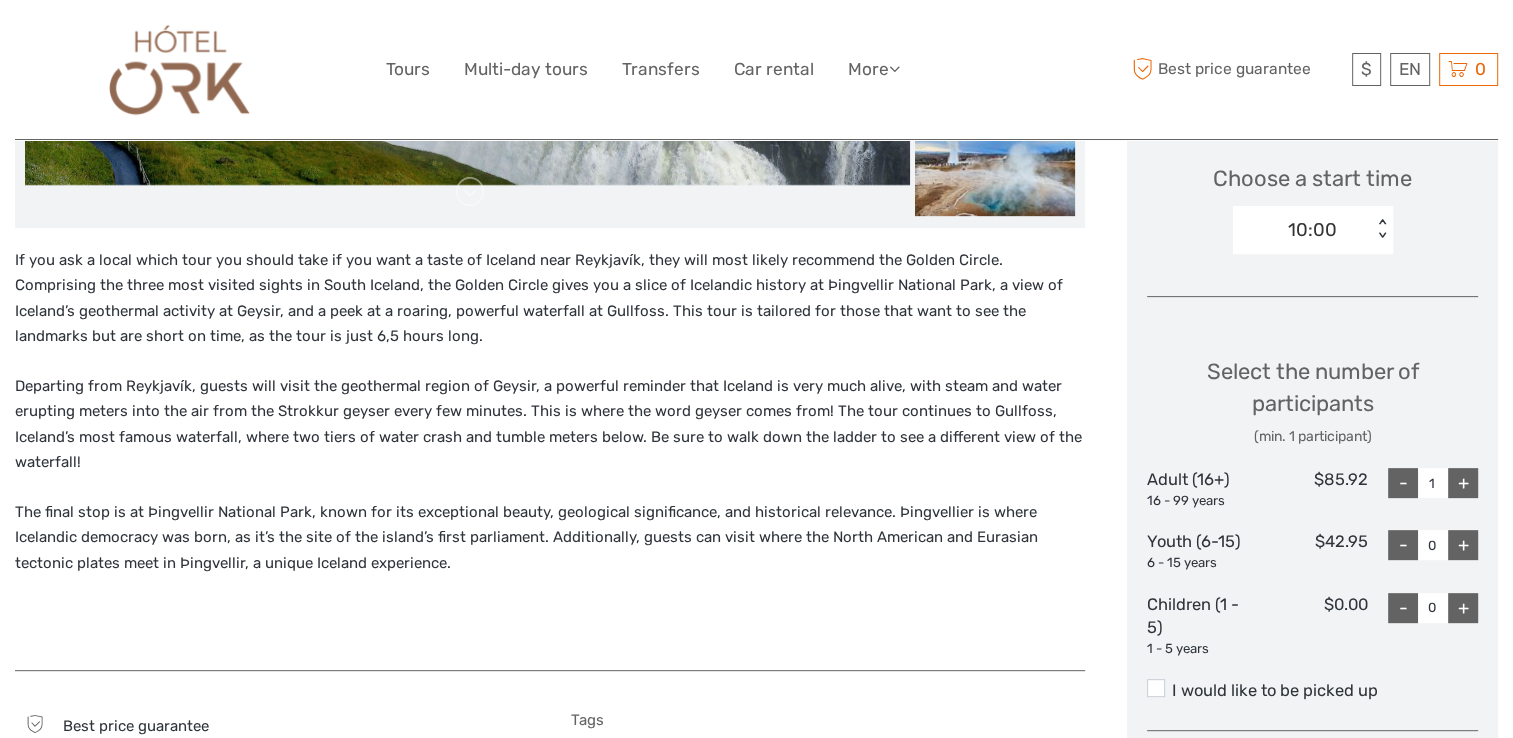 scroll, scrollTop: 700, scrollLeft: 0, axis: vertical 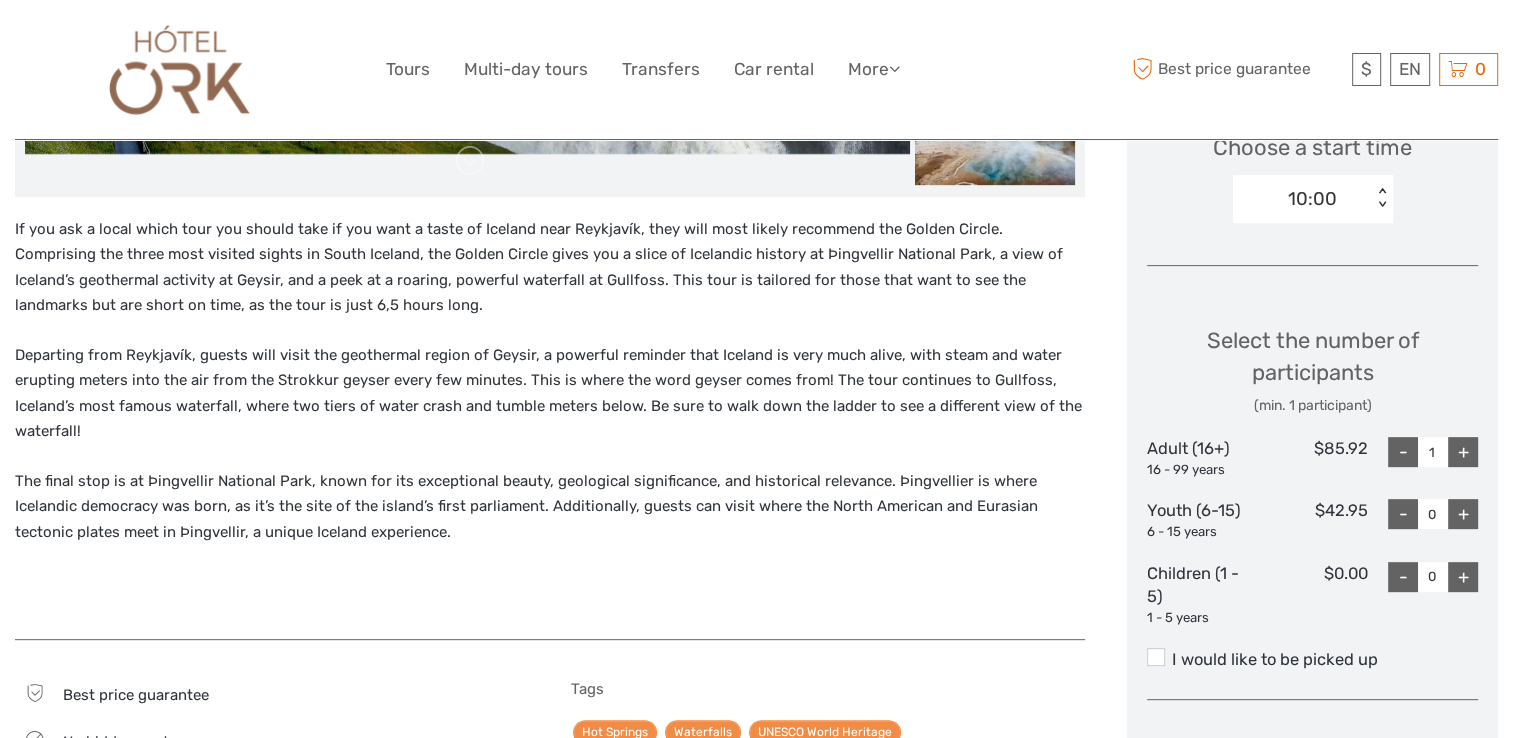 click on "+" at bounding box center [1463, 452] 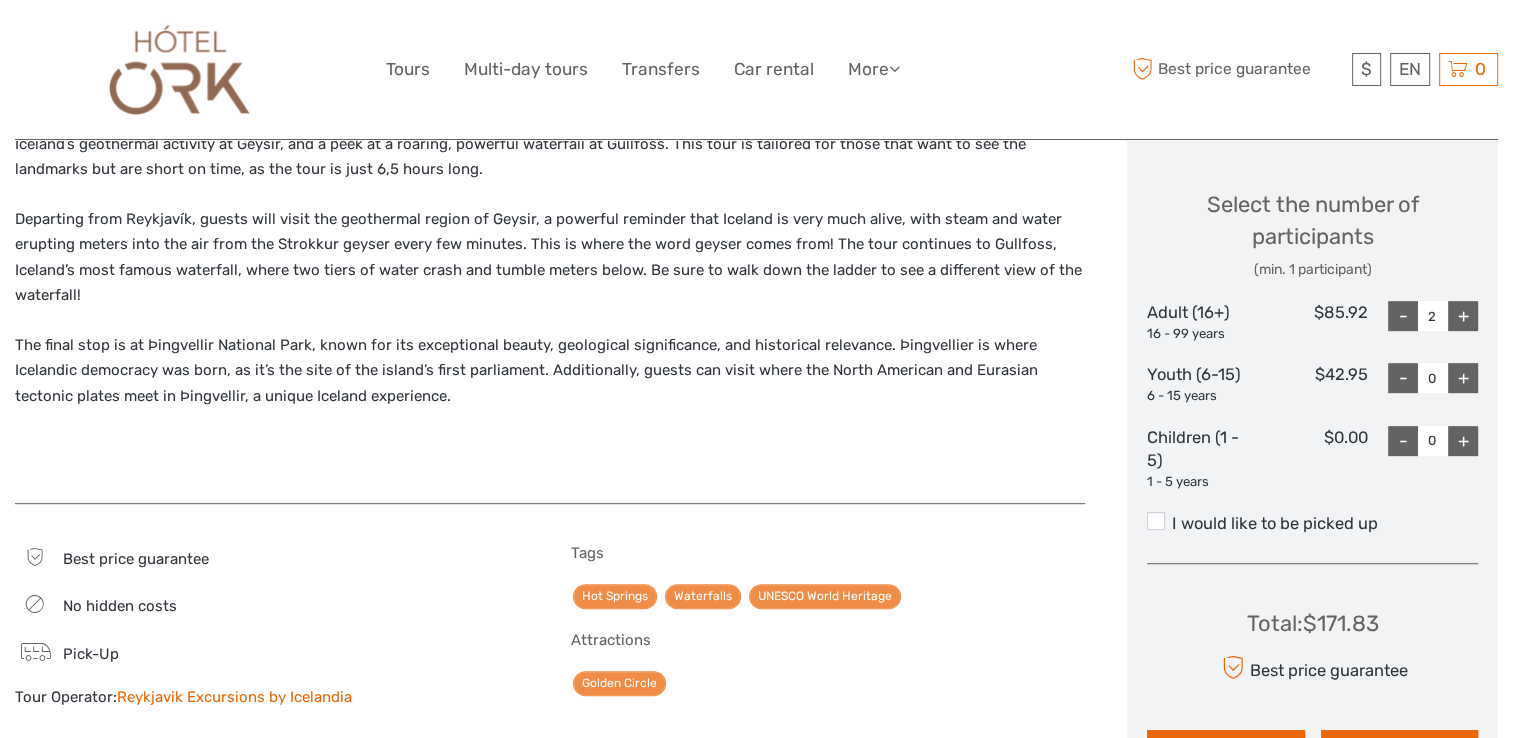 scroll, scrollTop: 900, scrollLeft: 0, axis: vertical 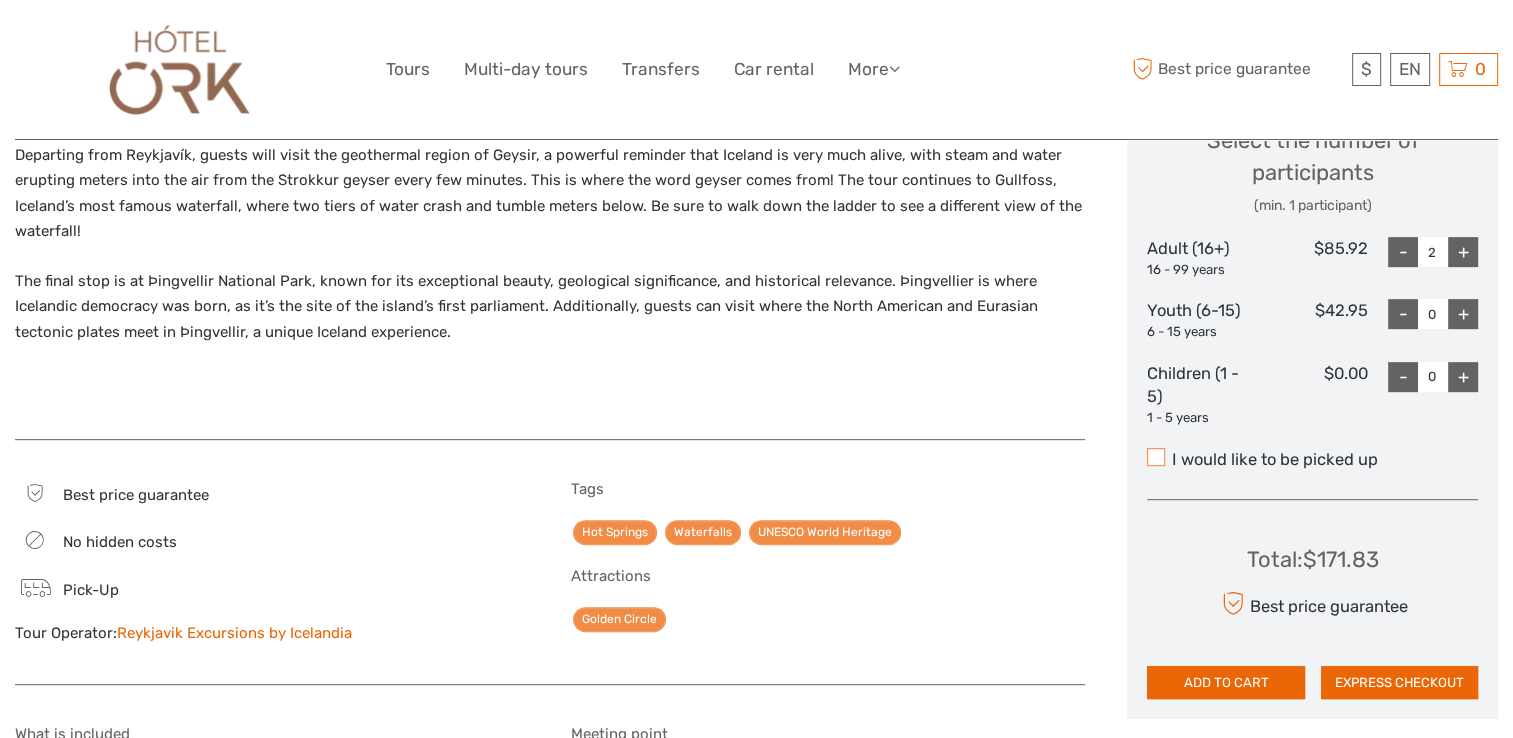 click at bounding box center [1156, 457] 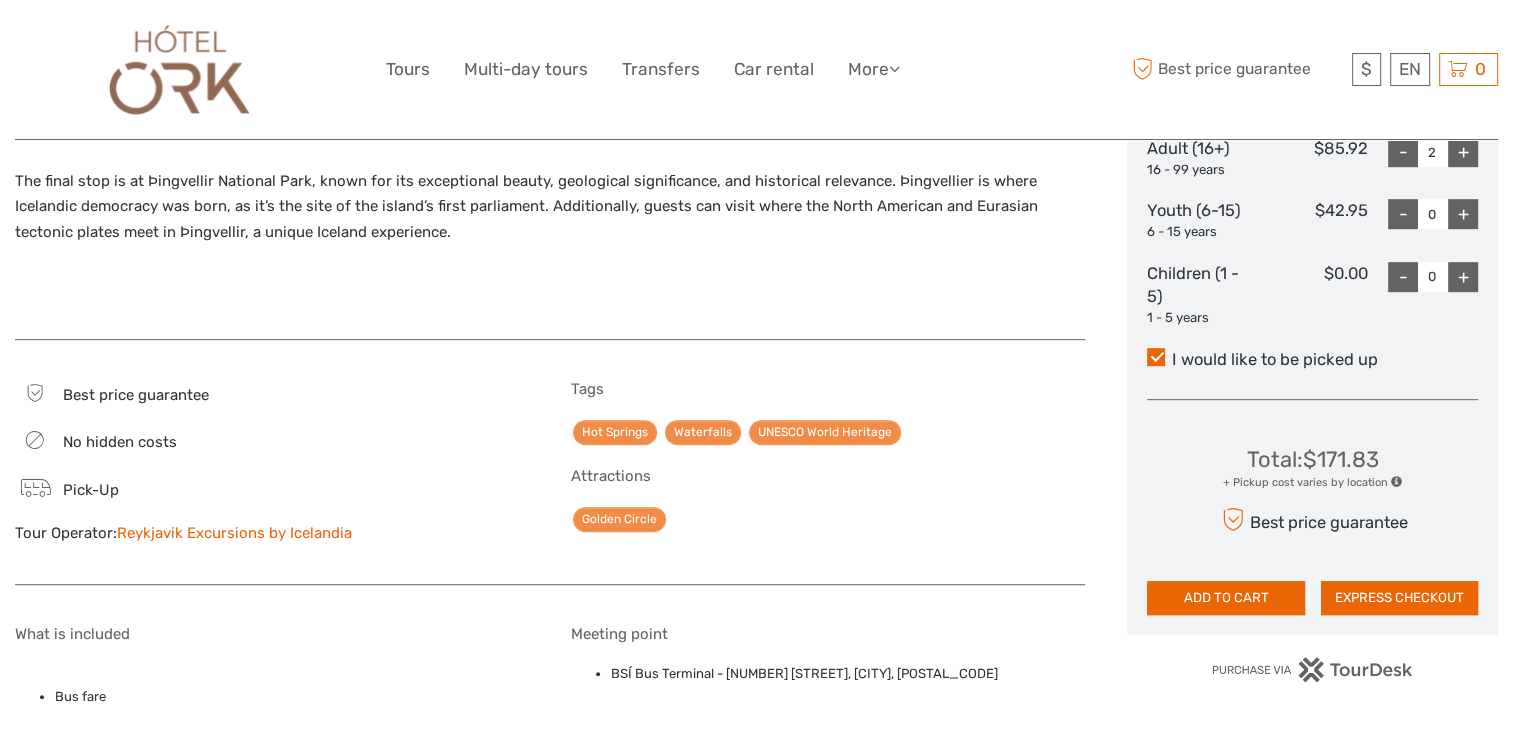scroll, scrollTop: 1100, scrollLeft: 0, axis: vertical 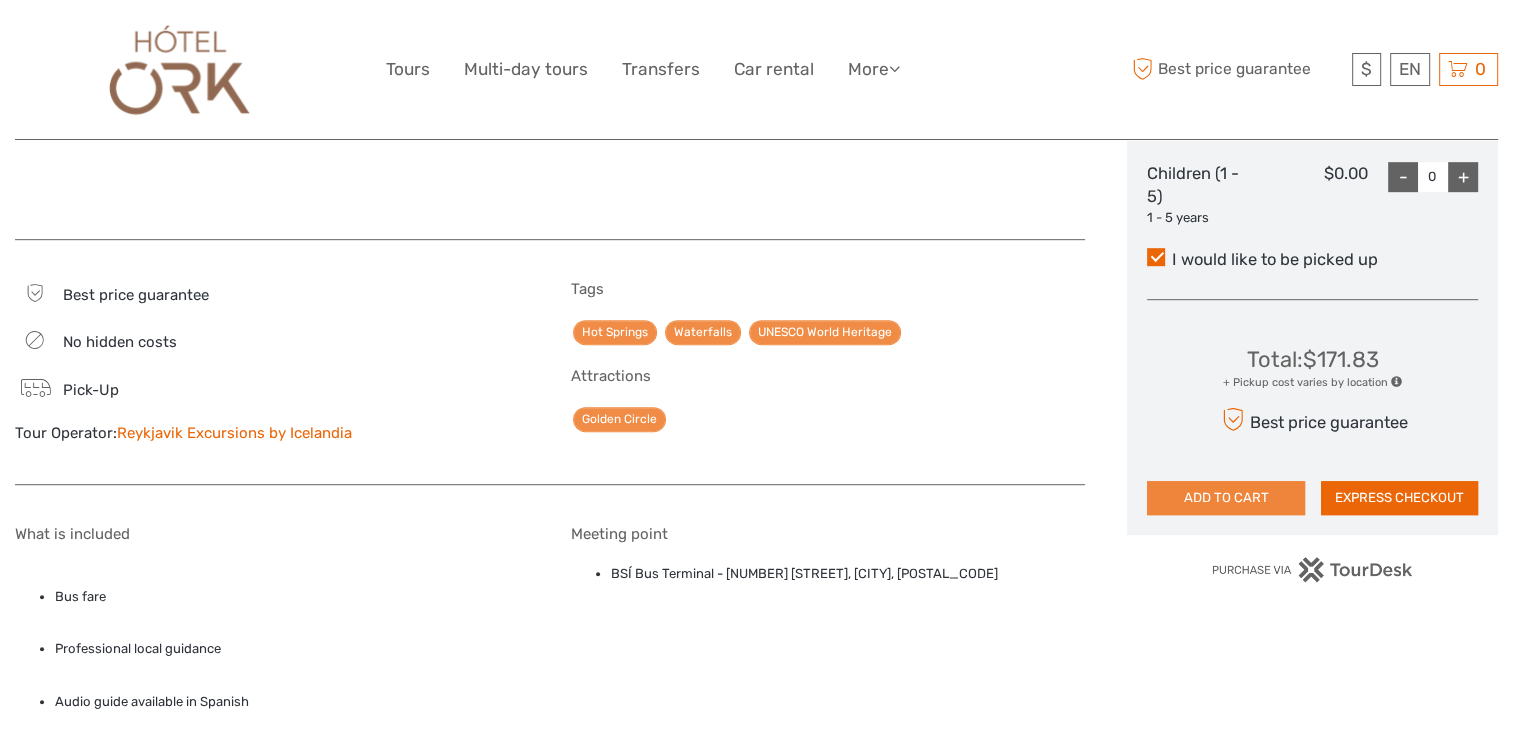 click on "ADD TO CART" at bounding box center (1225, 498) 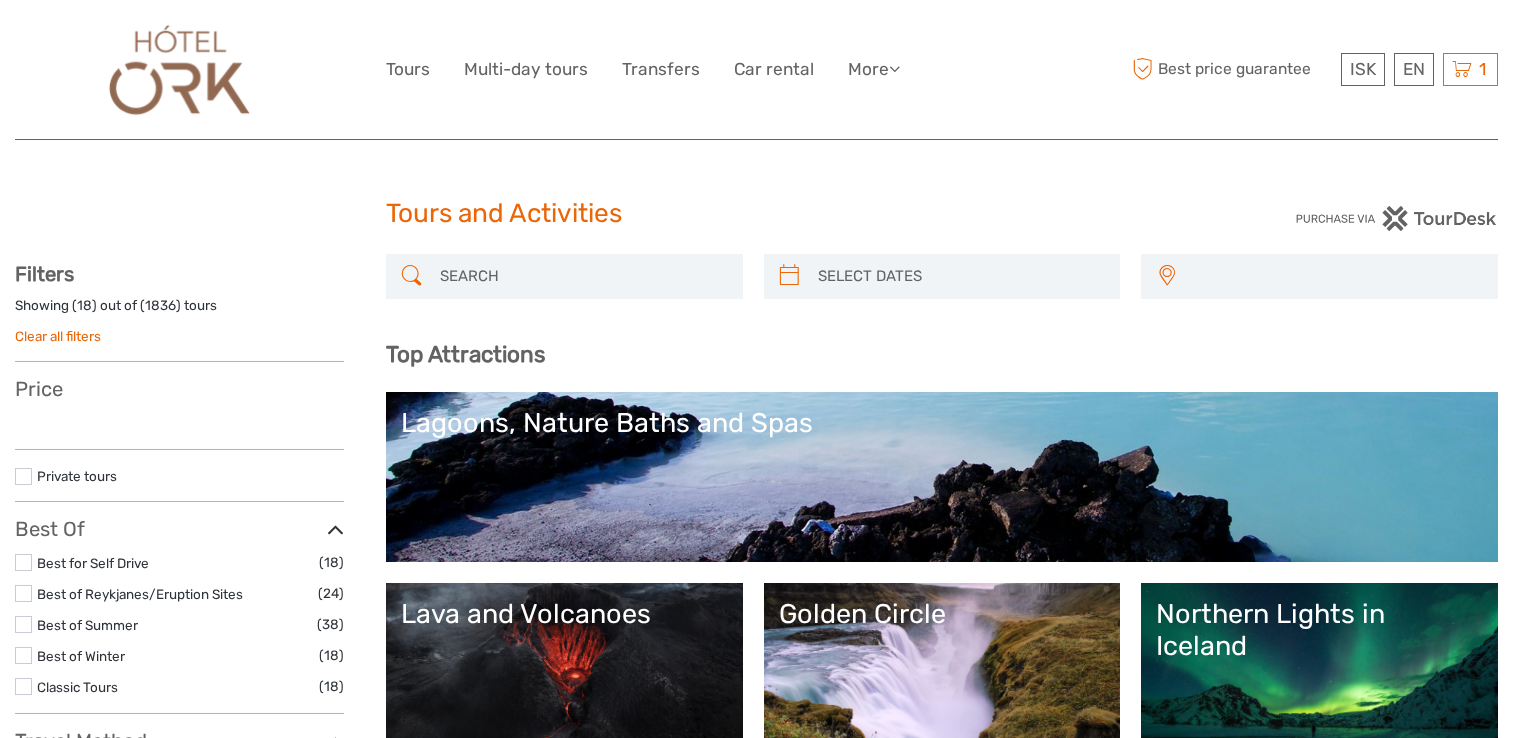 select 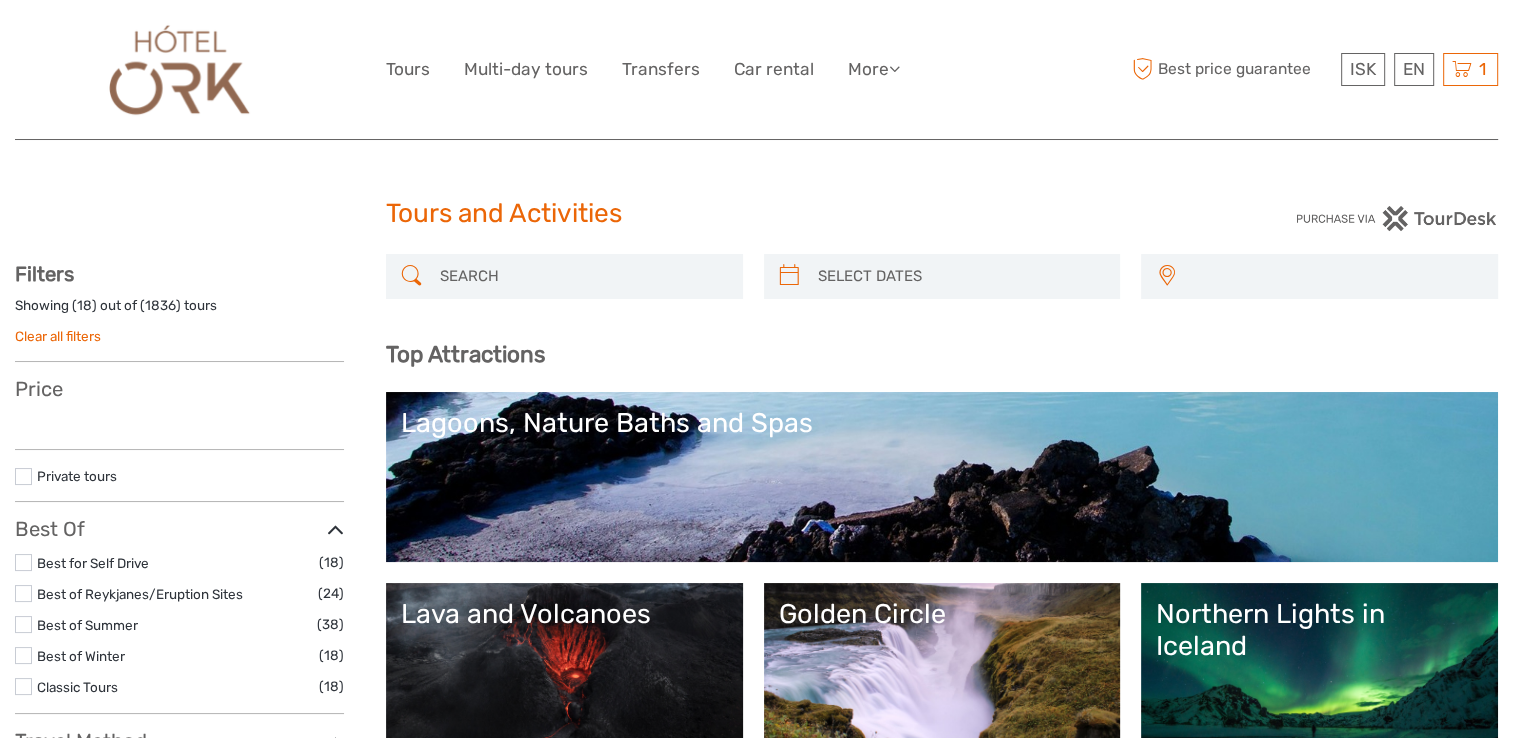 select 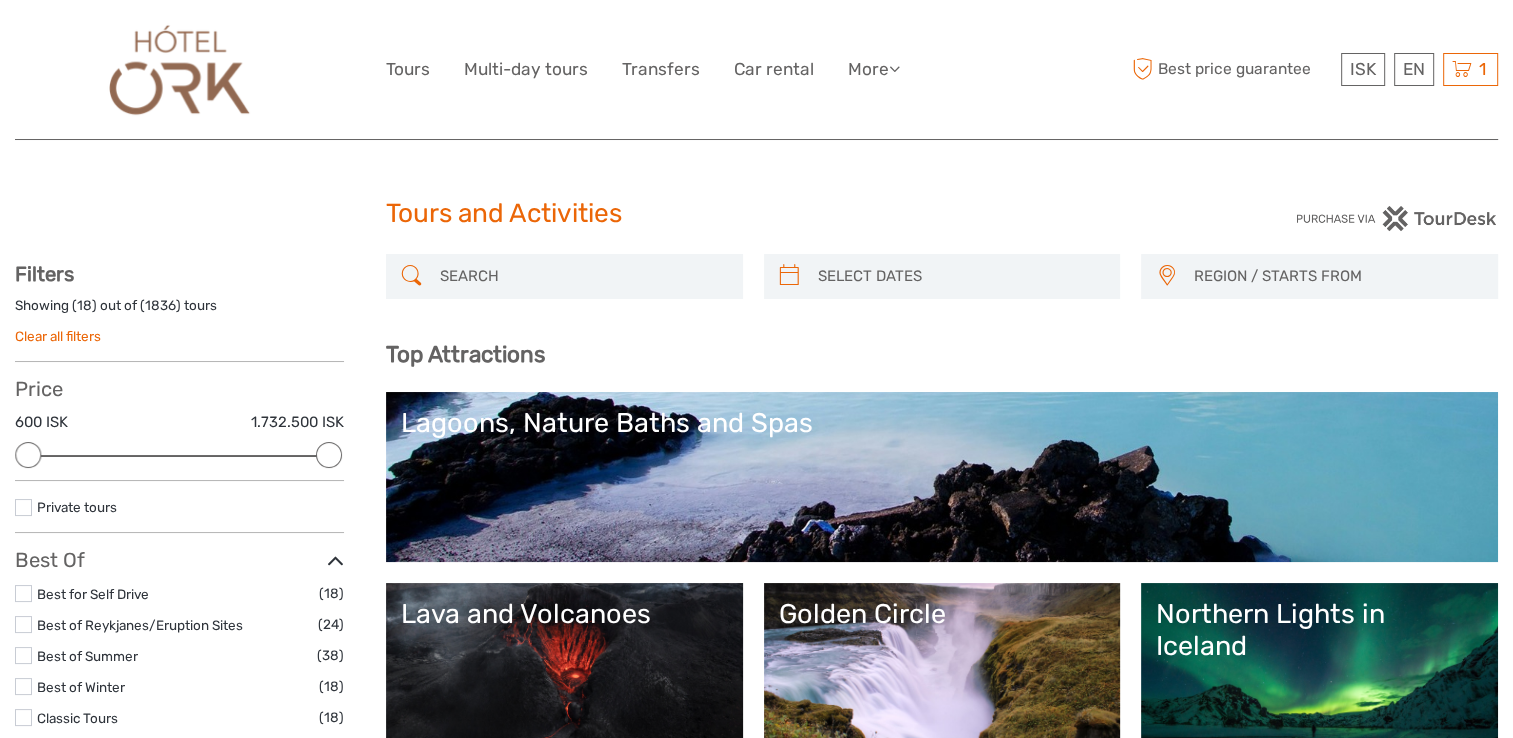 scroll, scrollTop: 0, scrollLeft: 0, axis: both 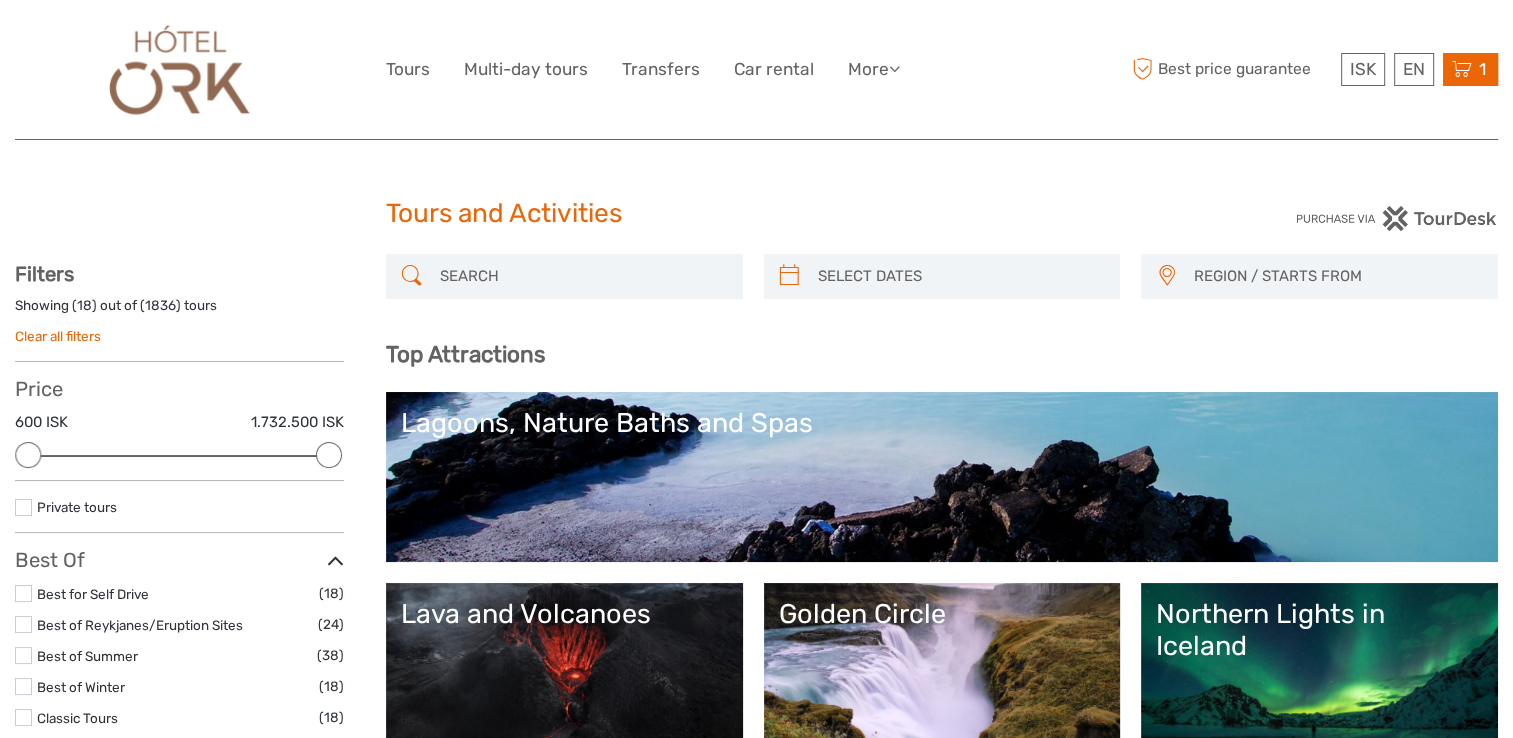 click at bounding box center [1462, 69] 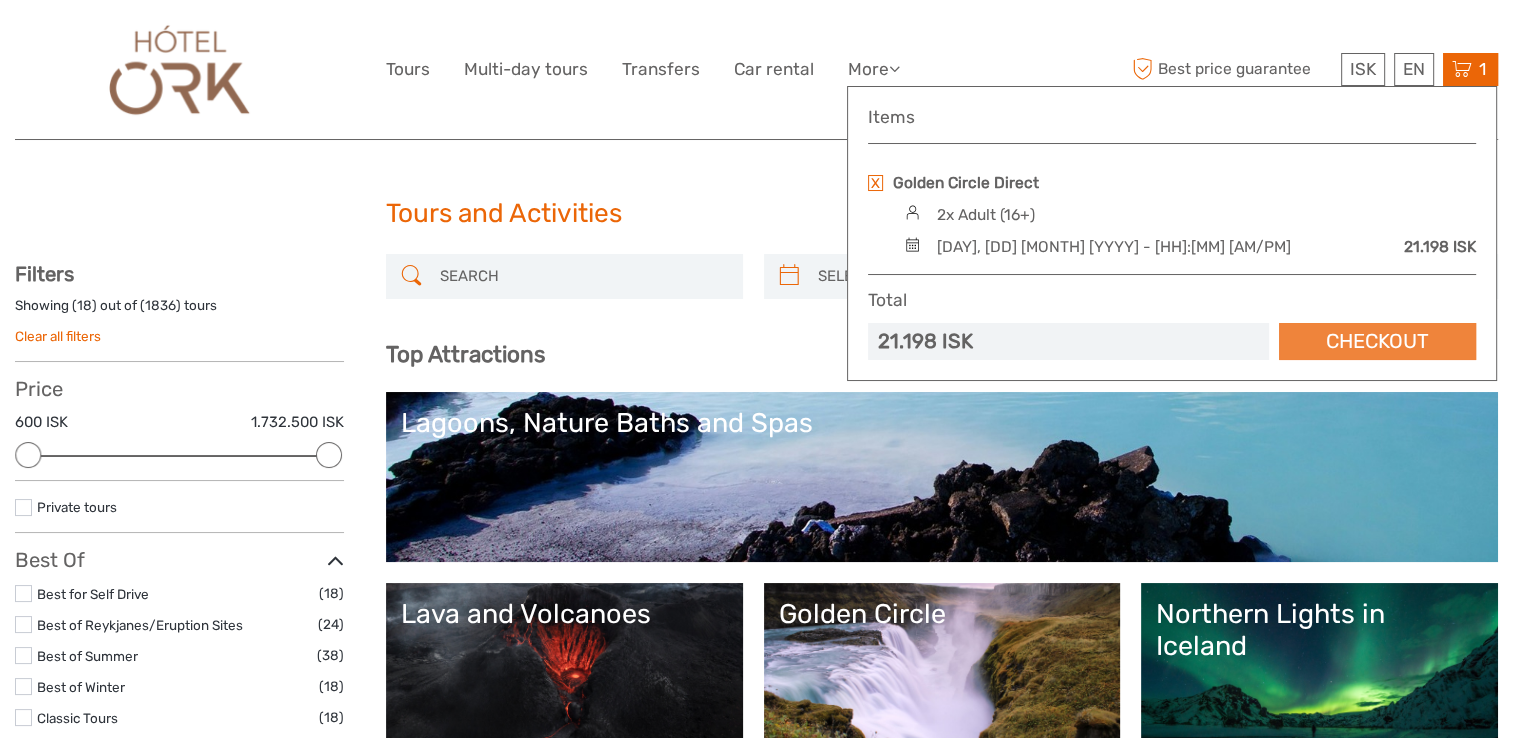 click on "Checkout" at bounding box center (1377, 341) 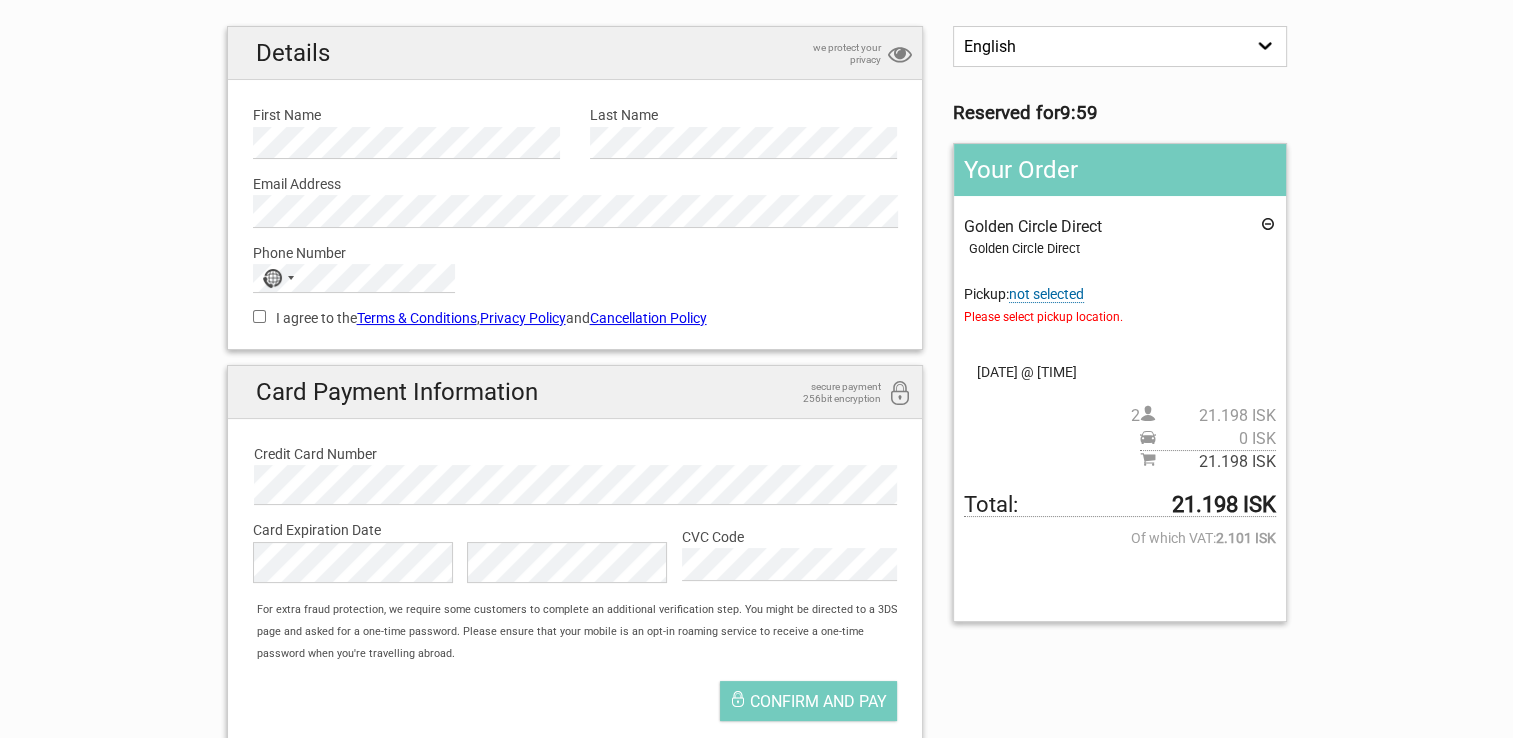 scroll, scrollTop: 200, scrollLeft: 0, axis: vertical 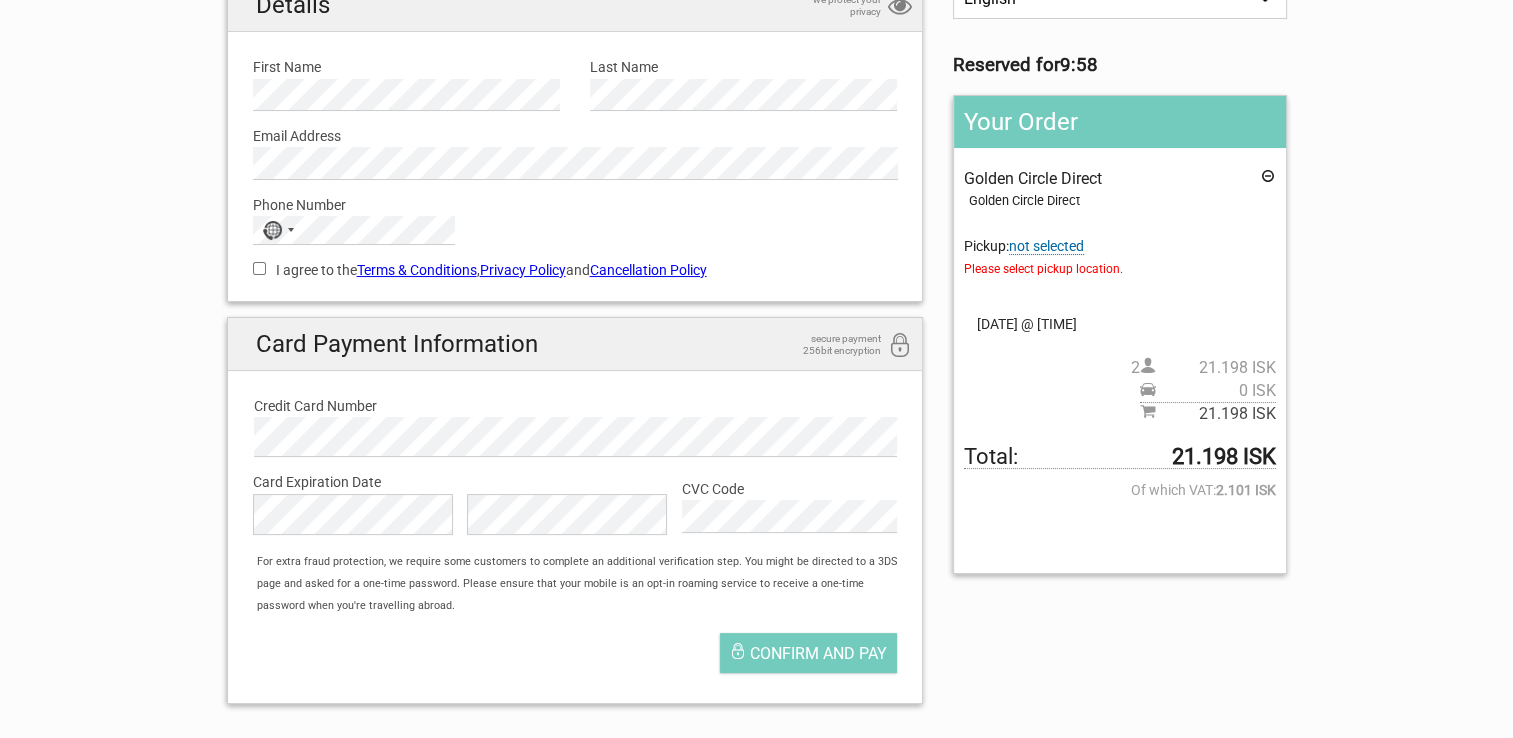 click on "not selected" at bounding box center [1046, 246] 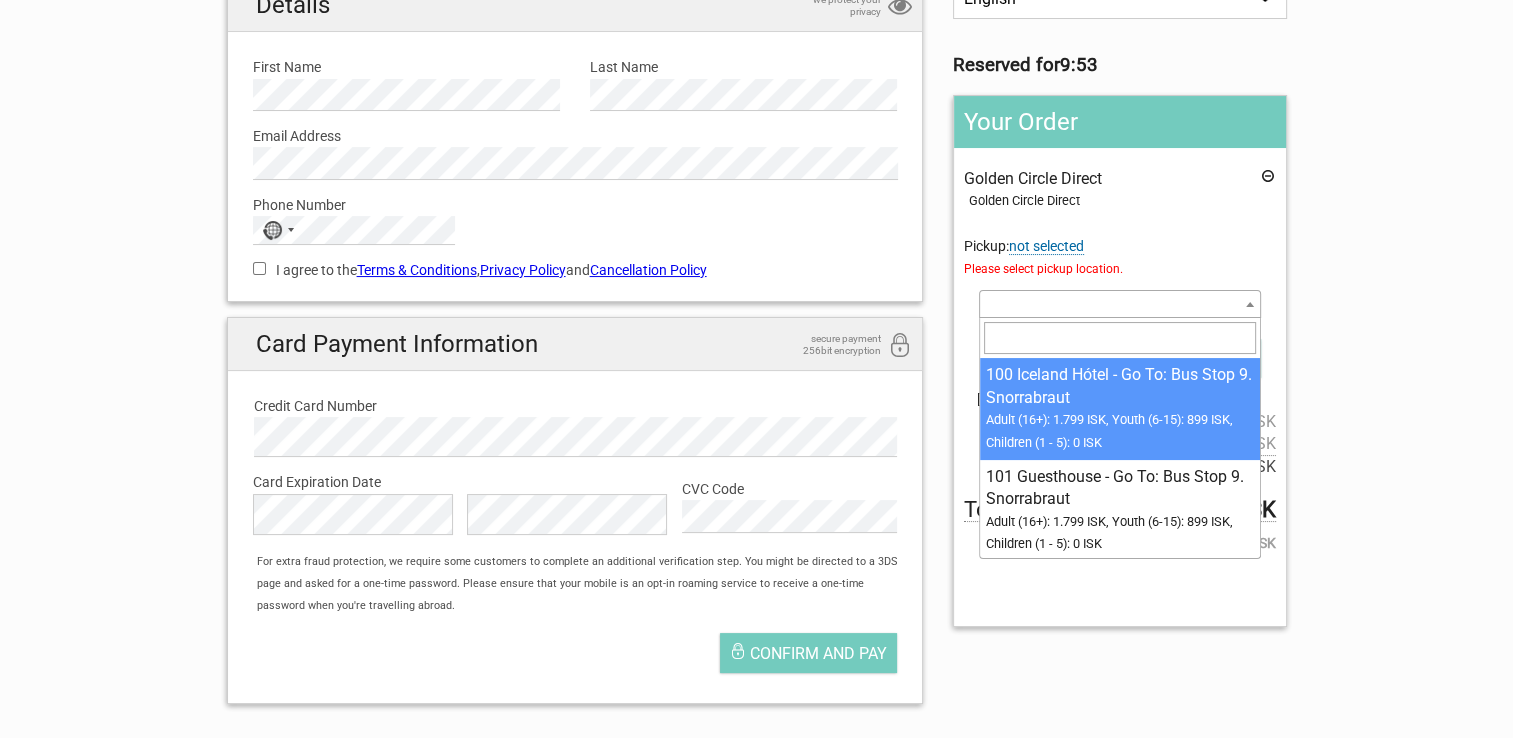 click at bounding box center (1250, 304) 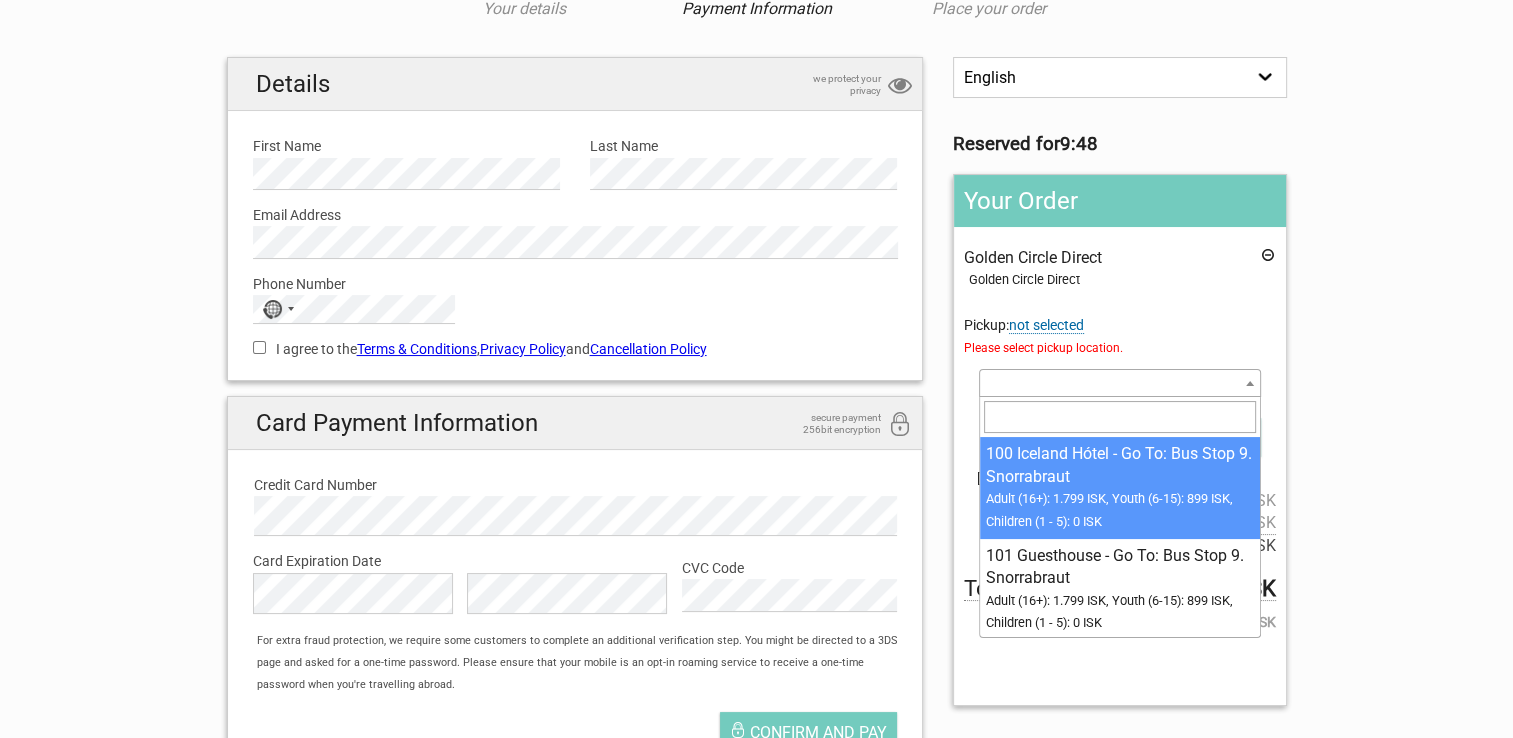 scroll, scrollTop: 0, scrollLeft: 0, axis: both 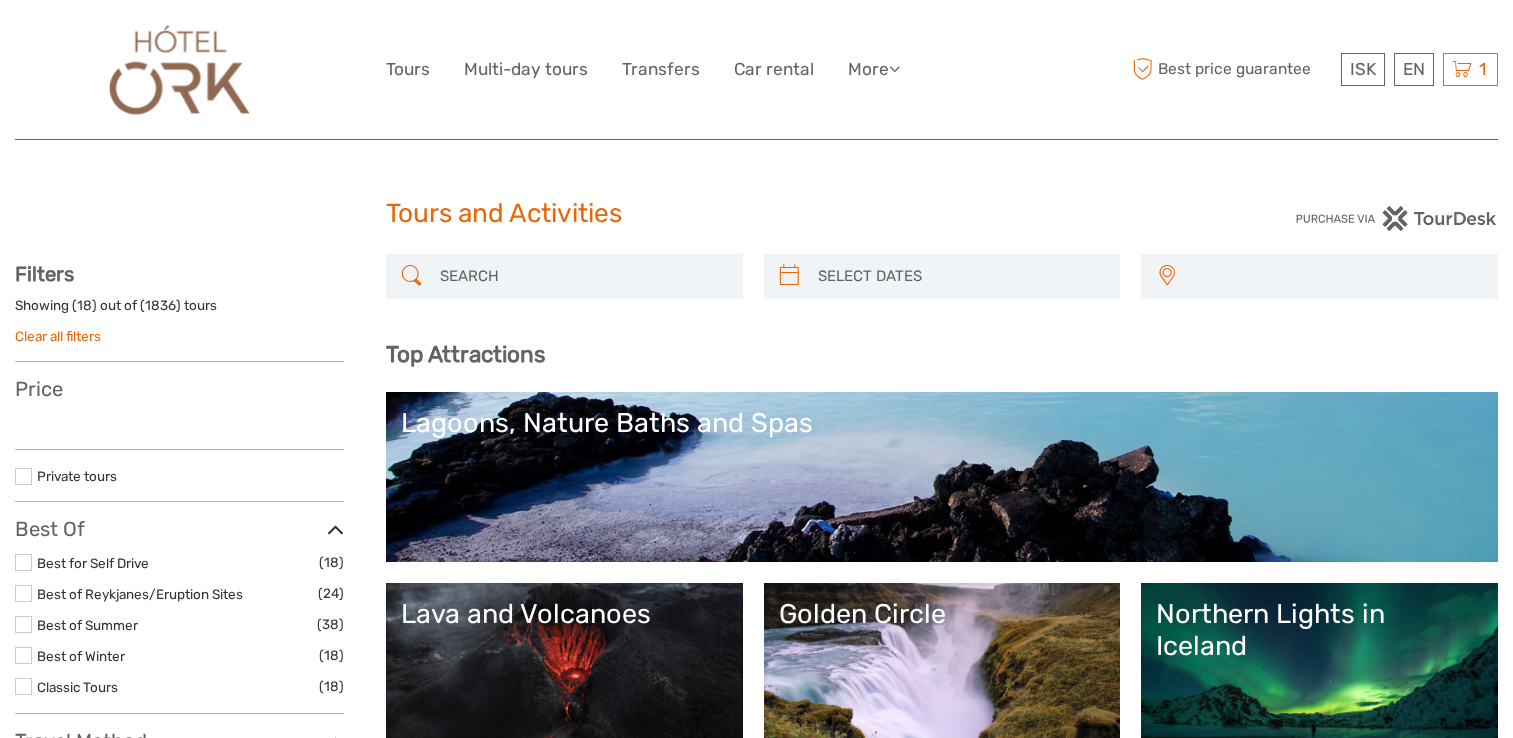 select 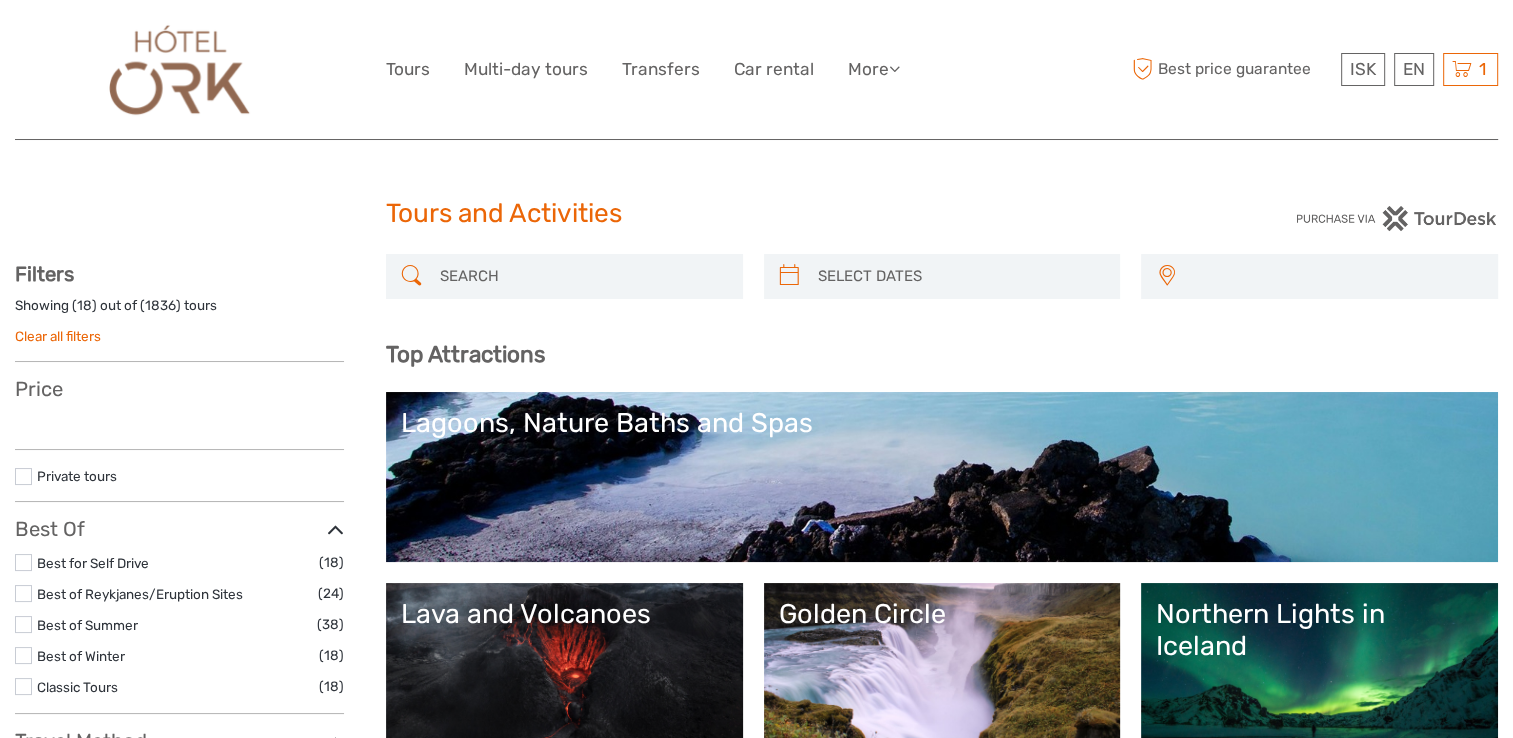 select 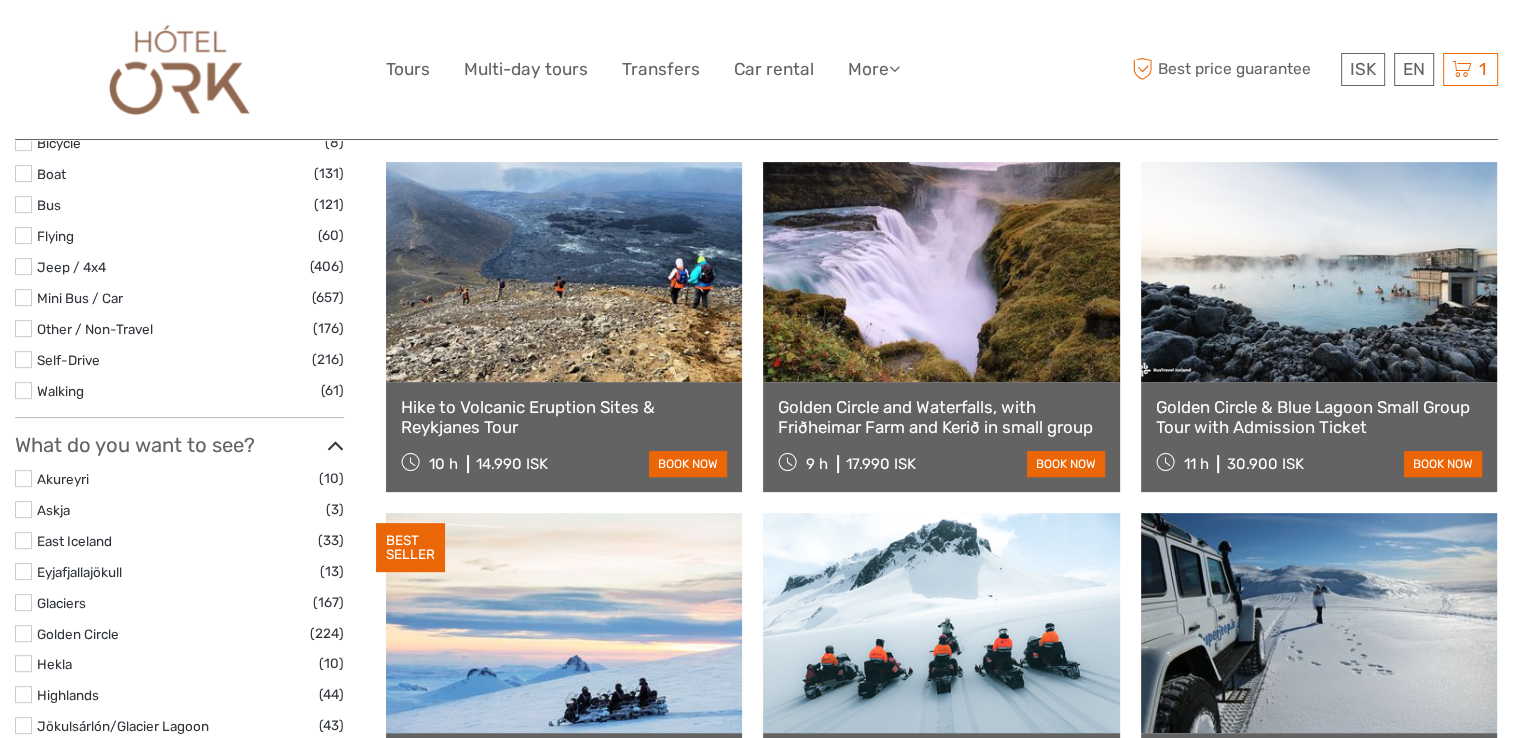 scroll, scrollTop: 0, scrollLeft: 0, axis: both 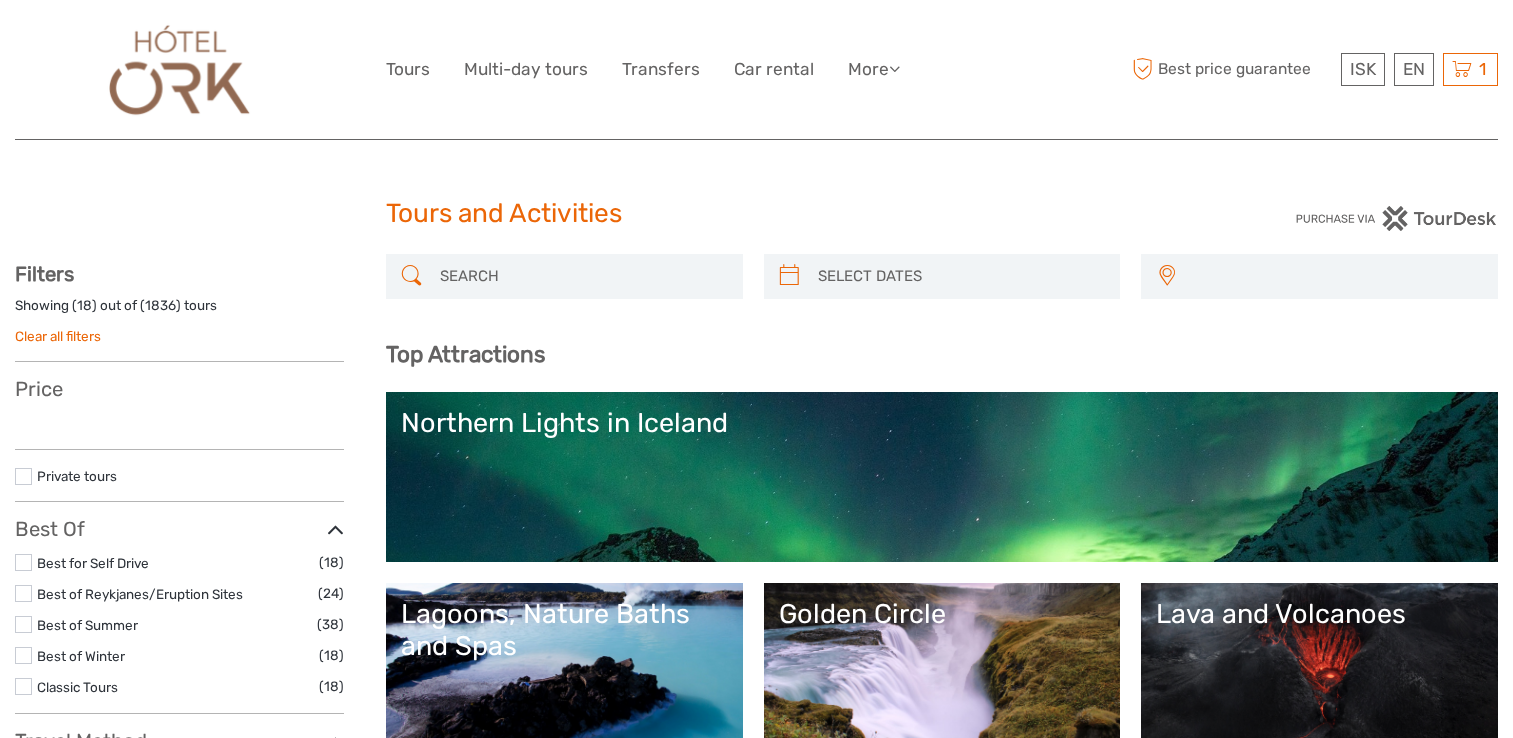 select 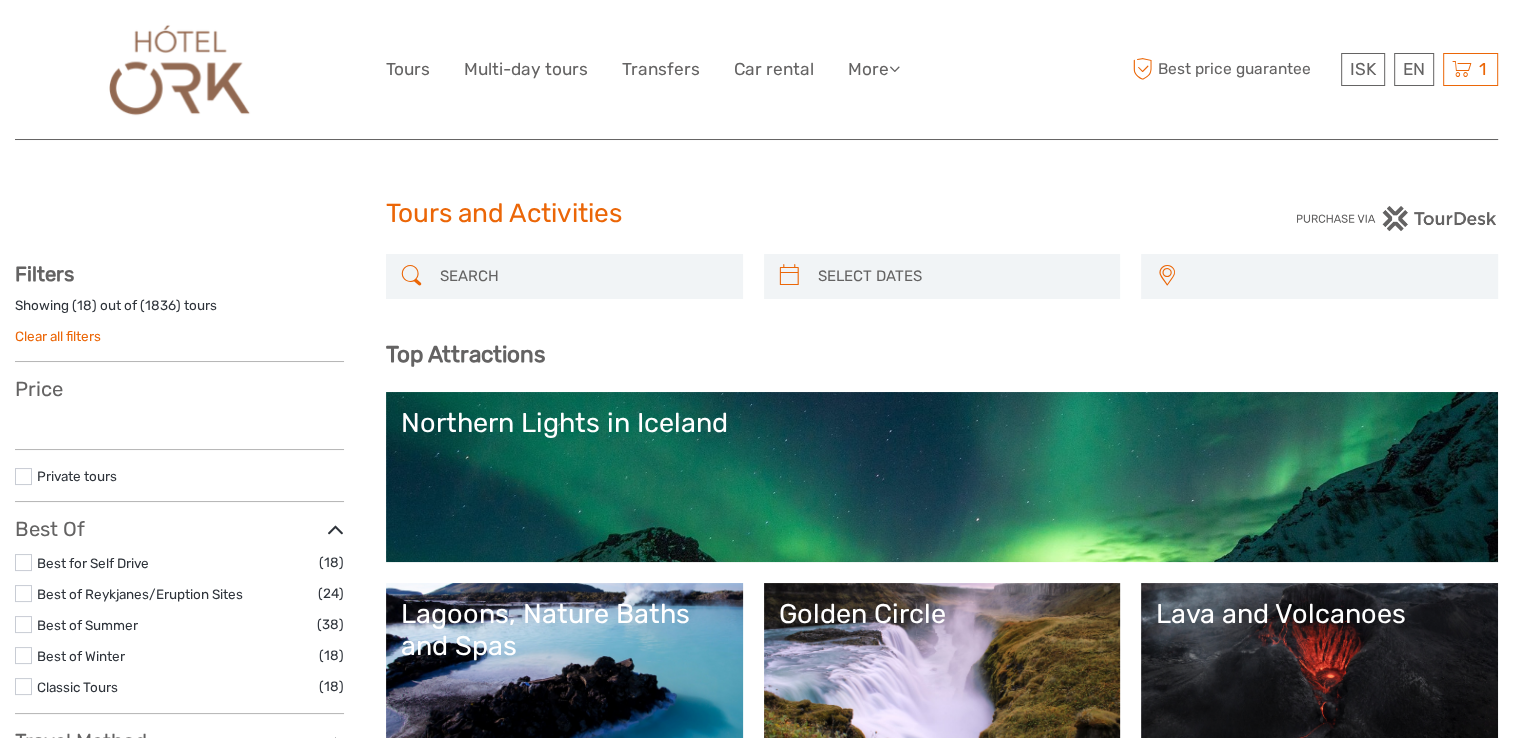 select 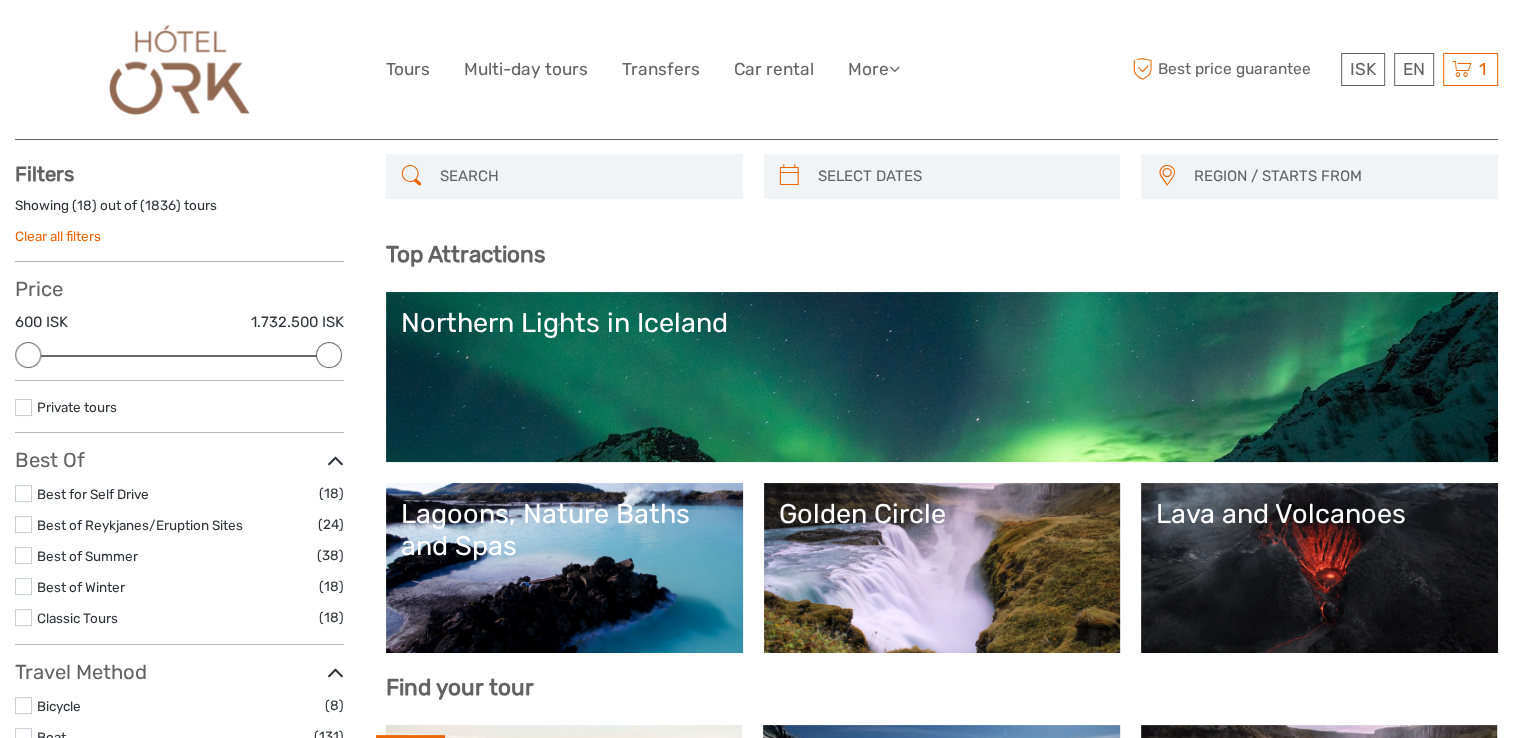 scroll, scrollTop: 200, scrollLeft: 0, axis: vertical 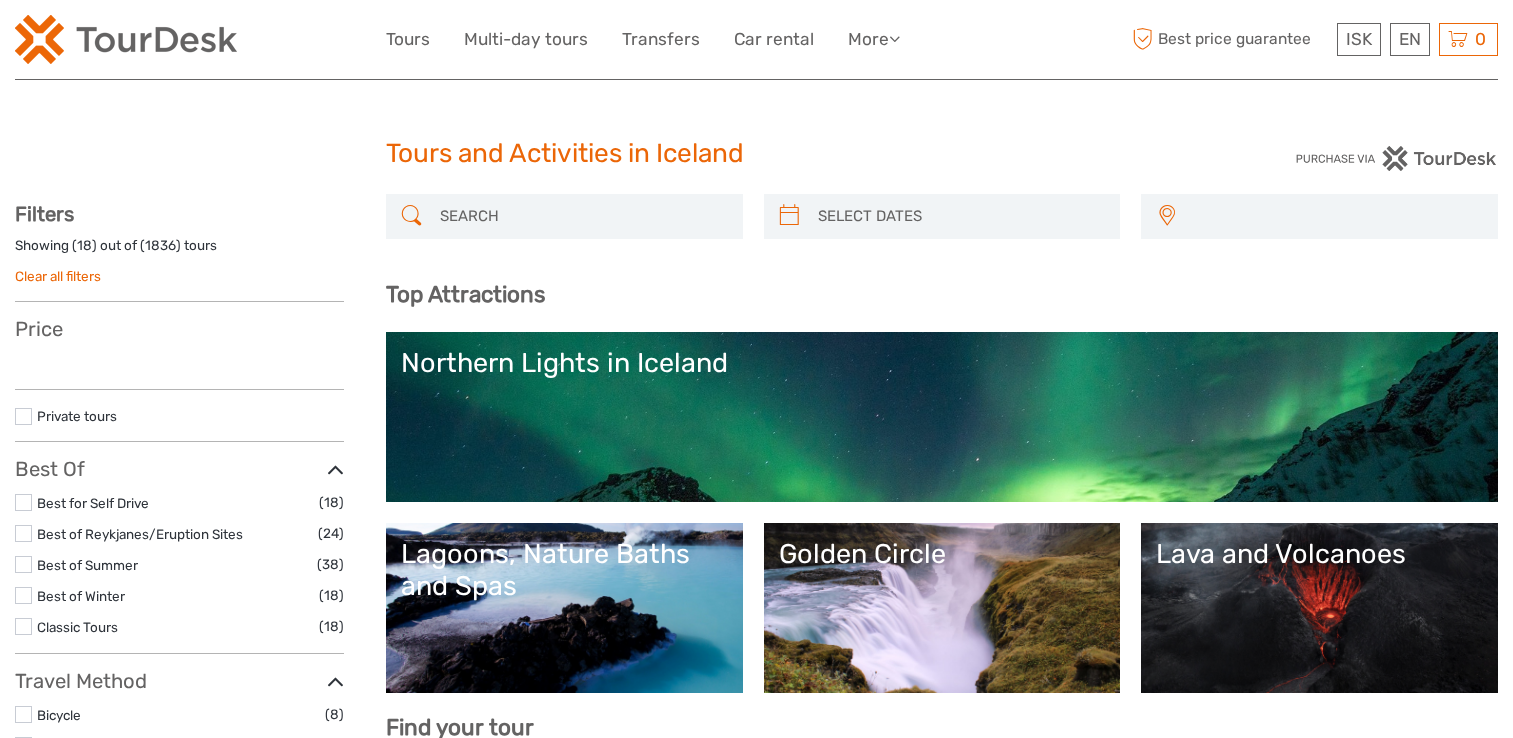 select 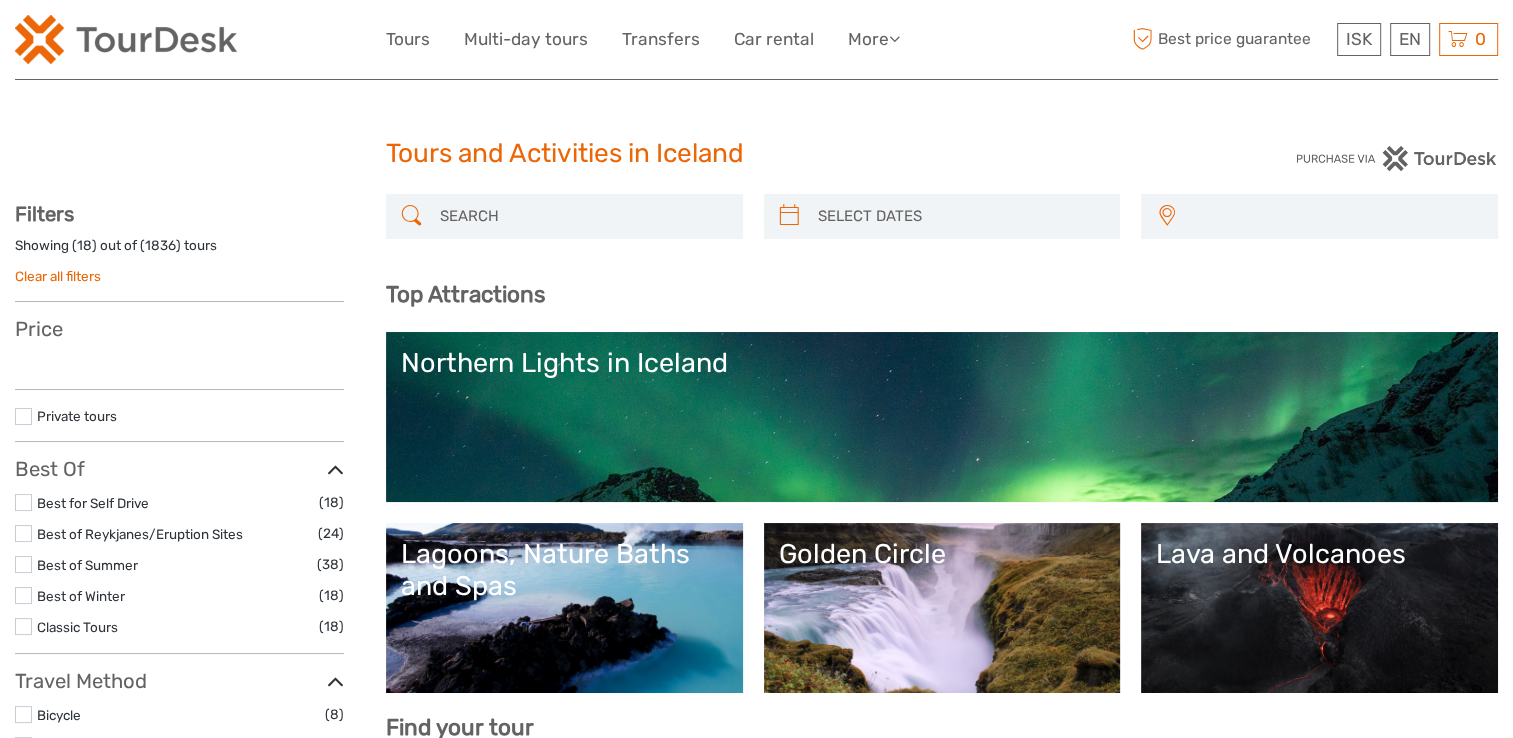 select 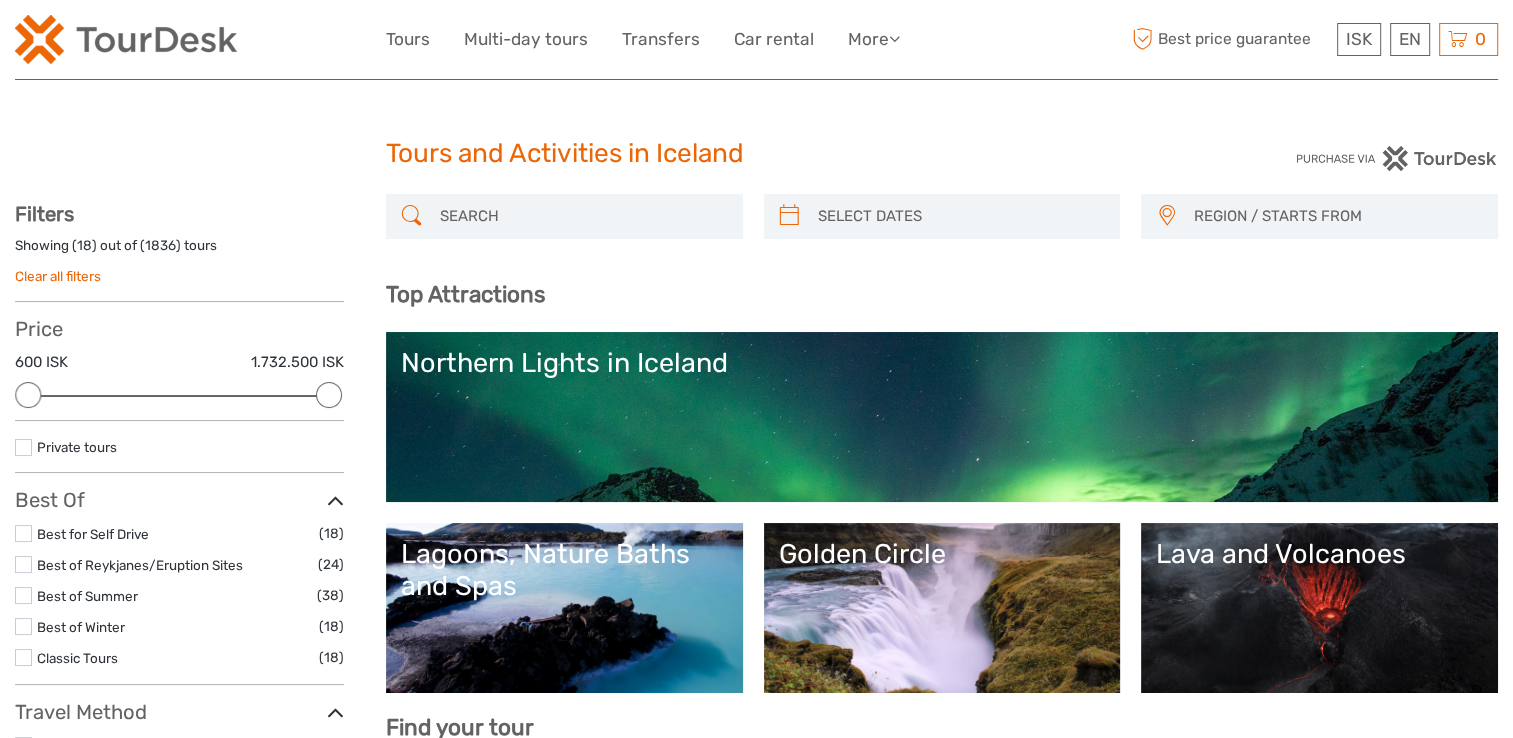 scroll, scrollTop: 0, scrollLeft: 0, axis: both 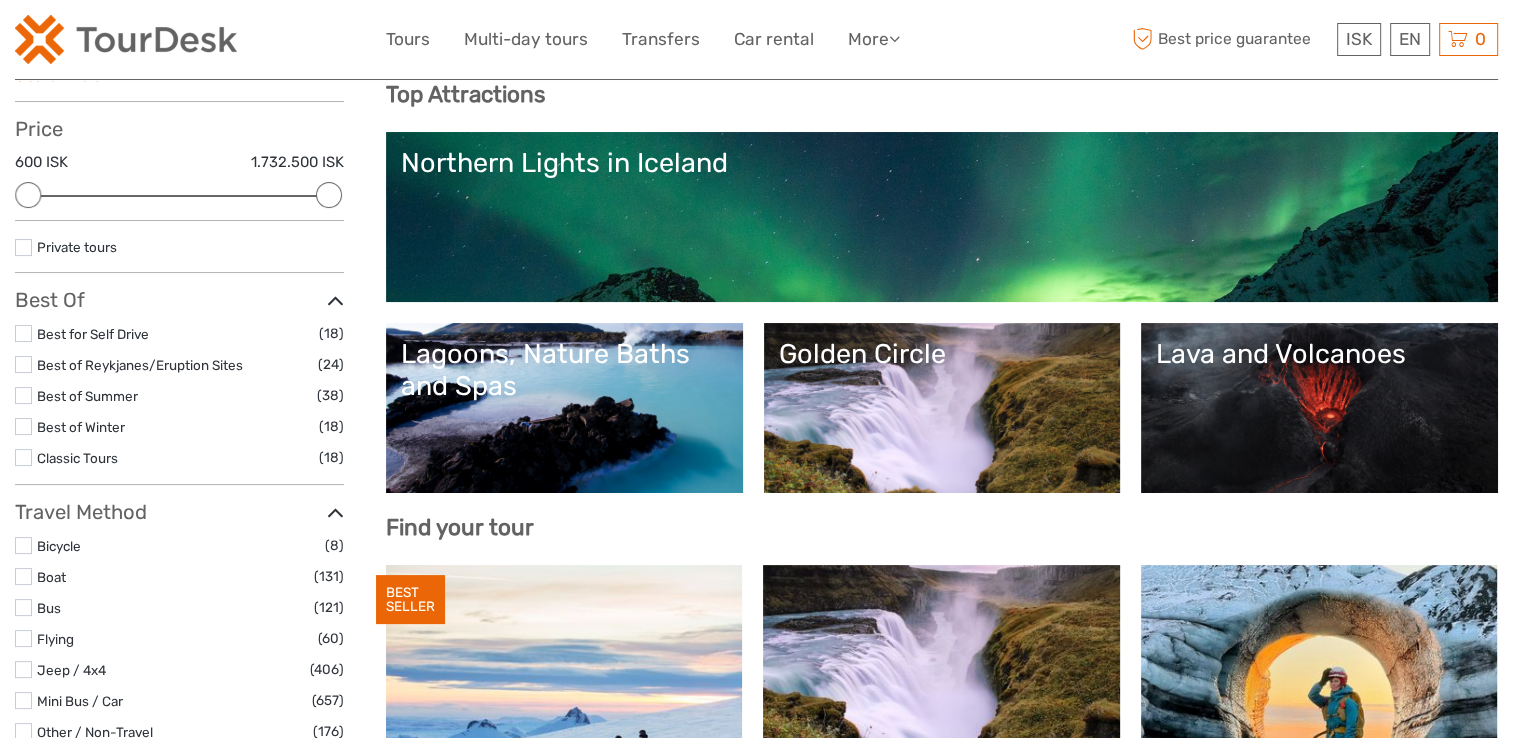 click on "Golden Circle" at bounding box center [942, 408] 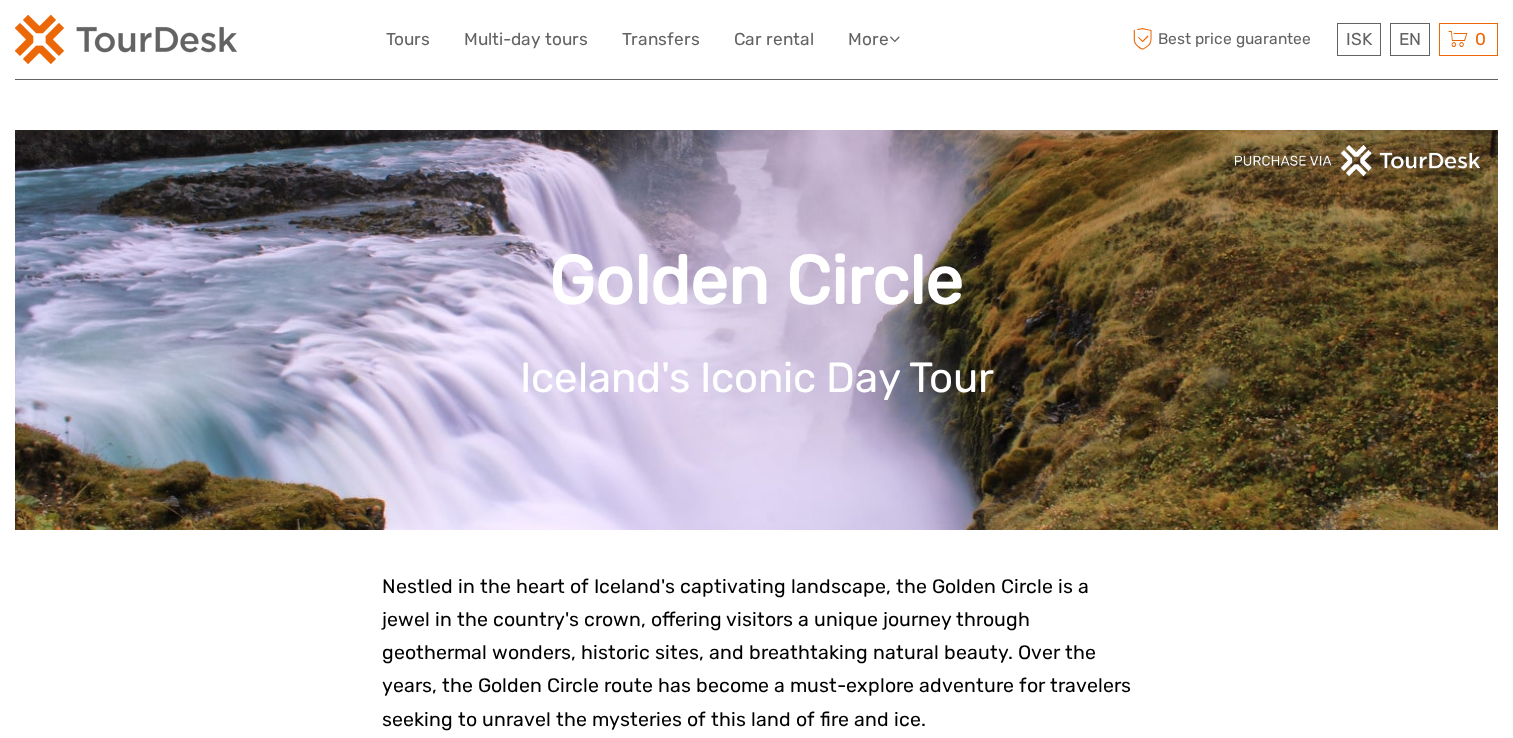 scroll, scrollTop: 0, scrollLeft: 0, axis: both 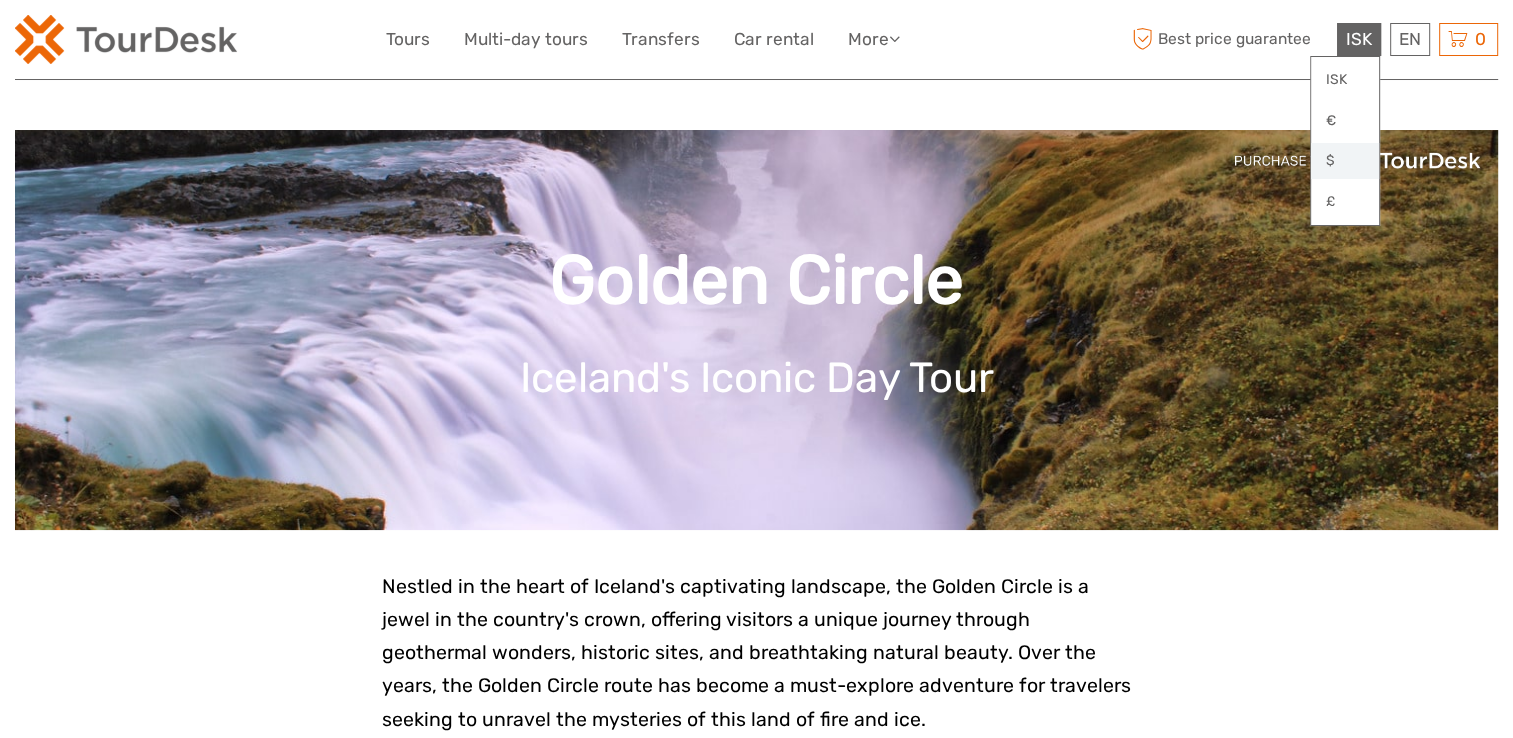 click on "$" at bounding box center (1345, 161) 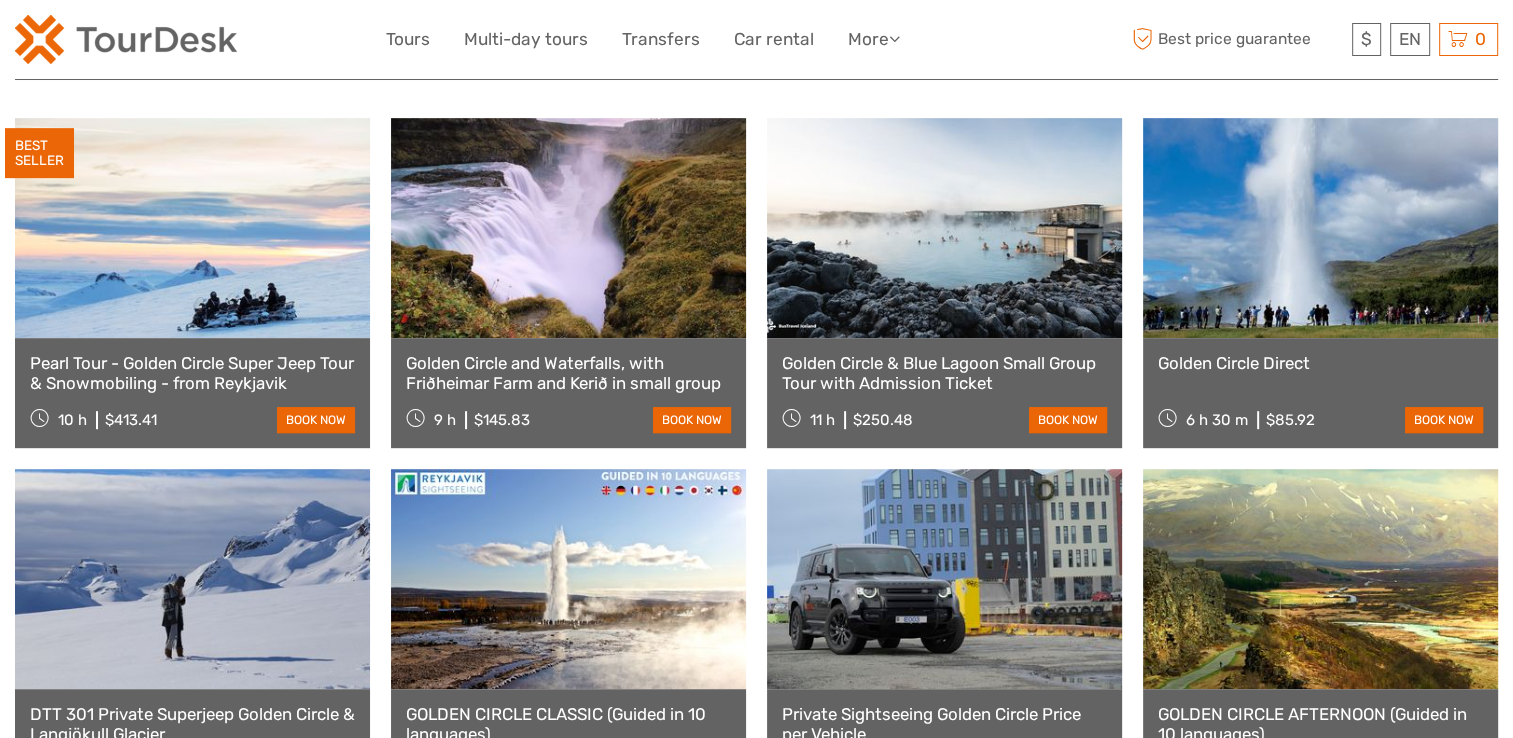 scroll, scrollTop: 1000, scrollLeft: 0, axis: vertical 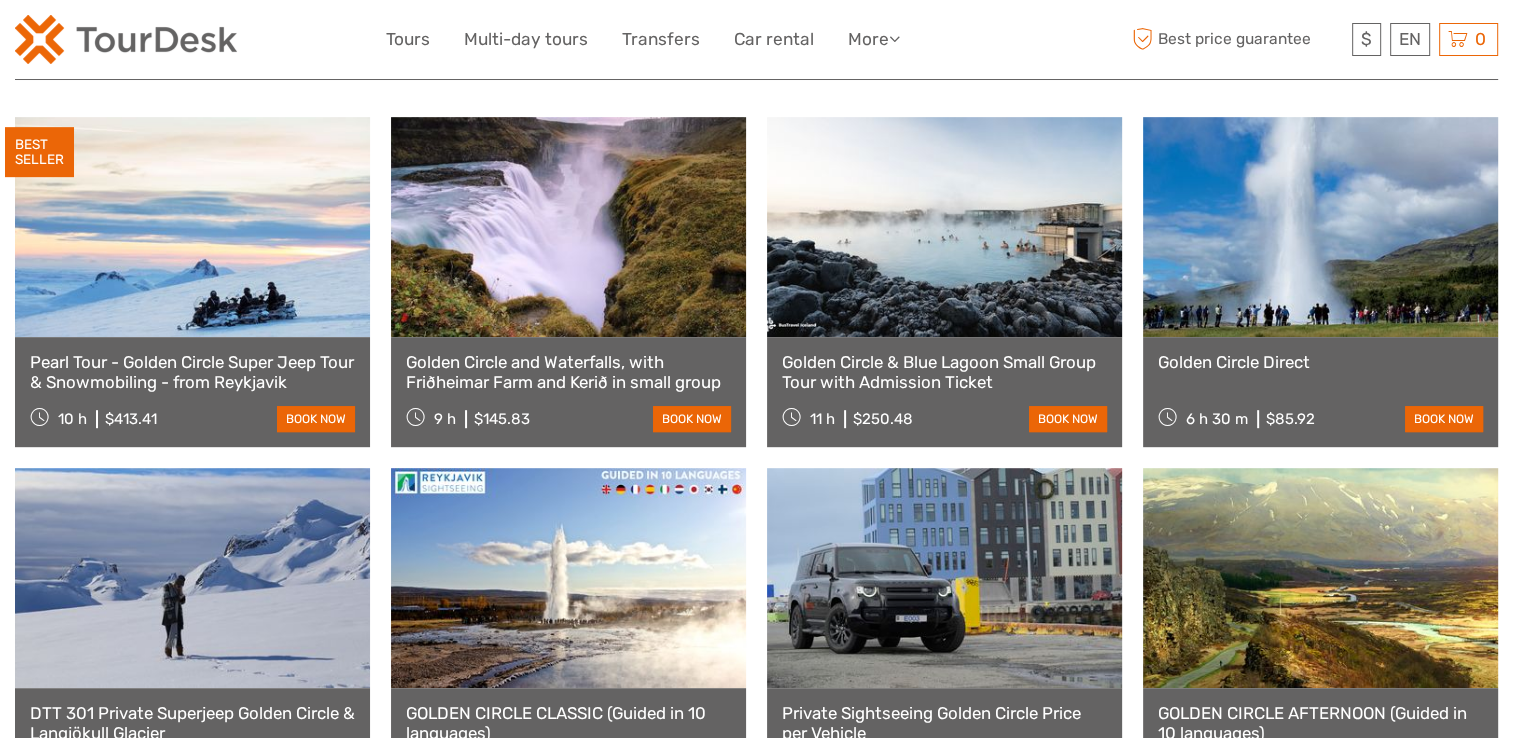 click at bounding box center [1320, 227] 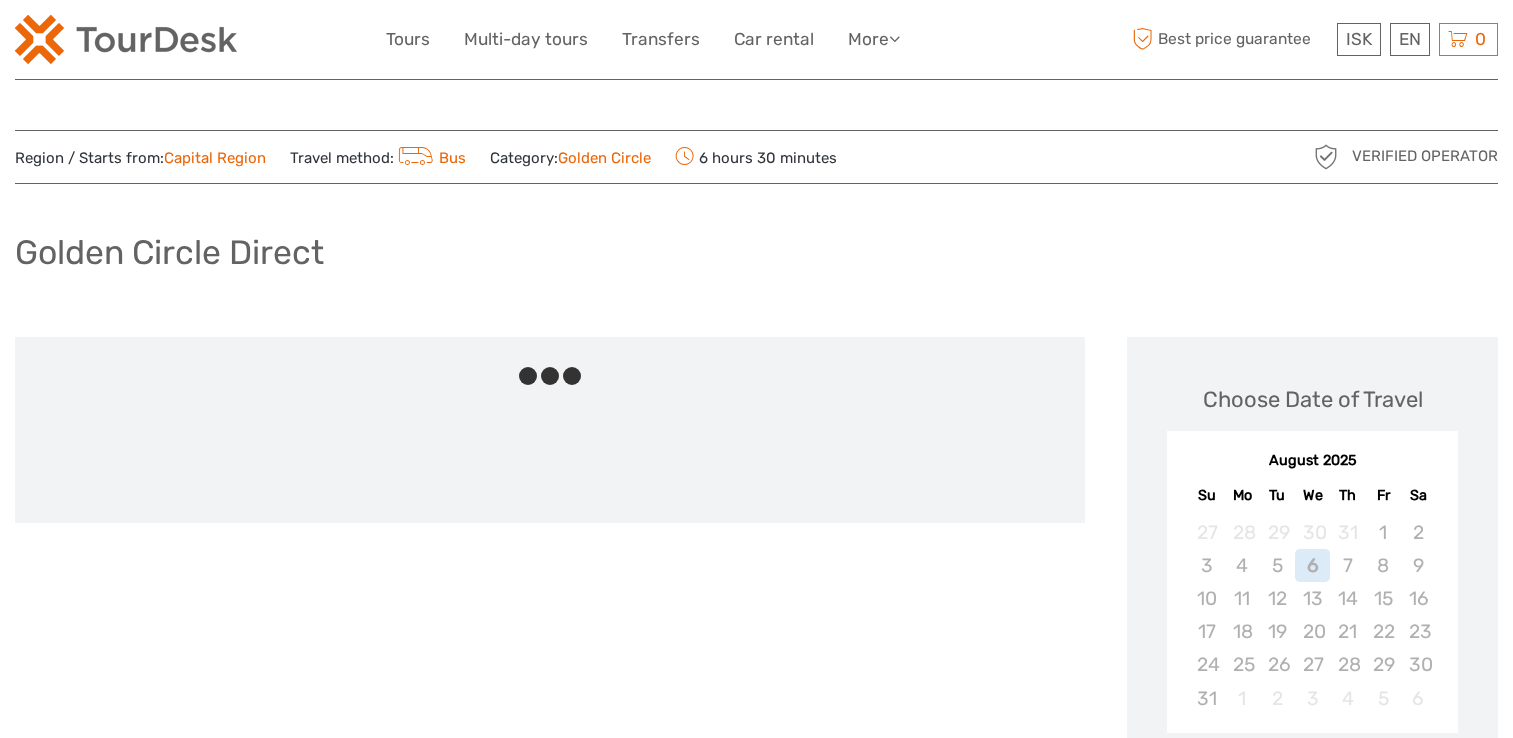 scroll, scrollTop: 0, scrollLeft: 0, axis: both 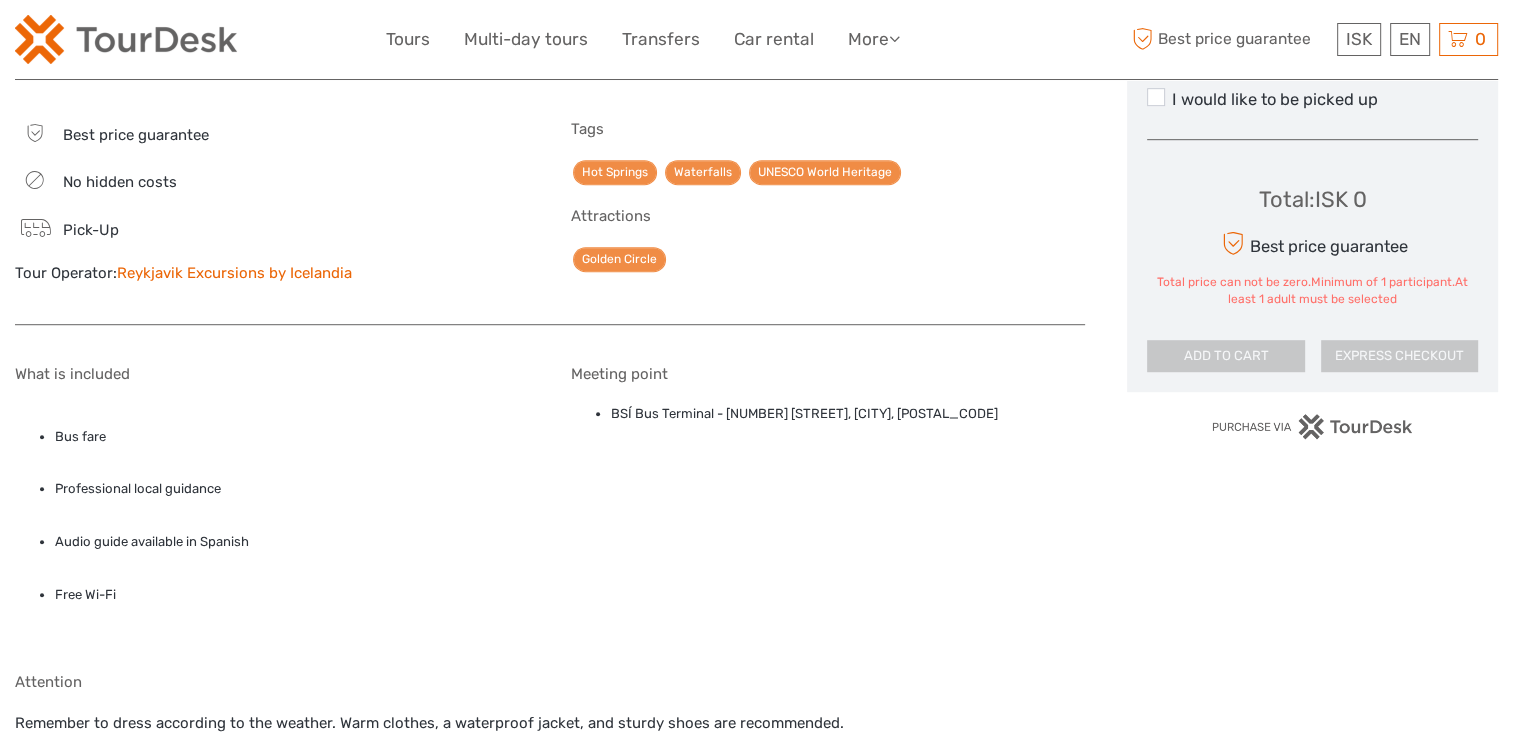 click on "Reykjavik Excursions by Icelandia" at bounding box center [234, 273] 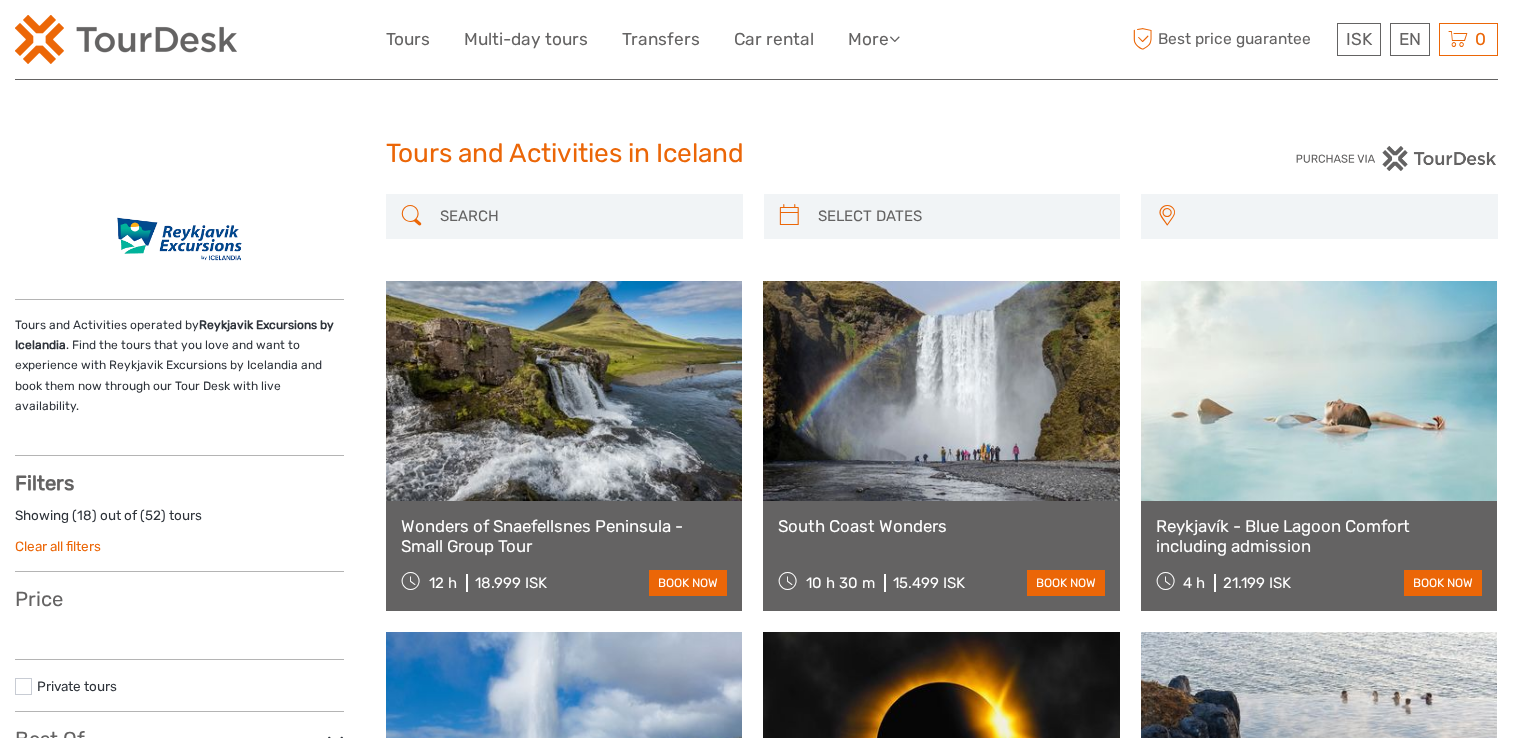select 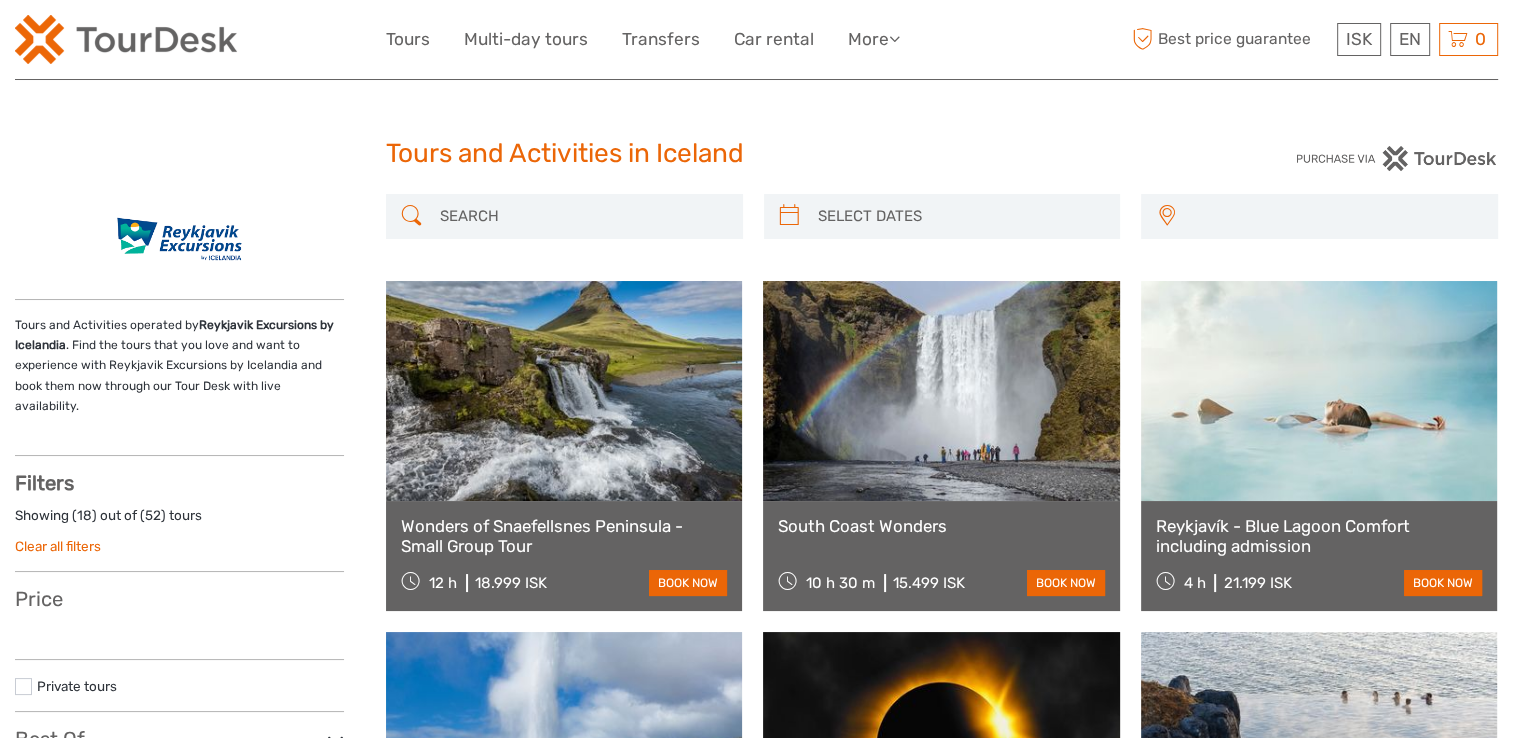 select 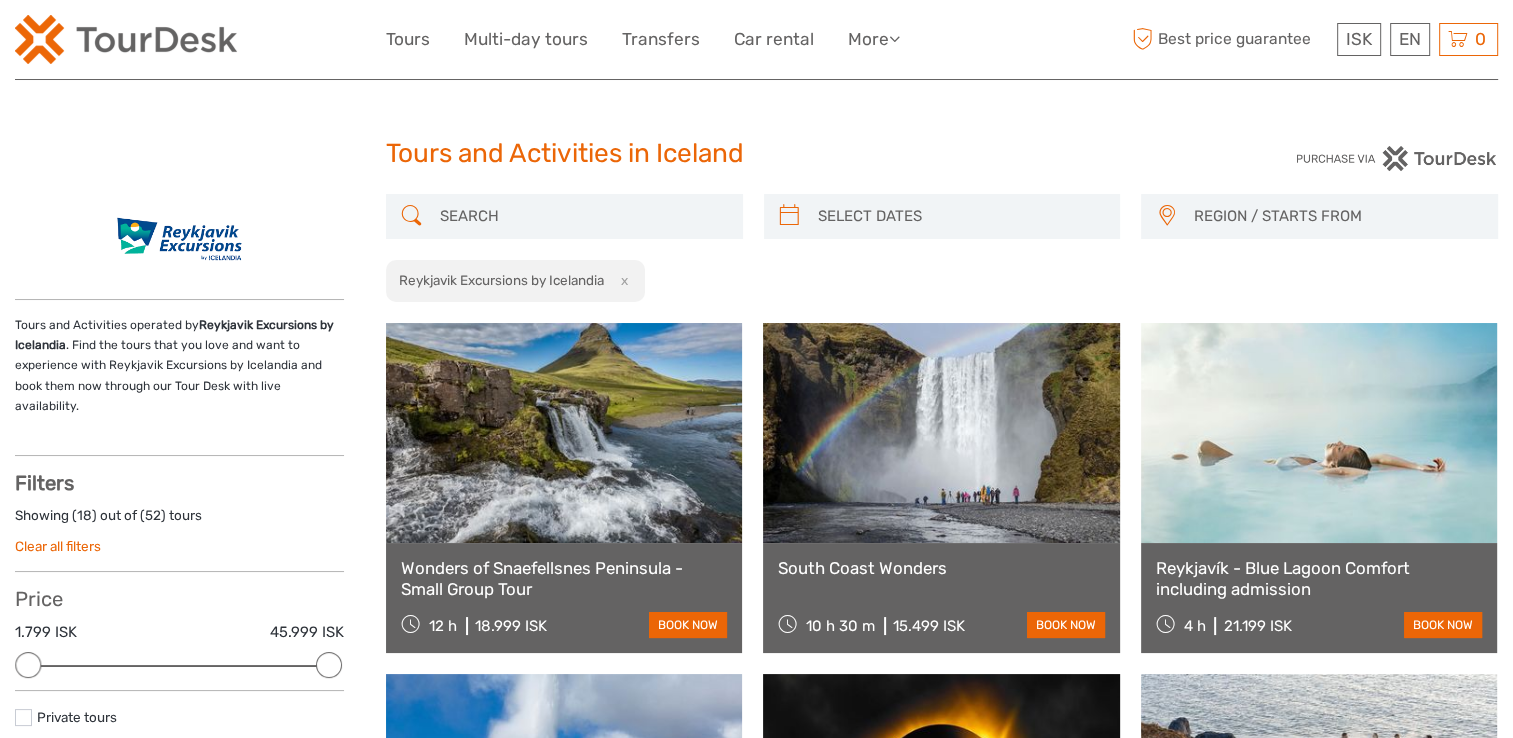 scroll, scrollTop: 0, scrollLeft: 0, axis: both 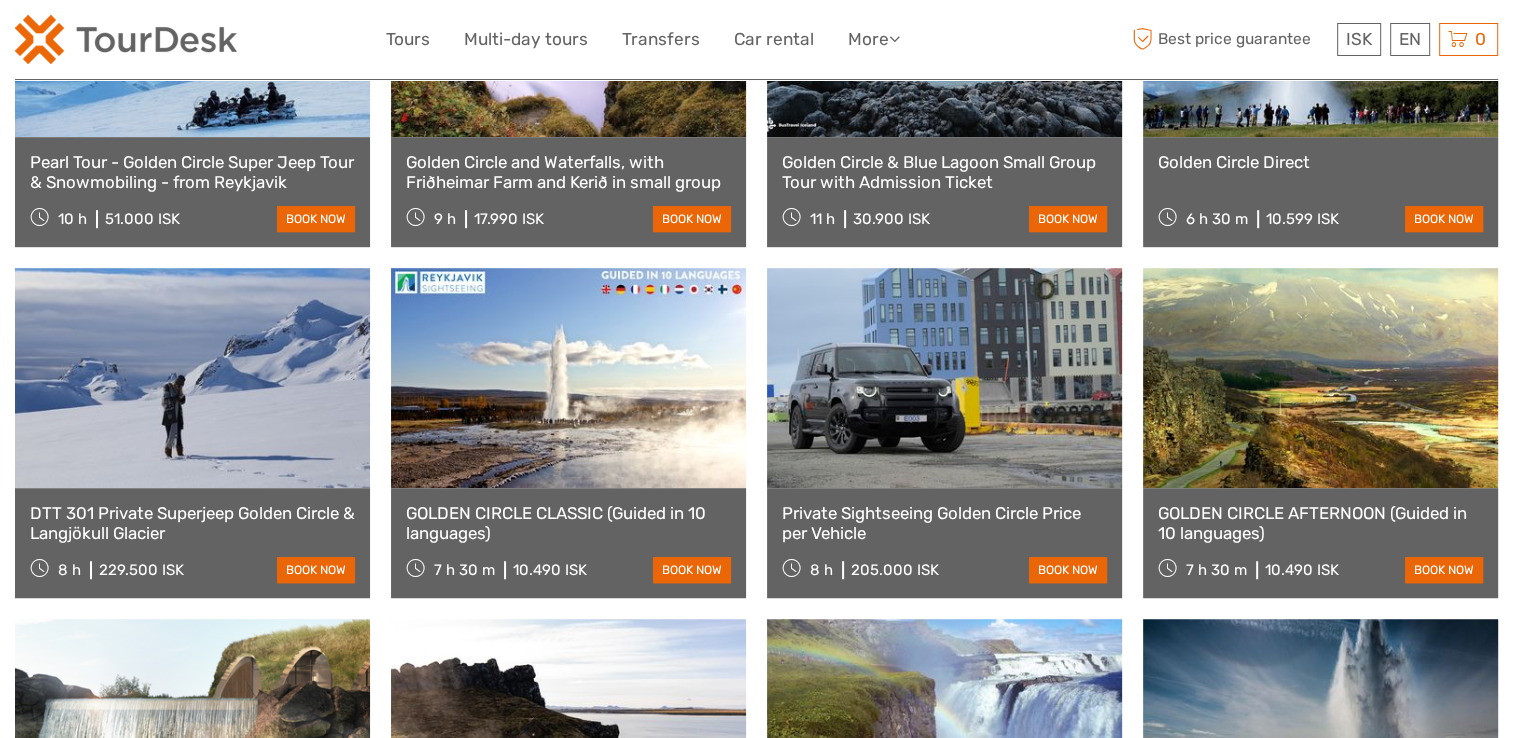 click at bounding box center [568, 378] 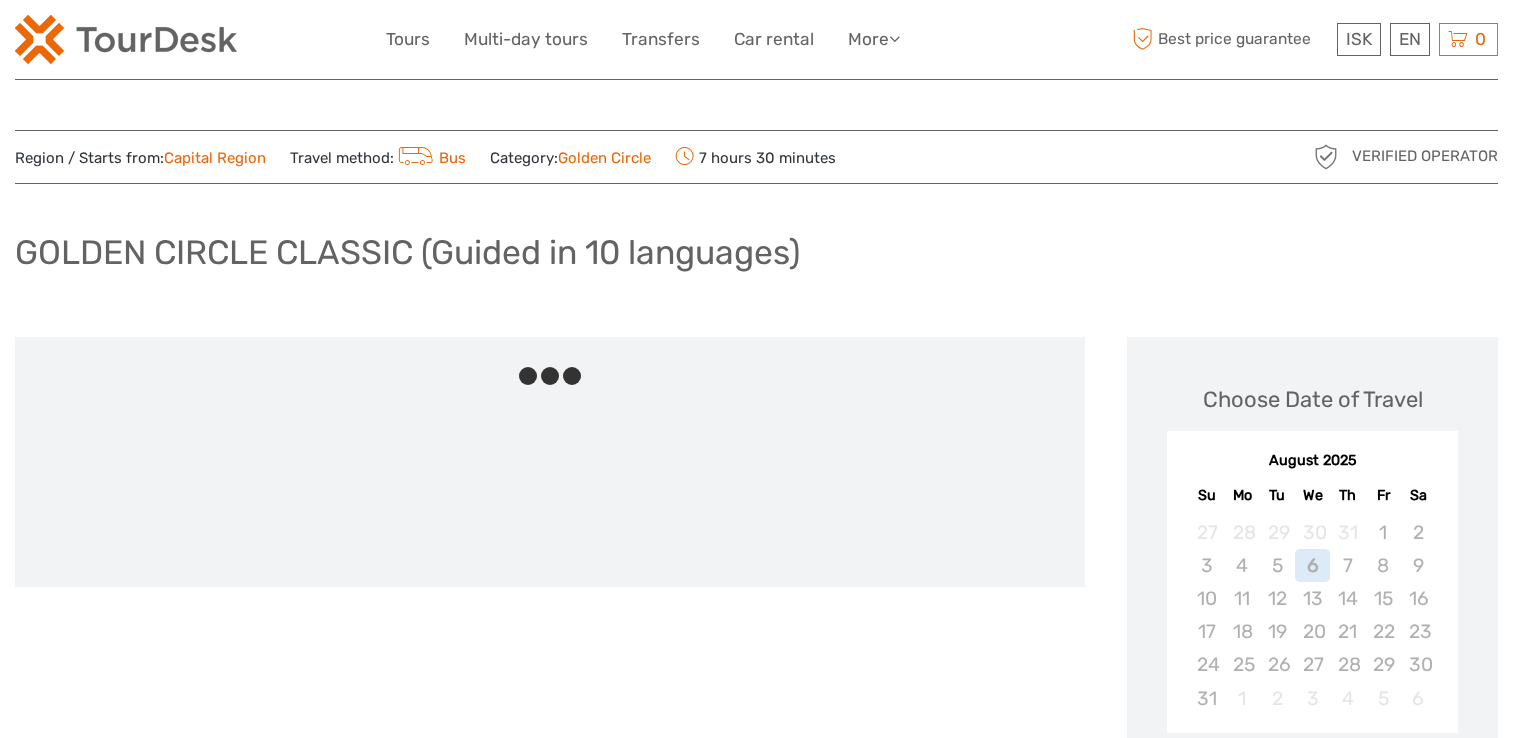 scroll, scrollTop: 0, scrollLeft: 0, axis: both 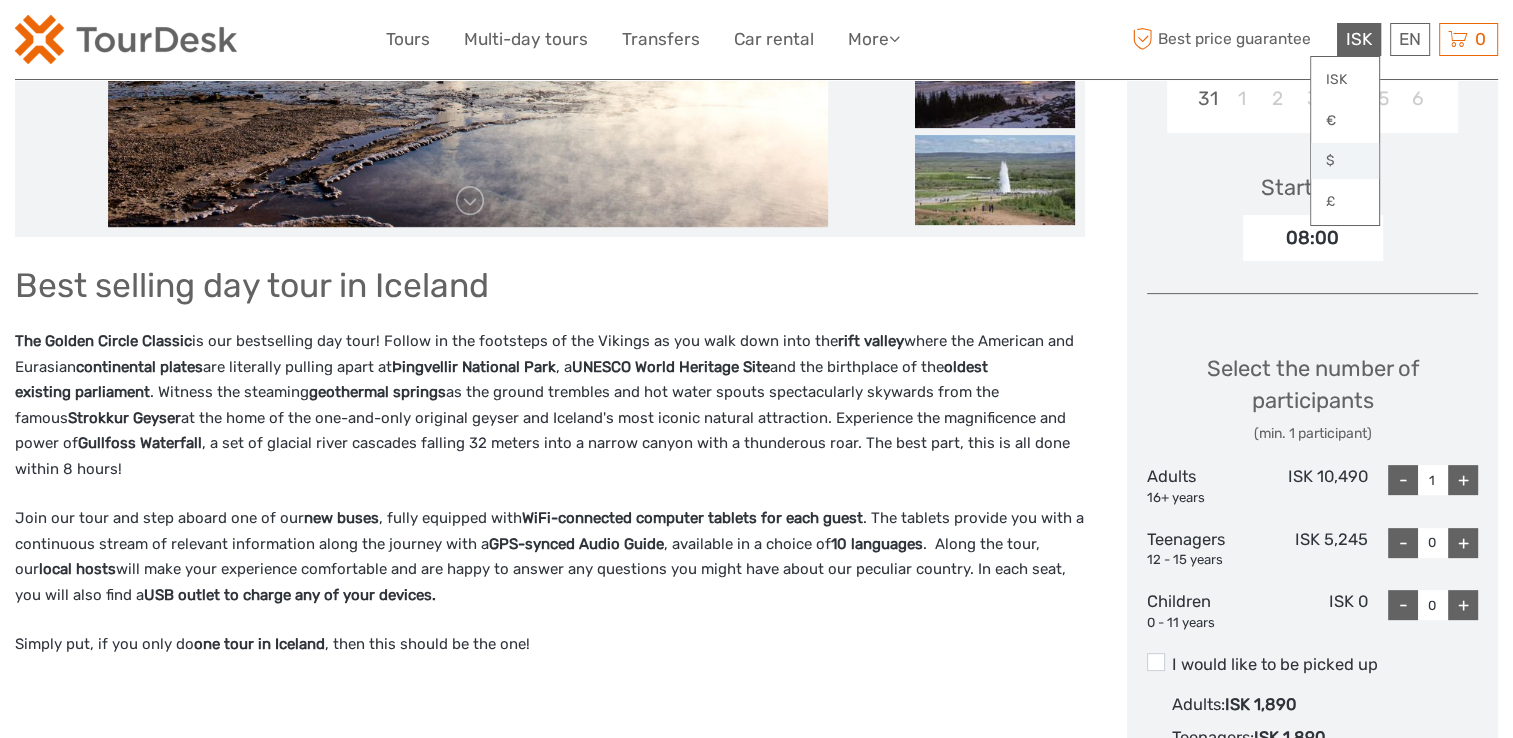 click on "$" at bounding box center [1345, 161] 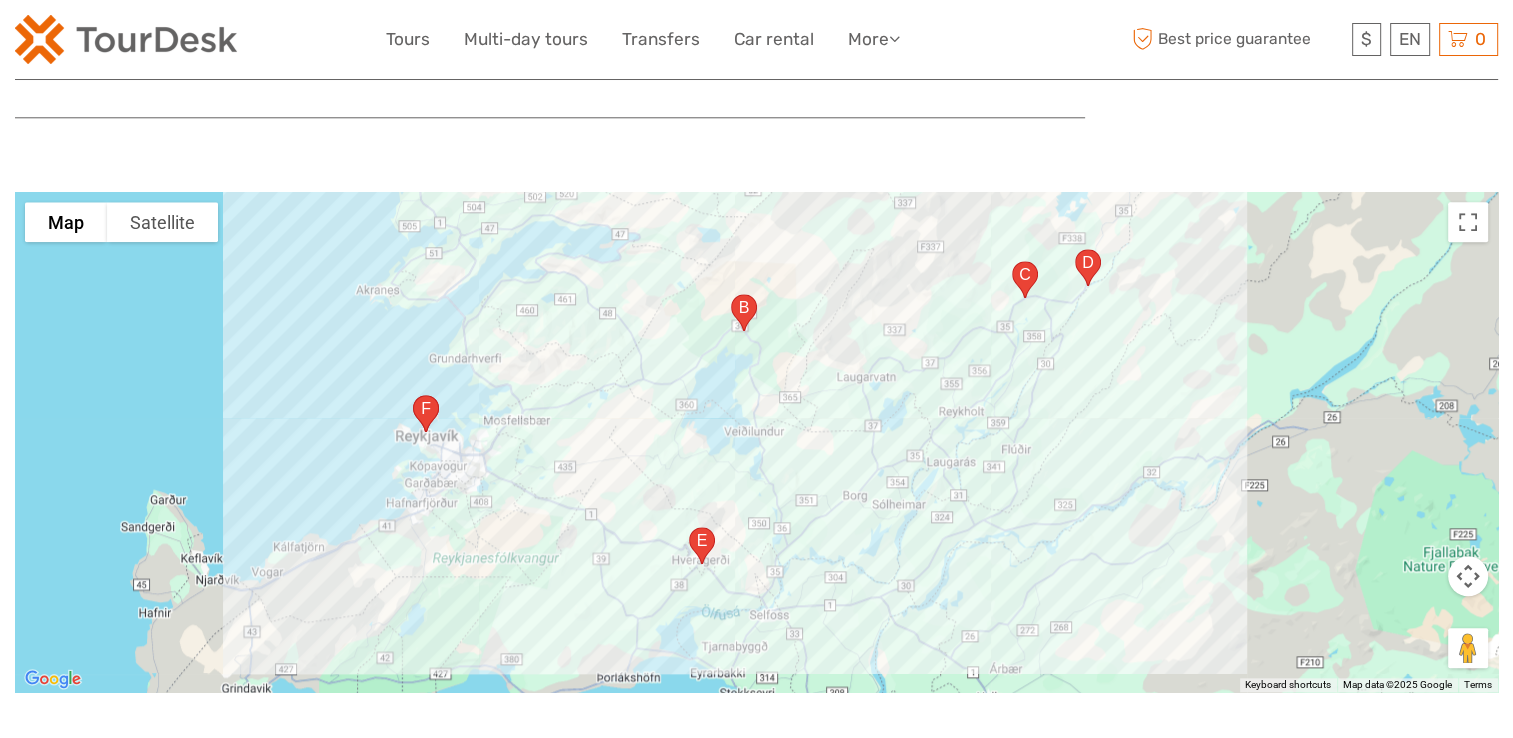 scroll, scrollTop: 2100, scrollLeft: 0, axis: vertical 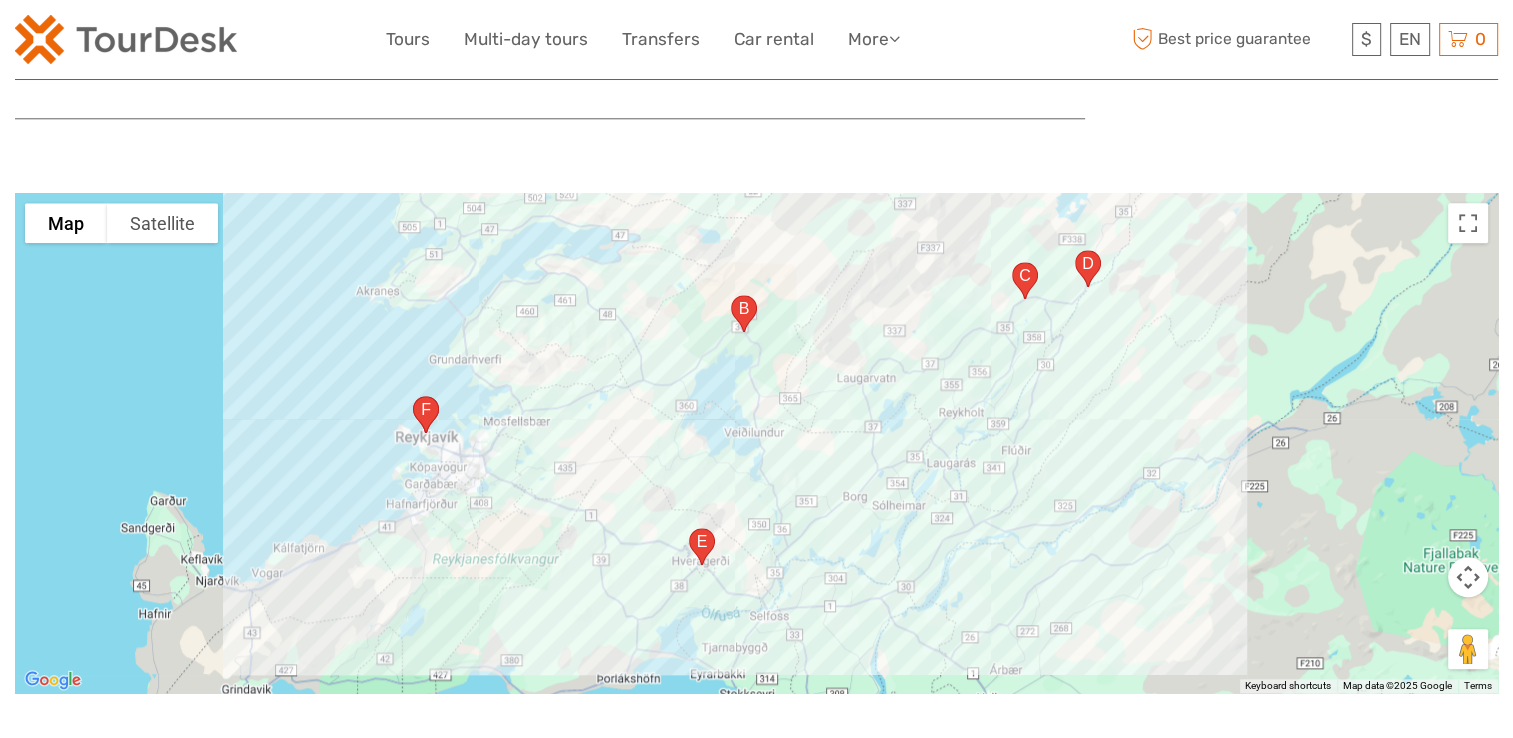 click at bounding box center [702, 546] 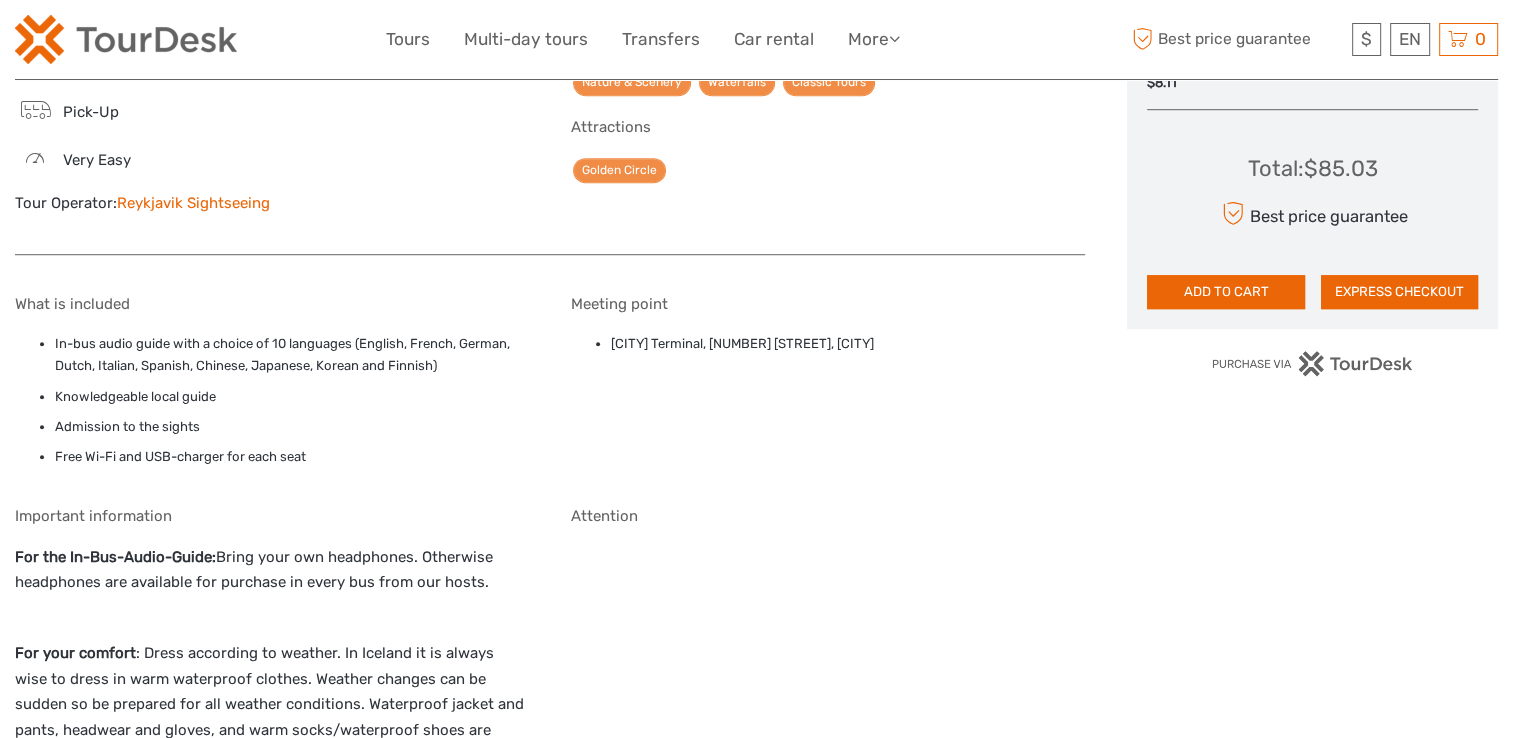 scroll, scrollTop: 1400, scrollLeft: 0, axis: vertical 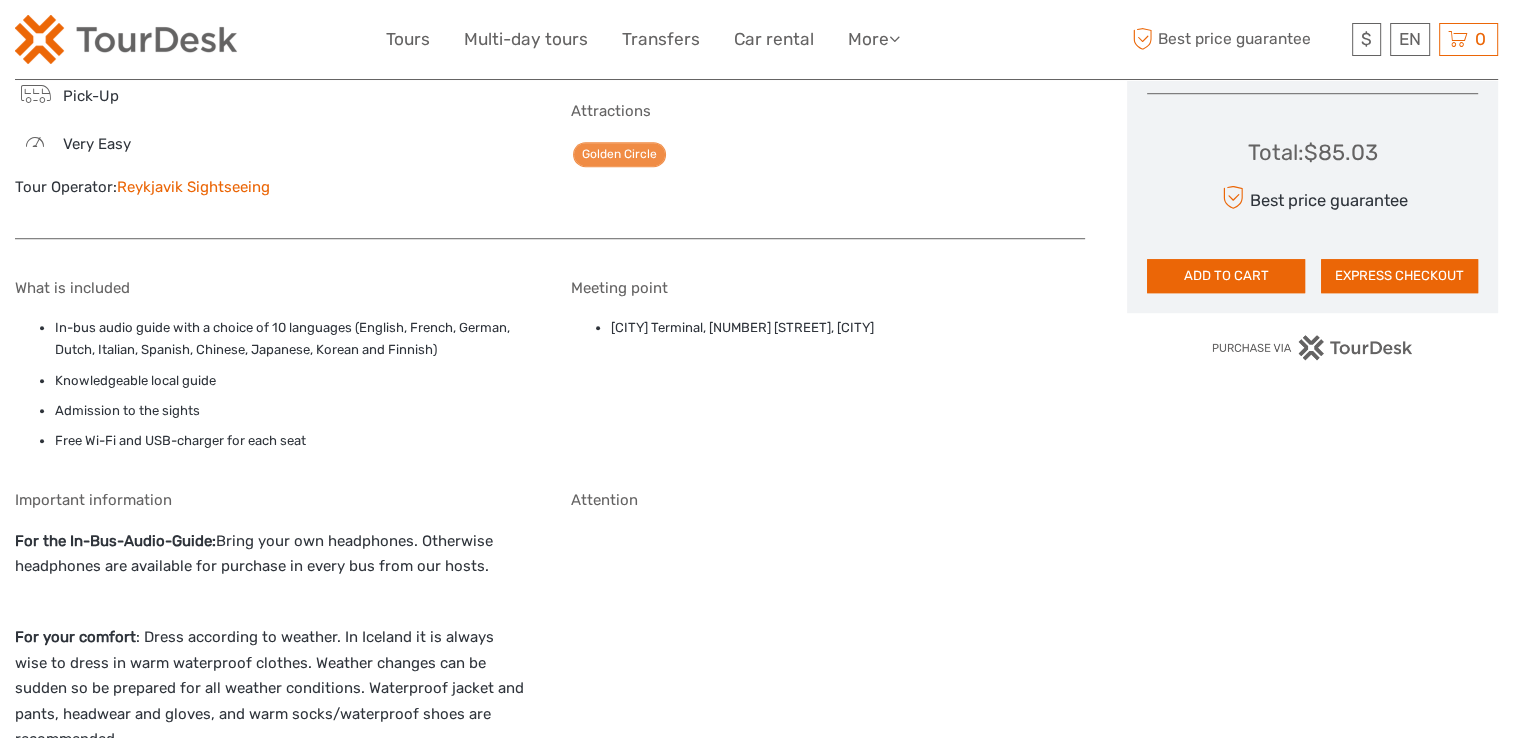 click on "Reykjavik Sightseeing" at bounding box center (193, 187) 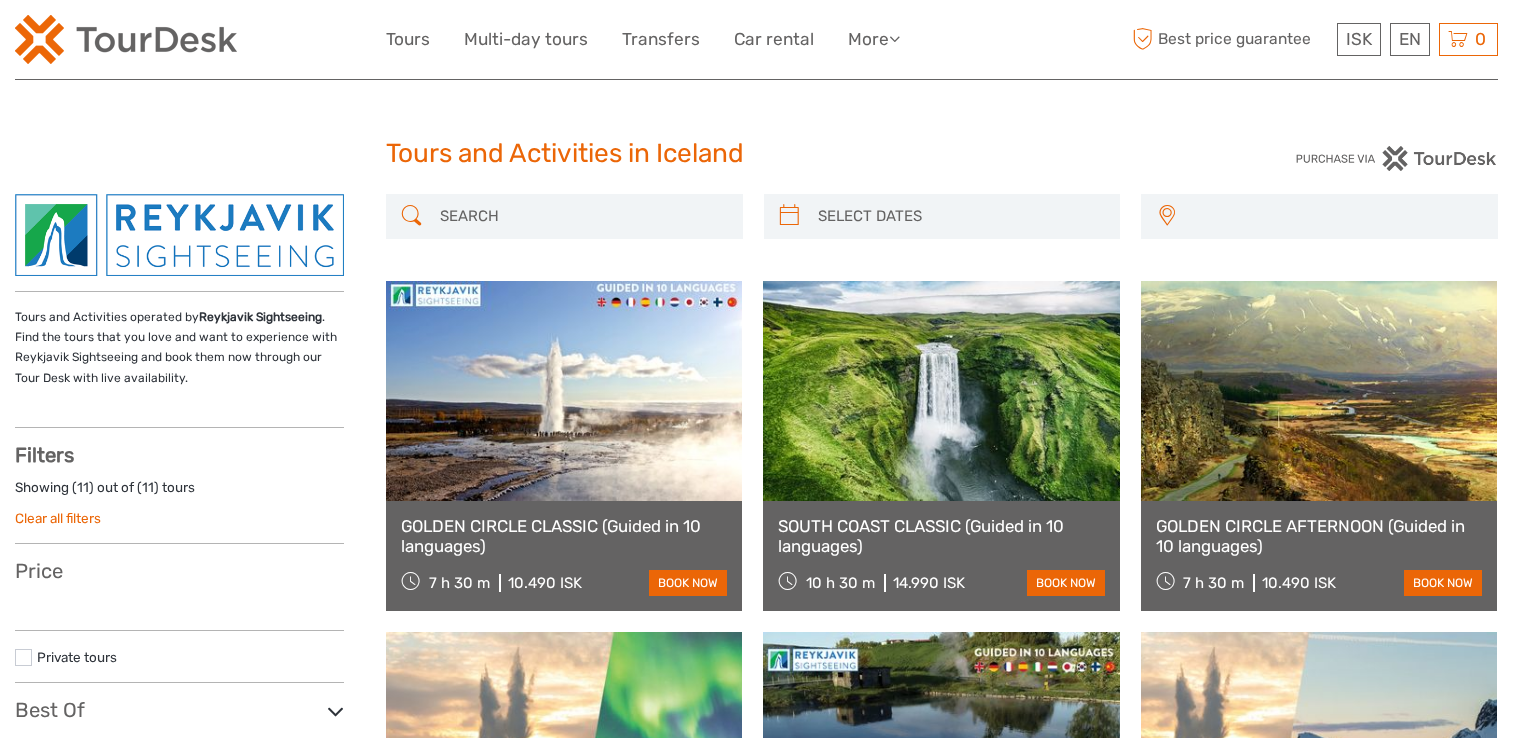 select 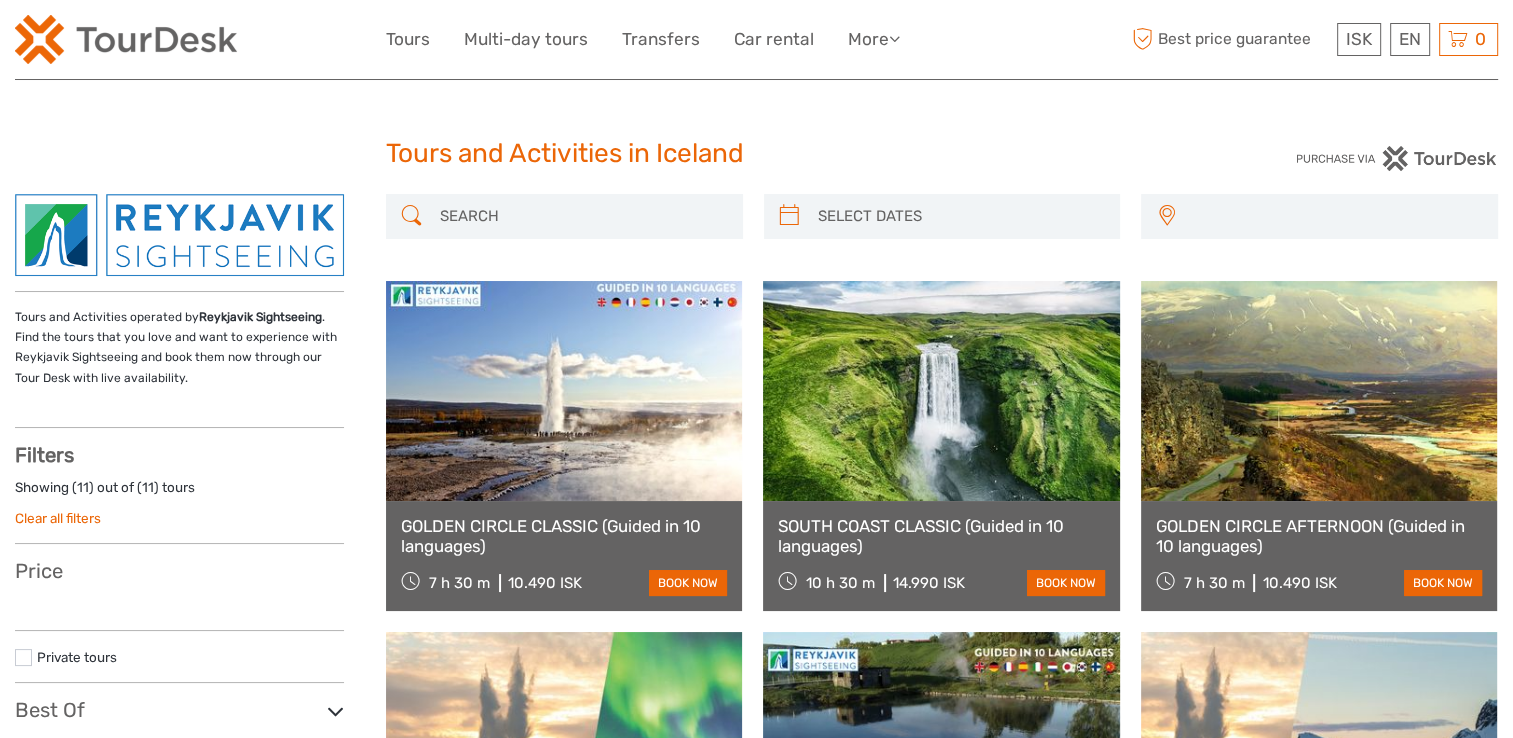 select 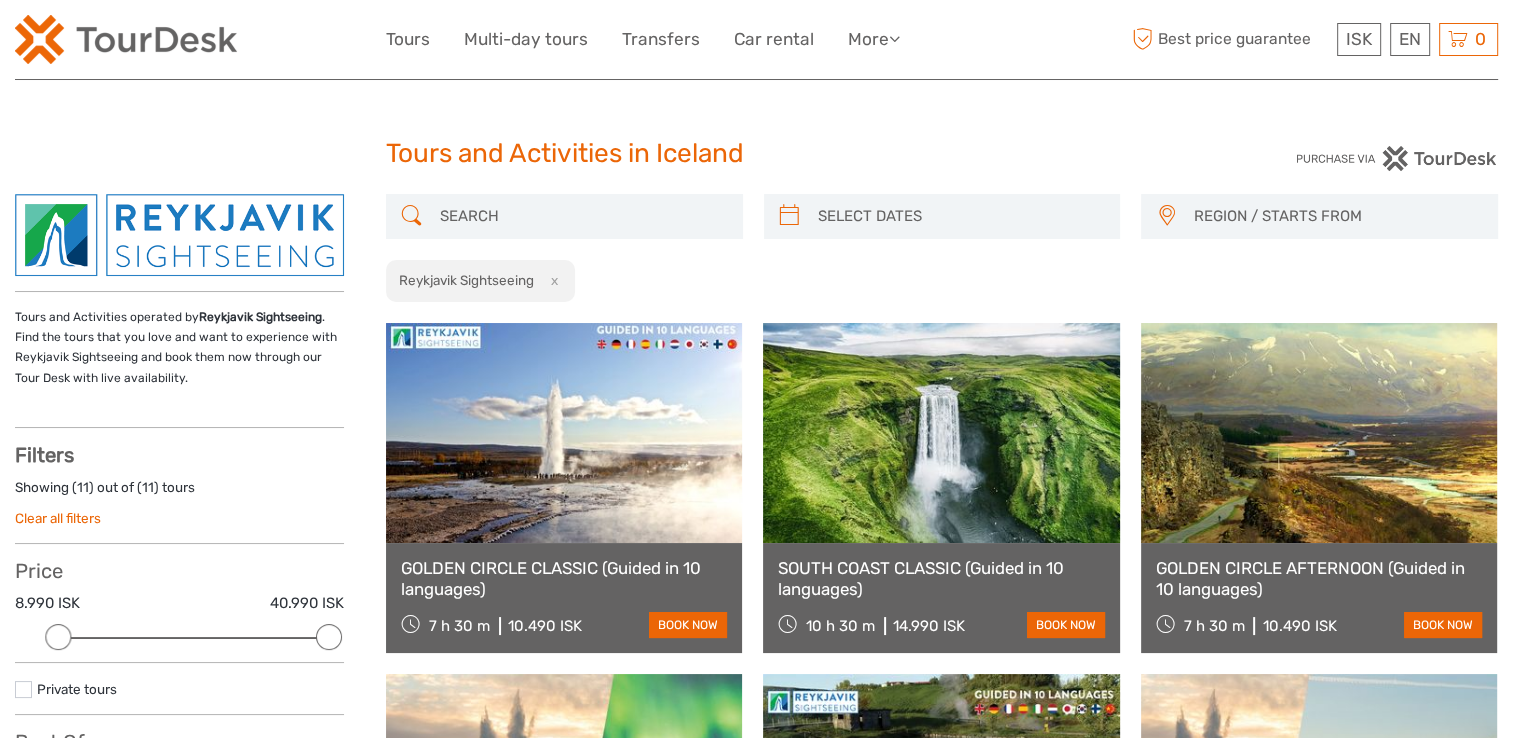 scroll, scrollTop: 0, scrollLeft: 0, axis: both 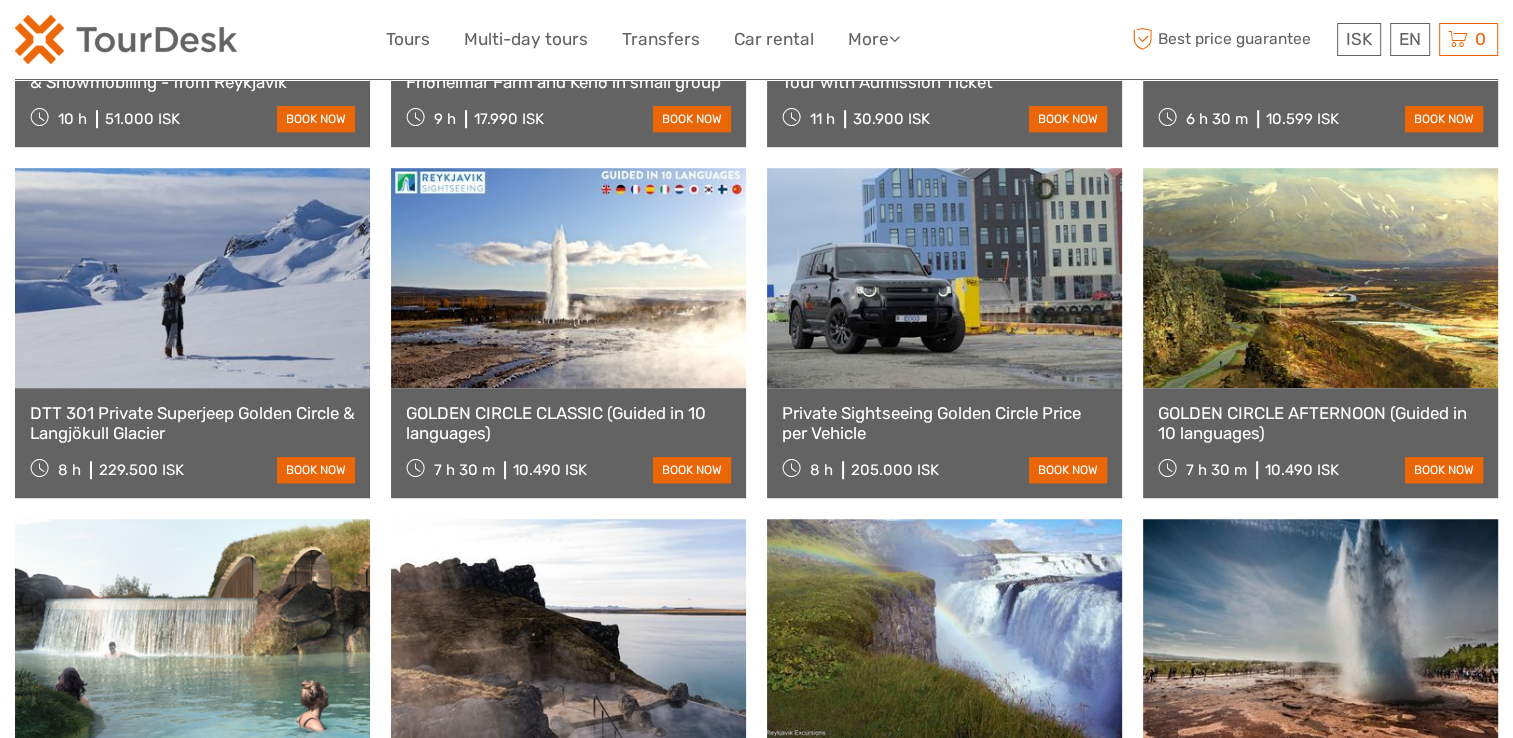click at bounding box center (568, 278) 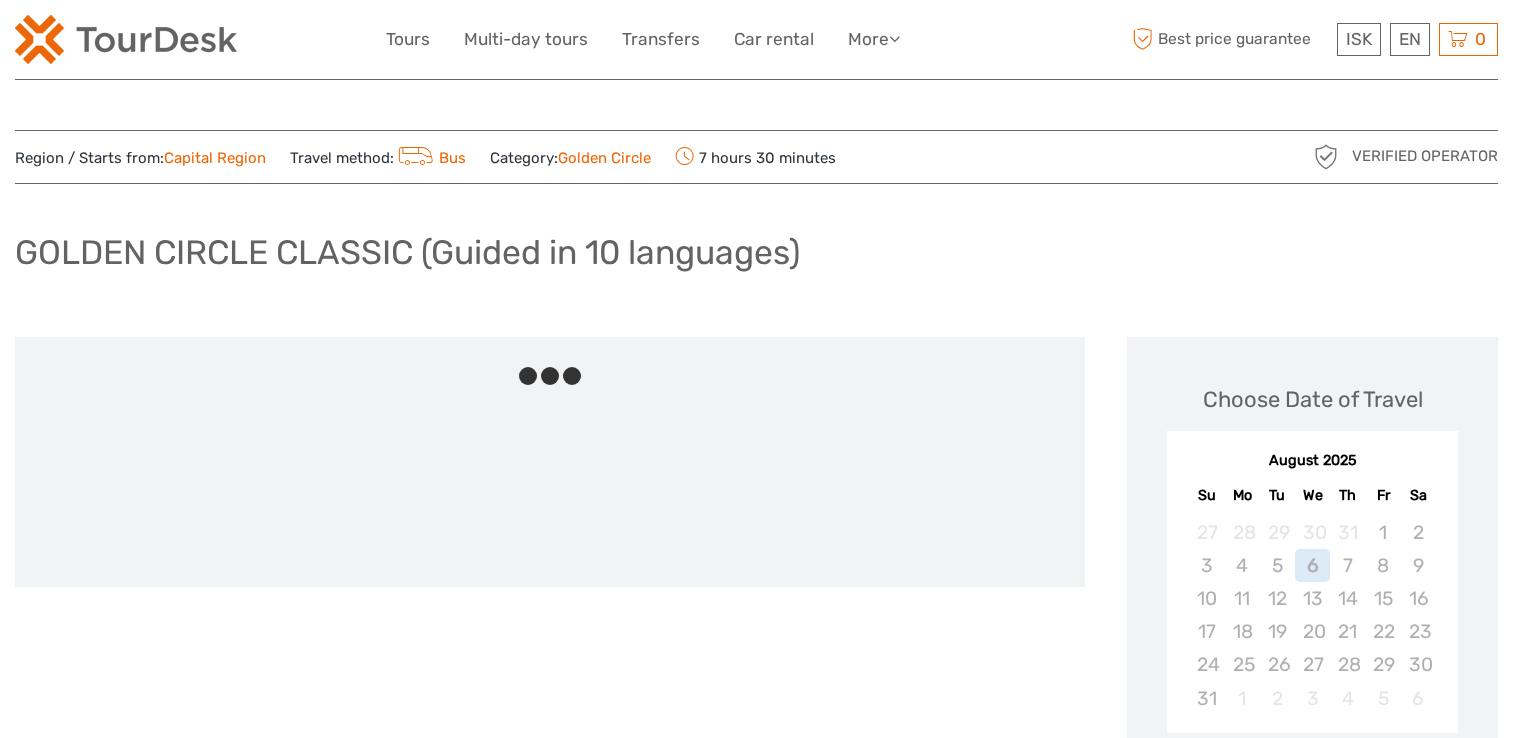 scroll, scrollTop: 0, scrollLeft: 0, axis: both 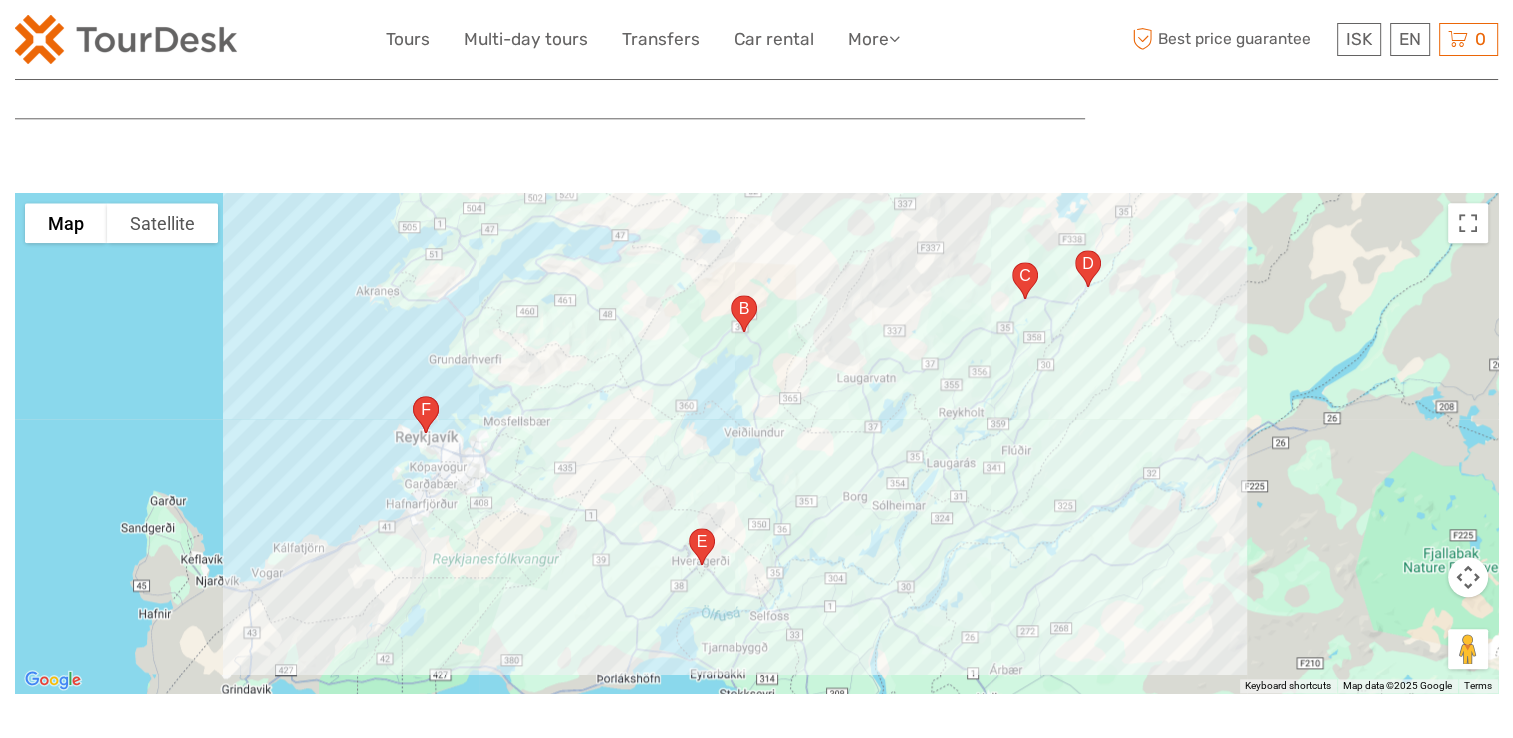 click at bounding box center [702, 546] 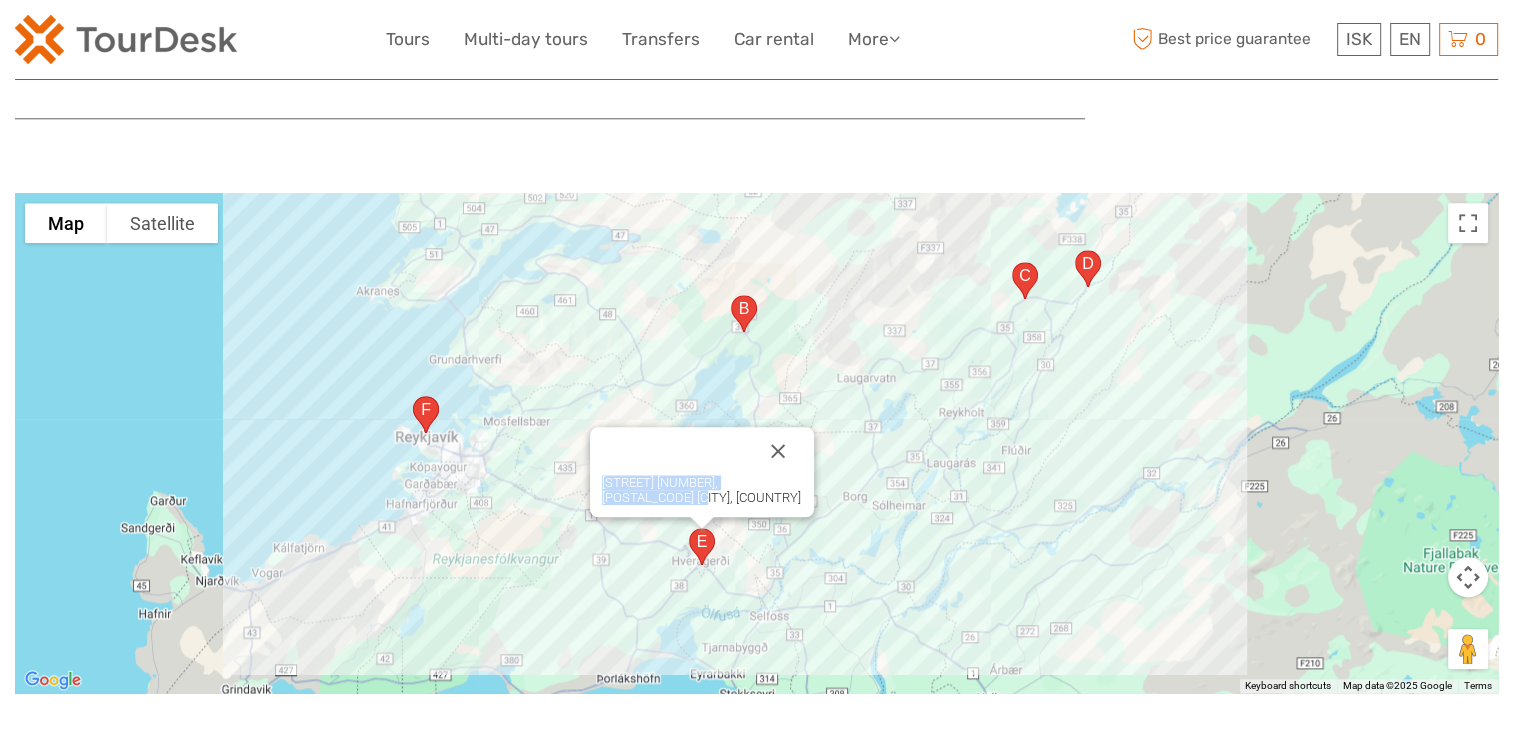 drag, startPoint x: 598, startPoint y: 474, endPoint x: 760, endPoint y: 498, distance: 163.76813 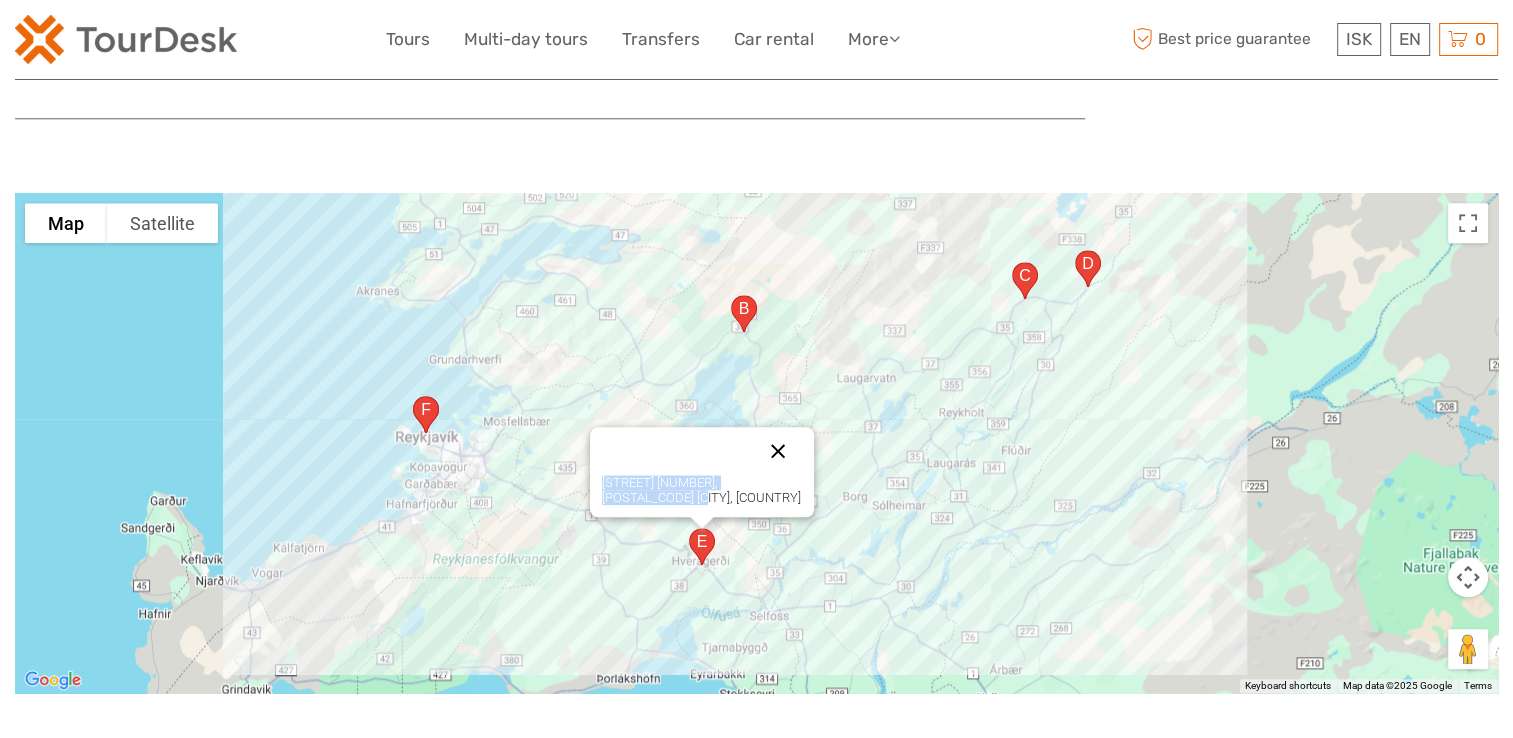 click at bounding box center [778, 451] 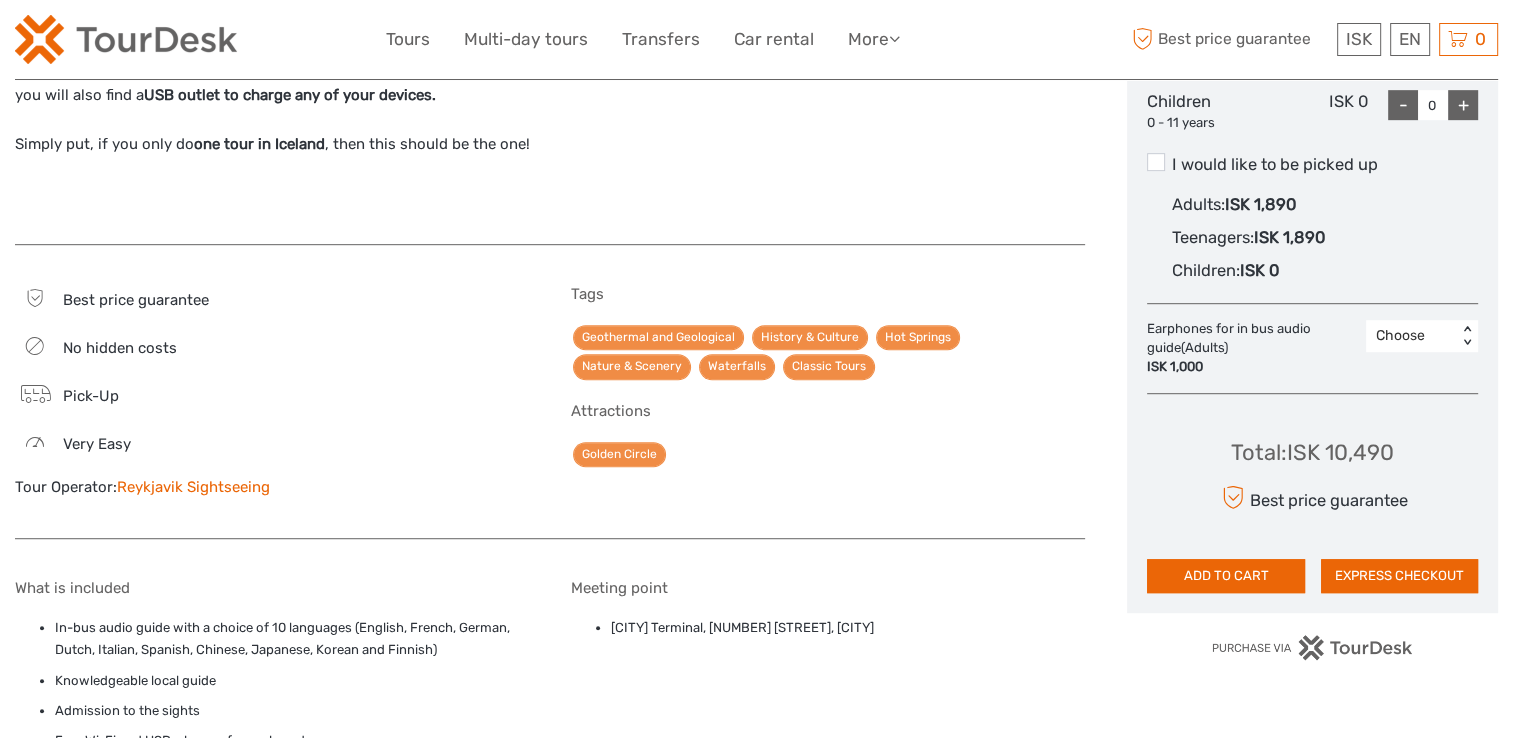 scroll, scrollTop: 1200, scrollLeft: 0, axis: vertical 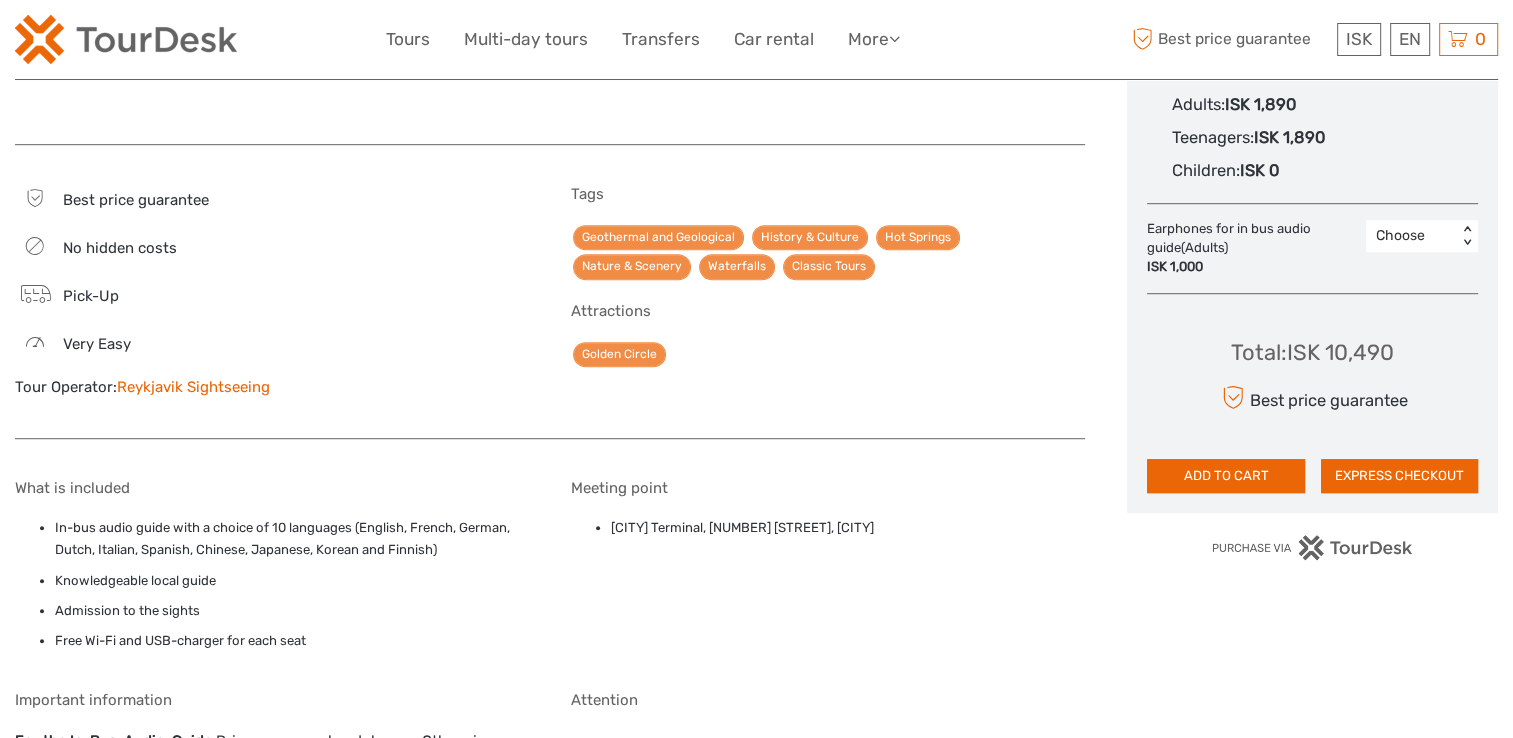 drag, startPoint x: 612, startPoint y: 522, endPoint x: 890, endPoint y: 523, distance: 278.0018 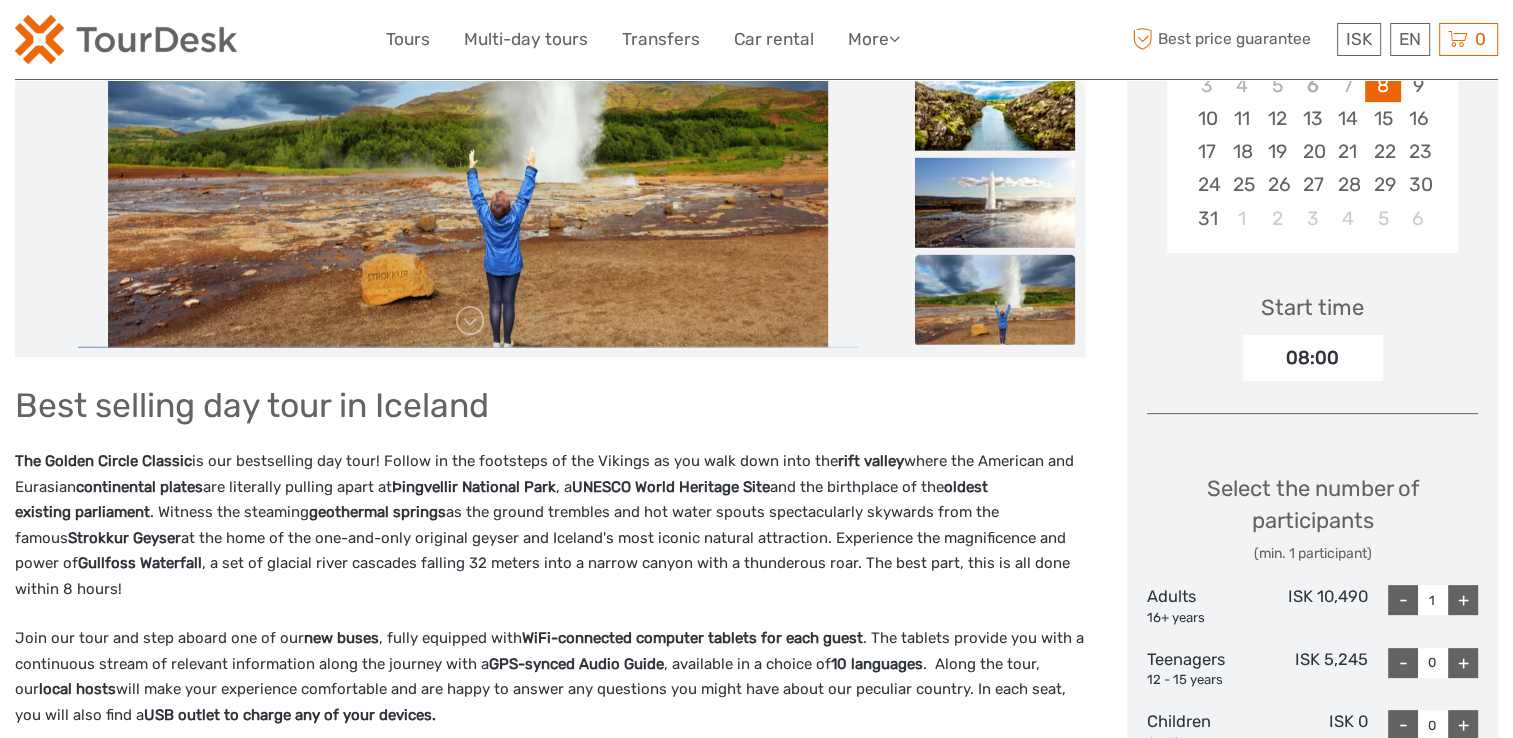 scroll, scrollTop: 500, scrollLeft: 0, axis: vertical 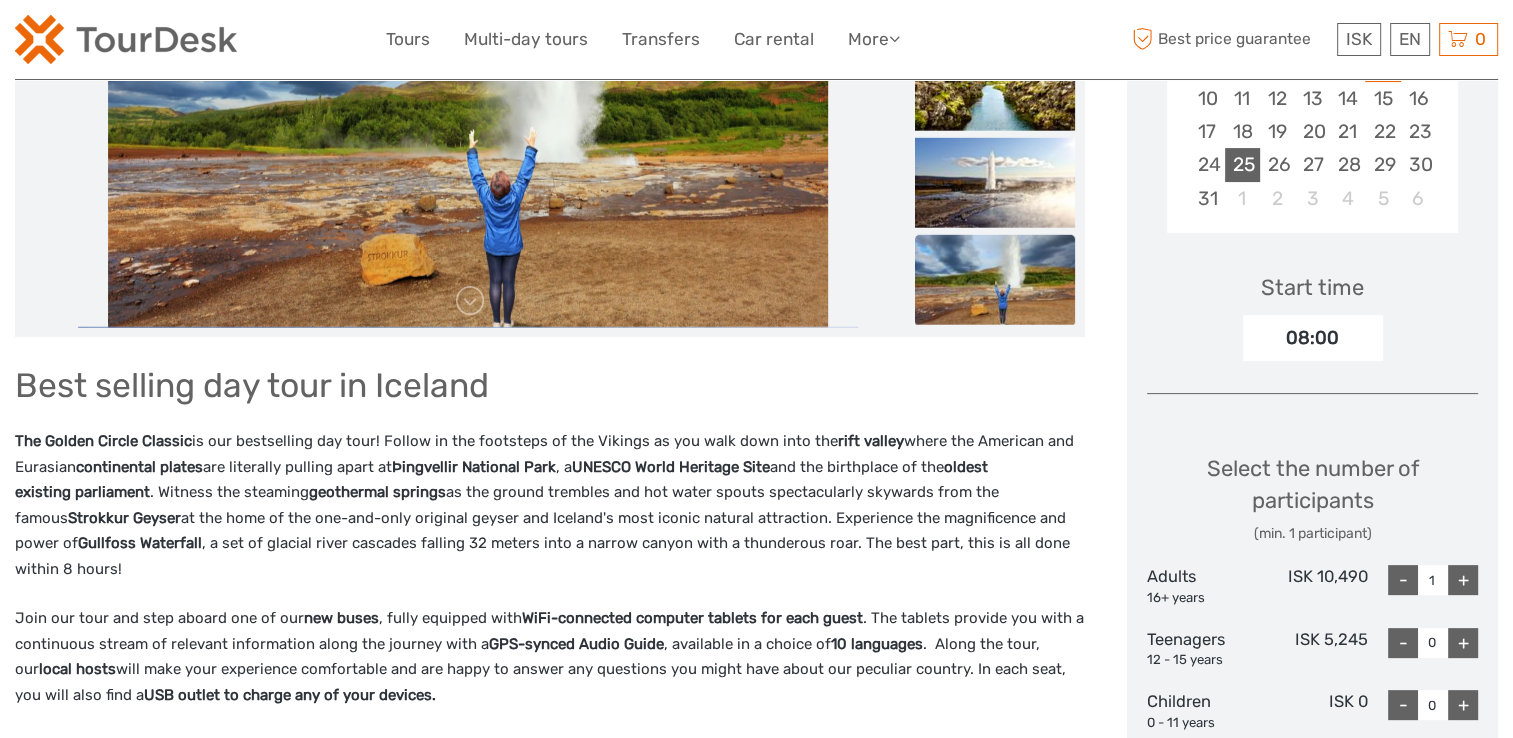 click on "25" at bounding box center [1242, 164] 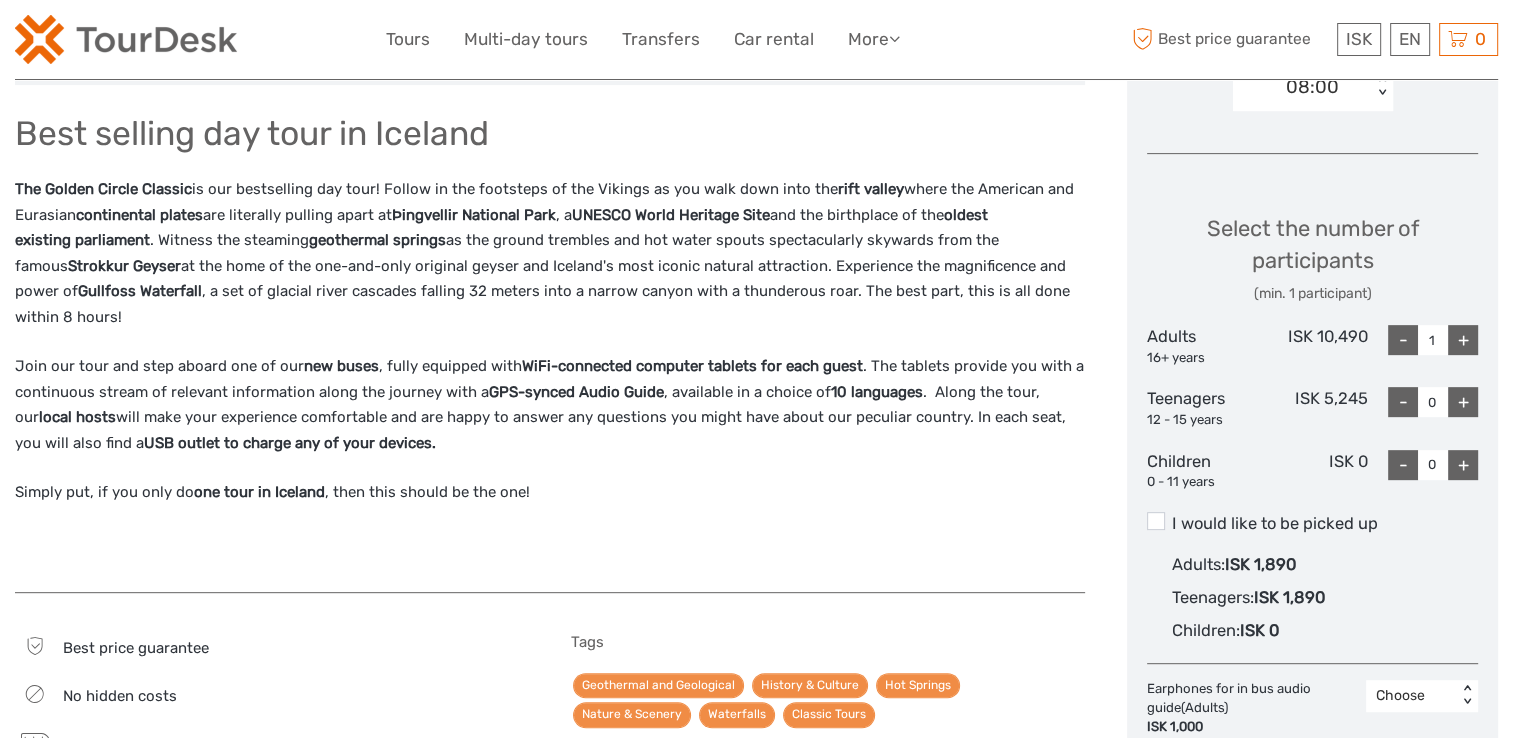 scroll, scrollTop: 800, scrollLeft: 0, axis: vertical 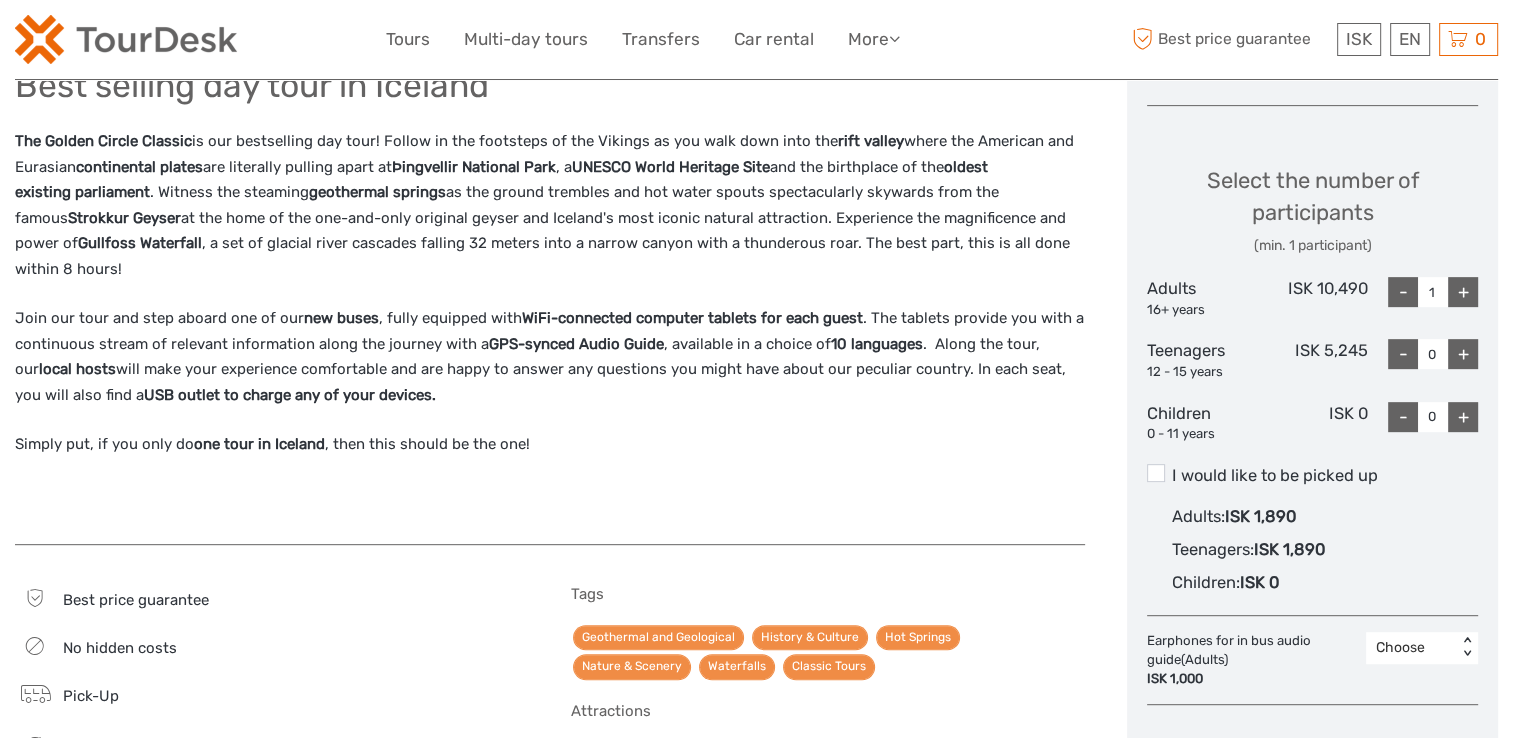click on "+" at bounding box center (1463, 292) 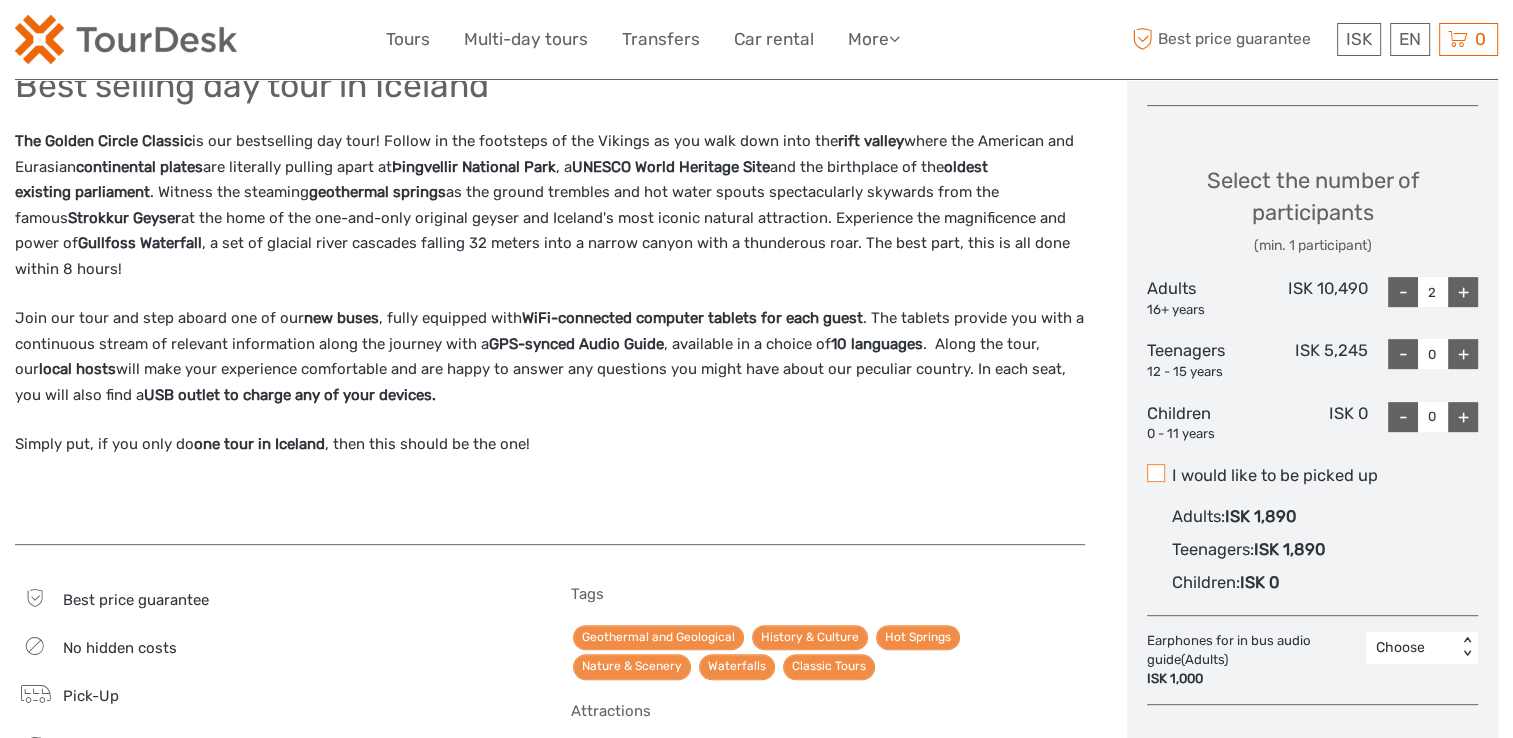 click at bounding box center [1156, 473] 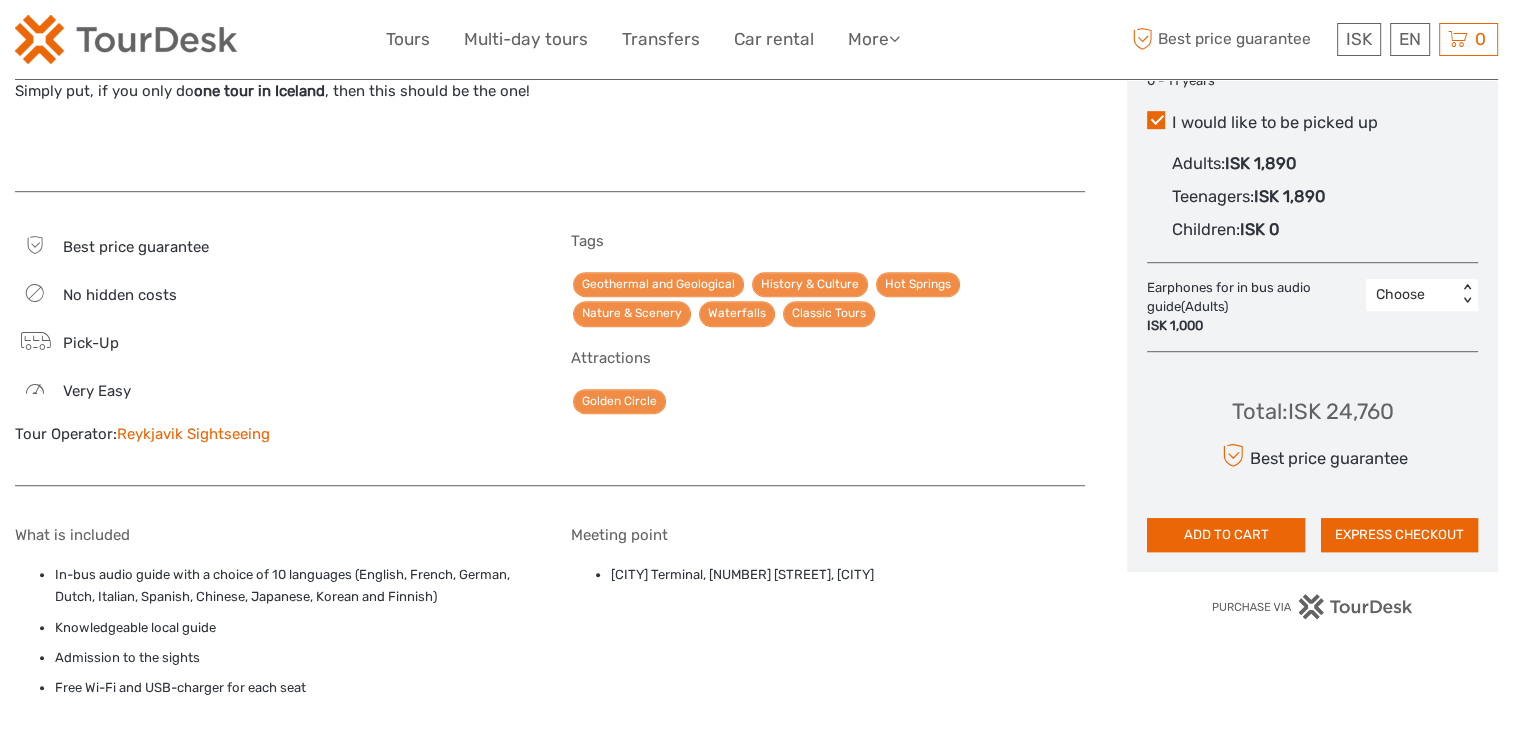 scroll, scrollTop: 1200, scrollLeft: 0, axis: vertical 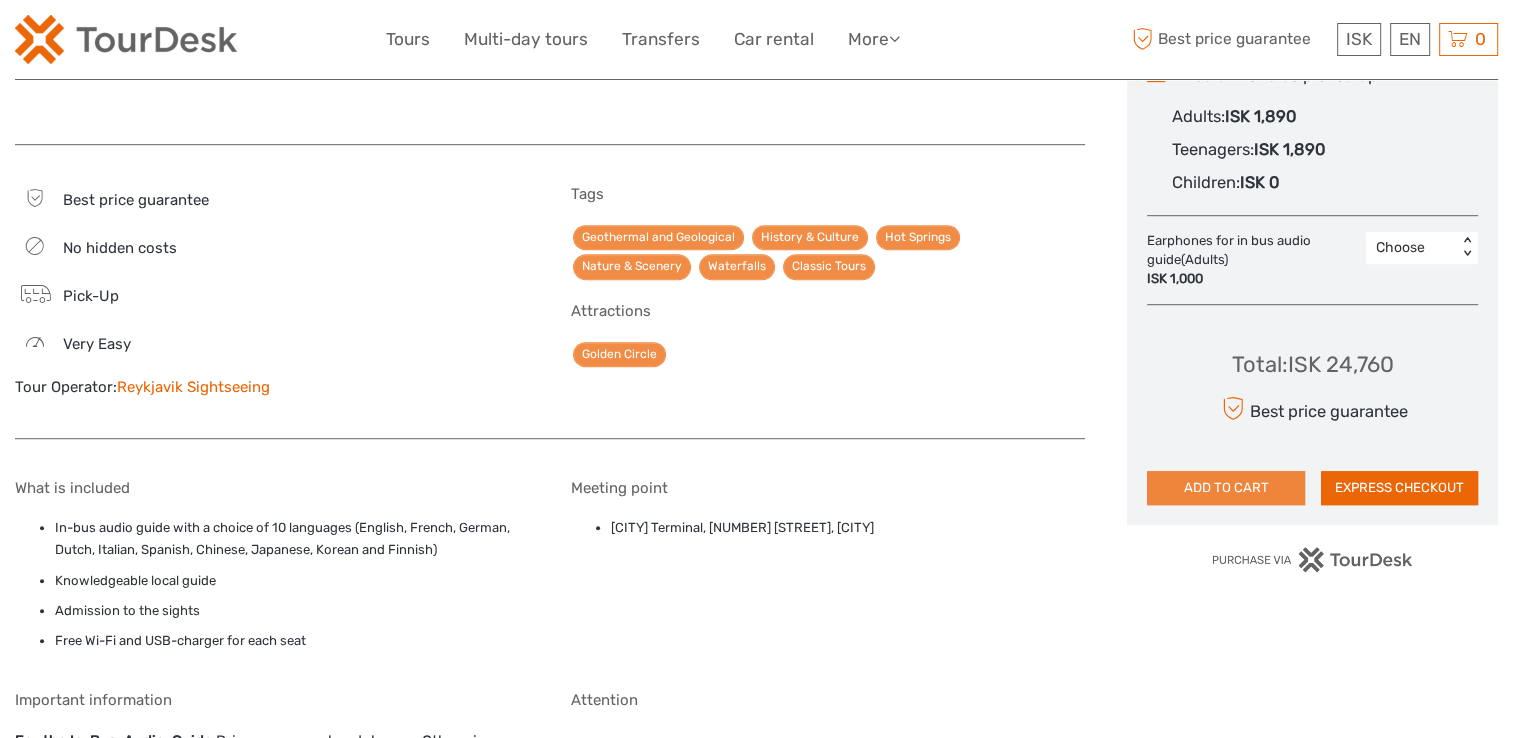 click on "ADD TO CART" at bounding box center (1225, 488) 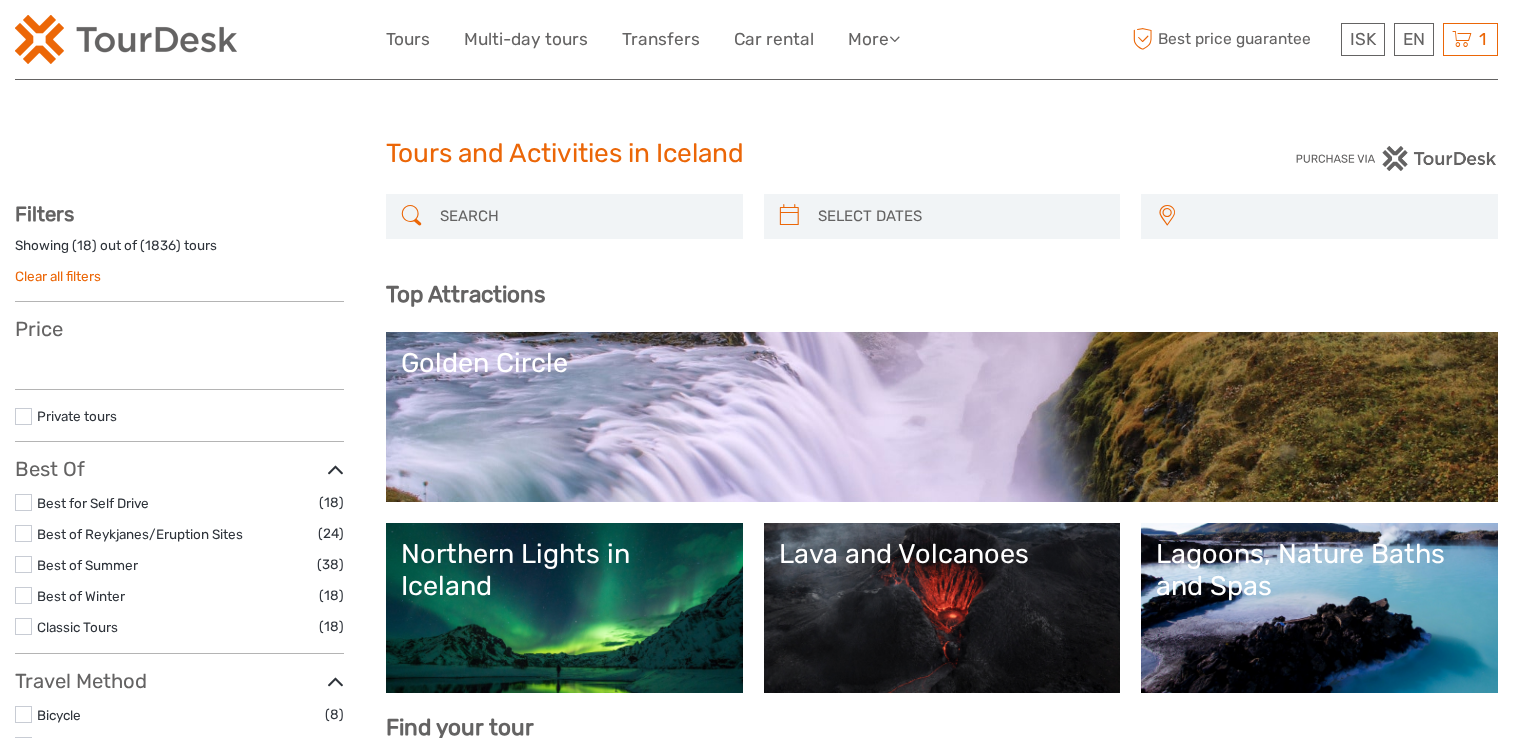 select 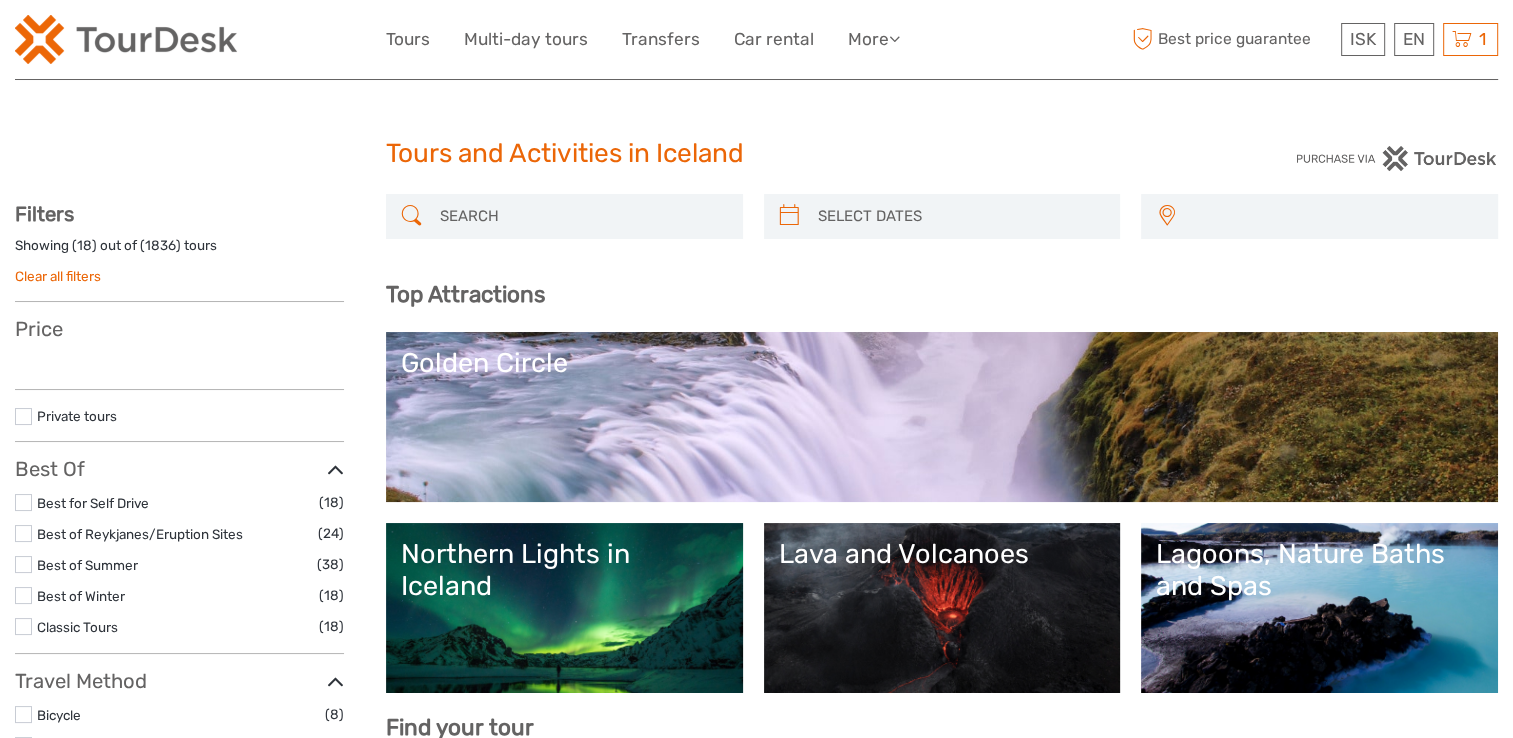select 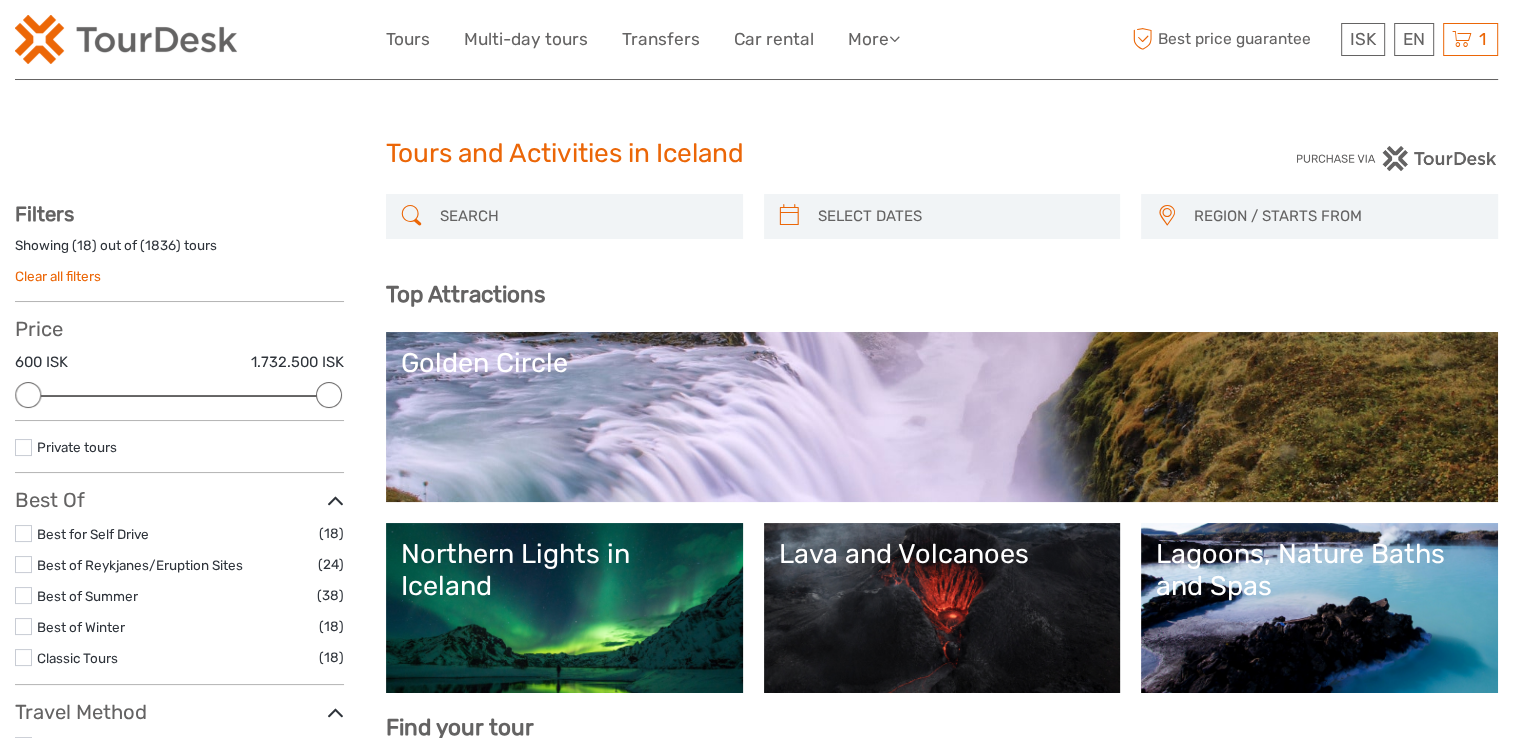 scroll, scrollTop: 200, scrollLeft: 0, axis: vertical 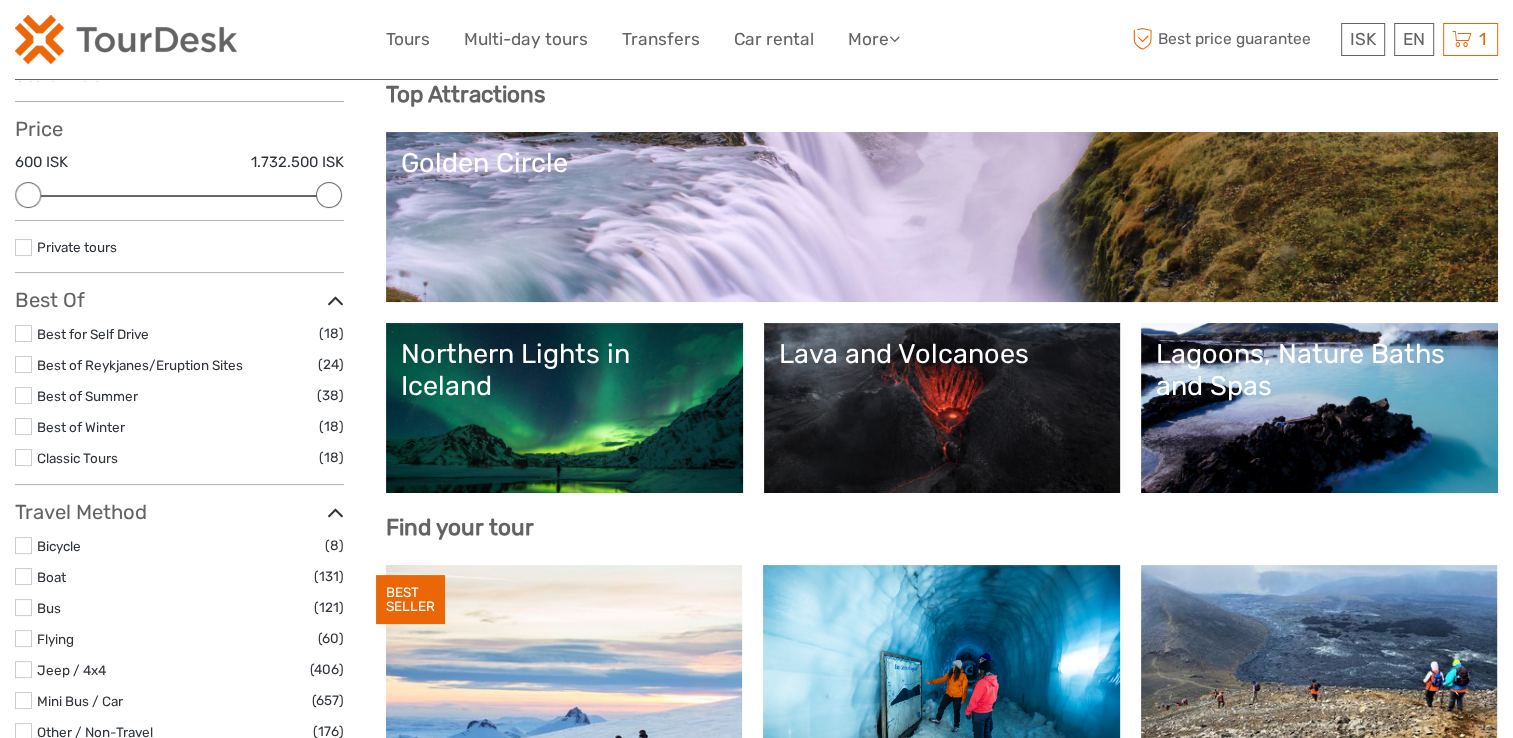 click on "Golden Circle" at bounding box center (942, 217) 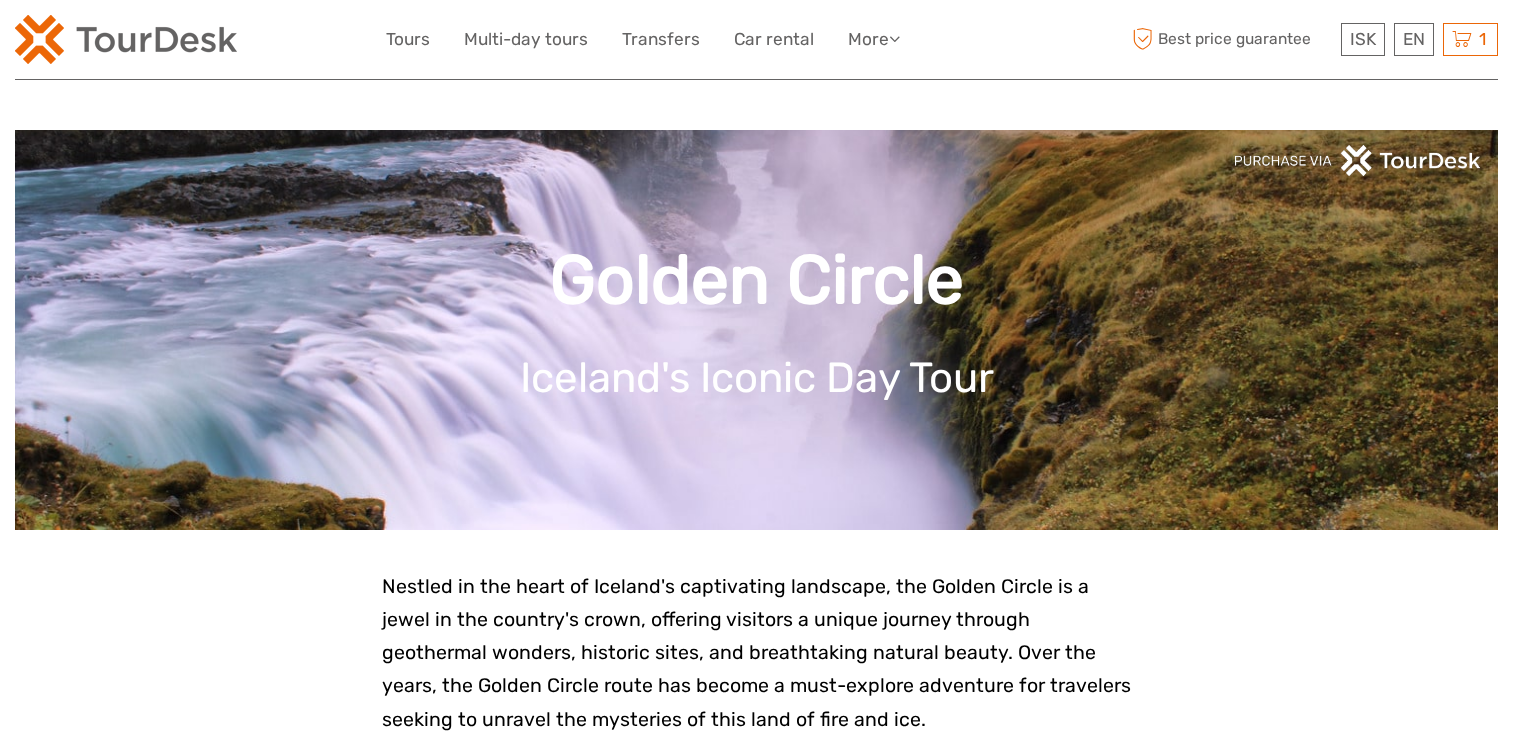 scroll, scrollTop: 0, scrollLeft: 0, axis: both 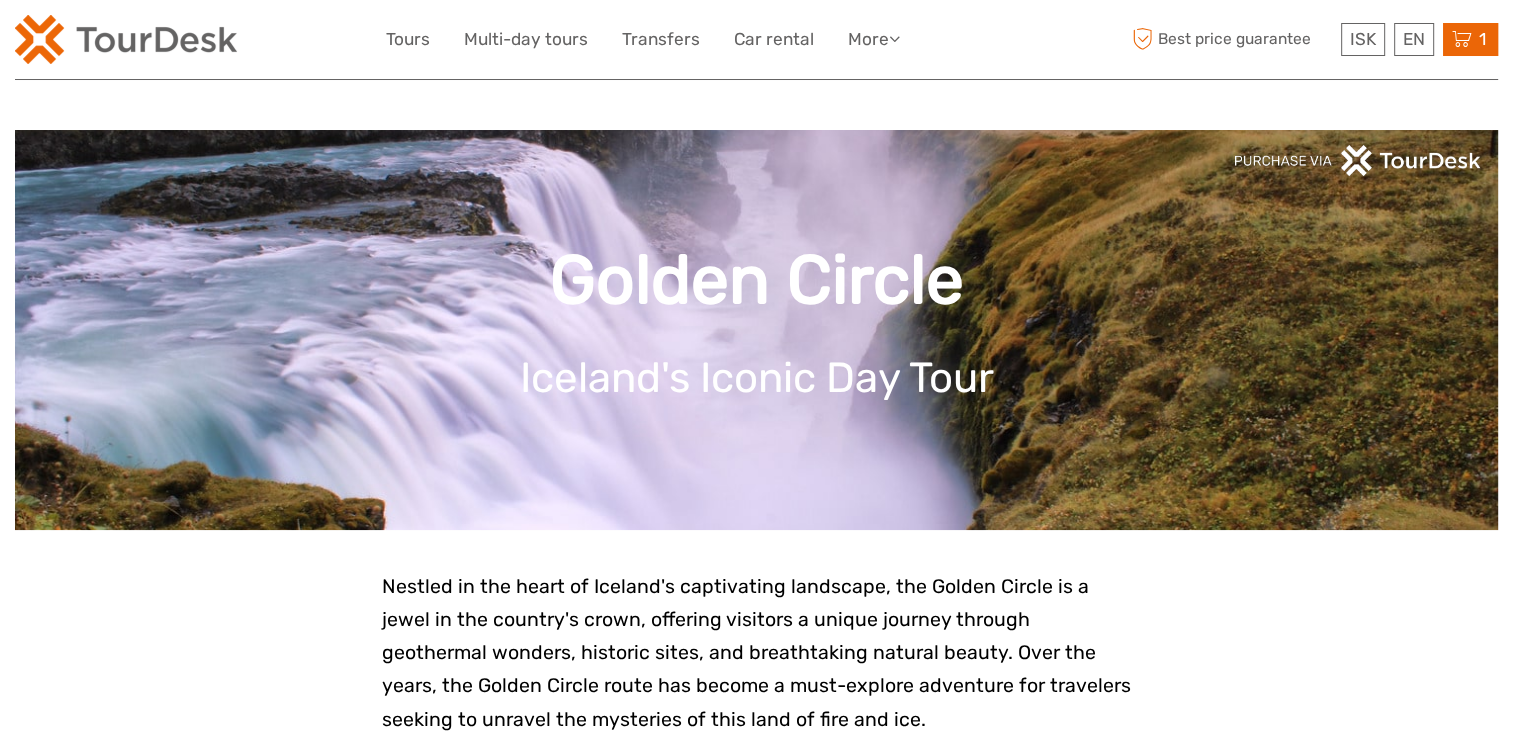 click at bounding box center [1462, 39] 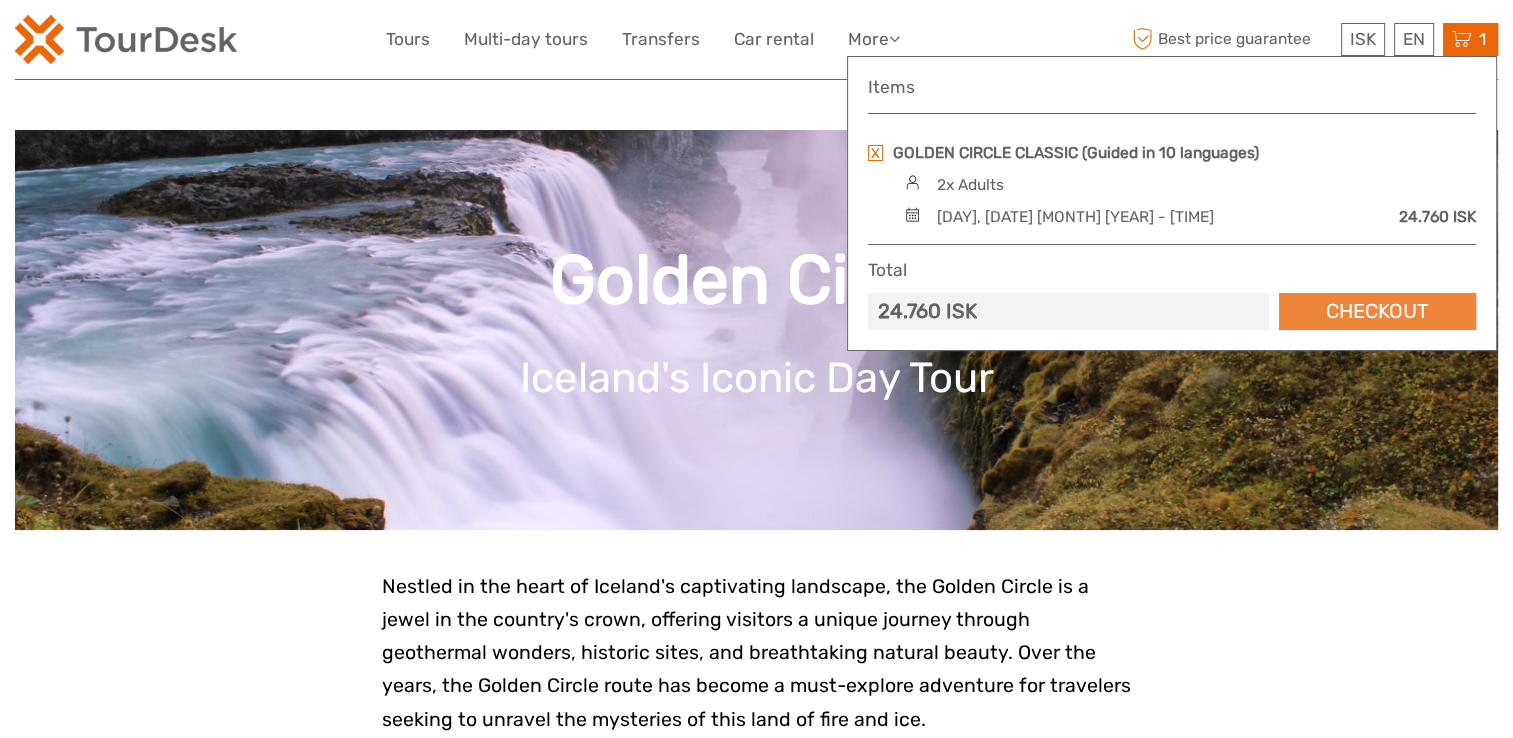 click on "Checkout" at bounding box center (1377, 311) 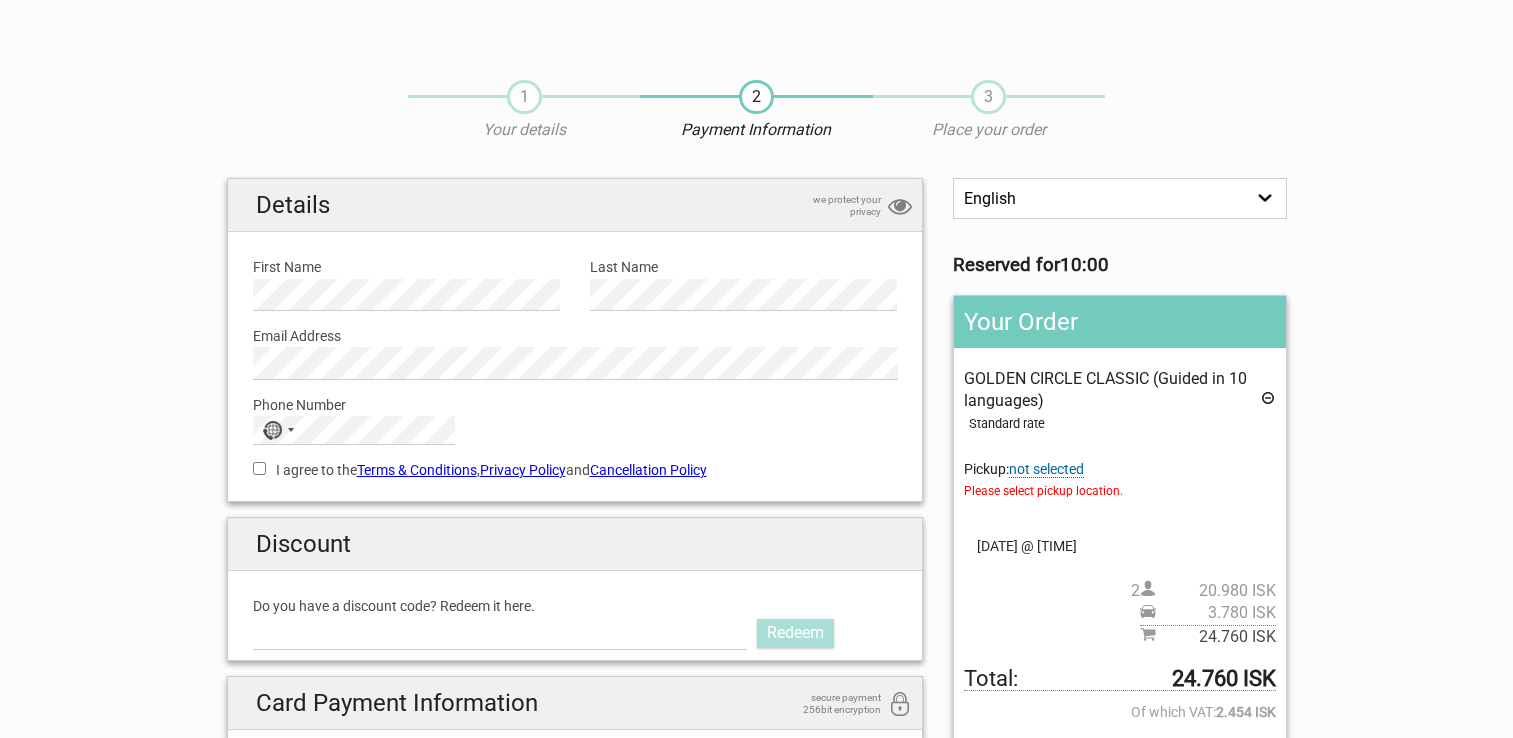 scroll, scrollTop: 0, scrollLeft: 0, axis: both 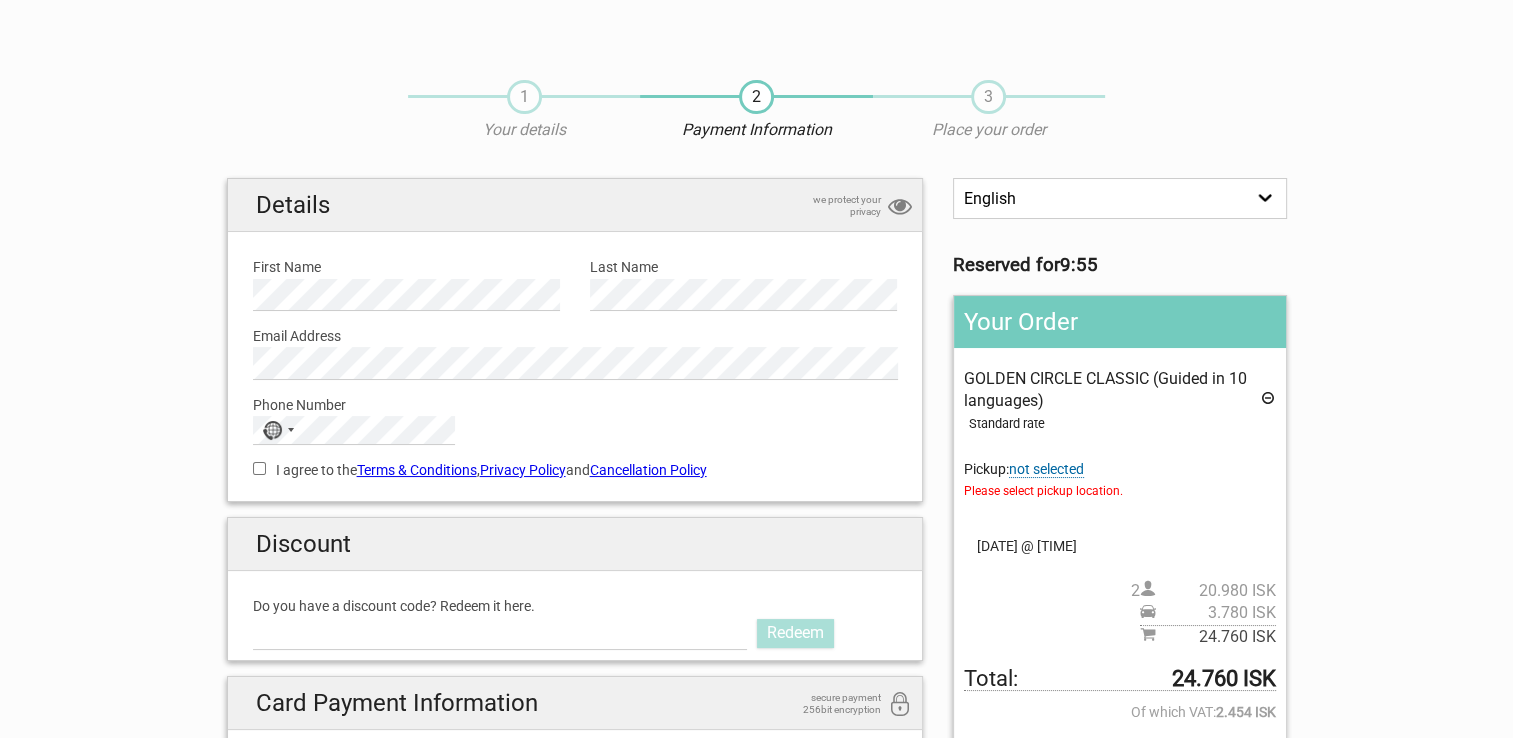 click on "not selected" at bounding box center [1046, 469] 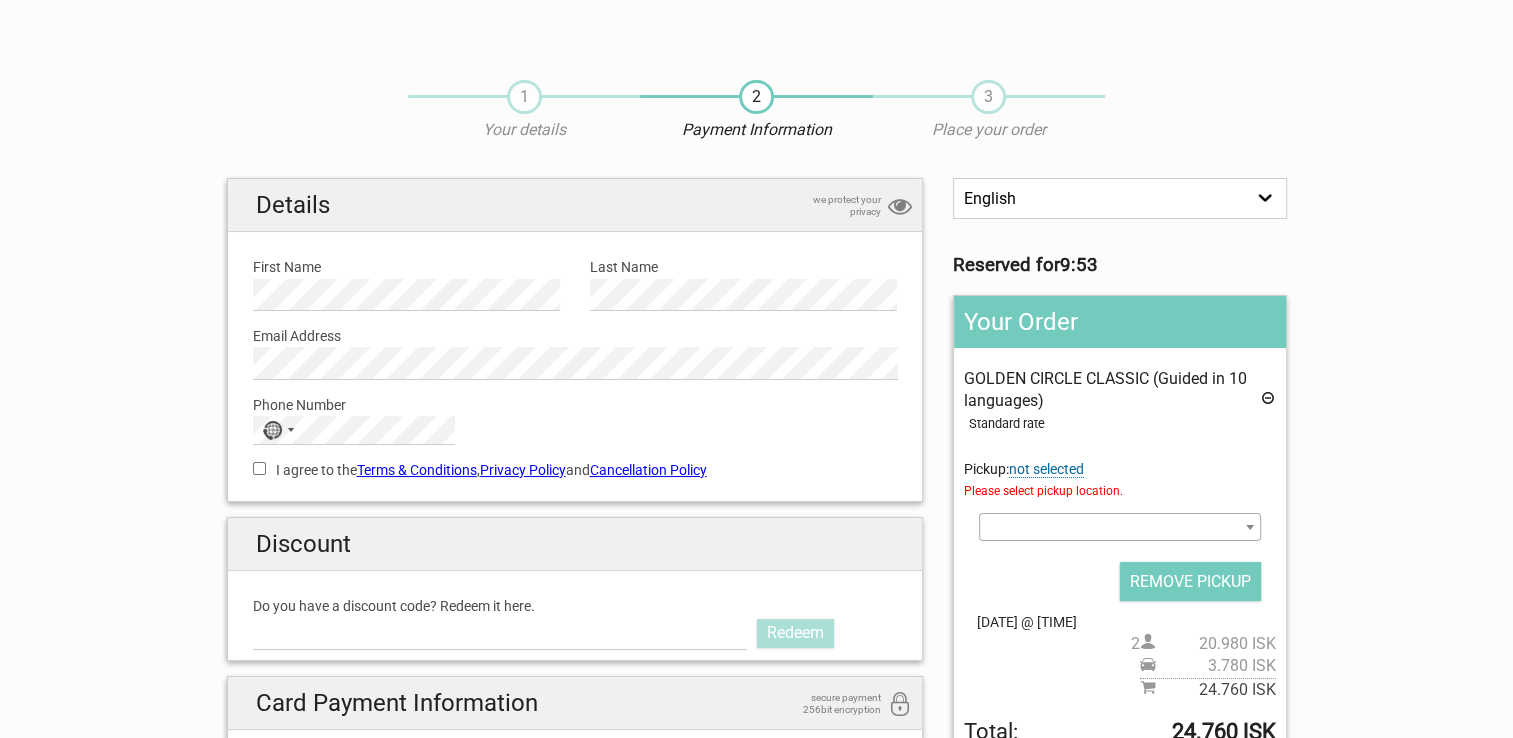 click at bounding box center [1250, 527] 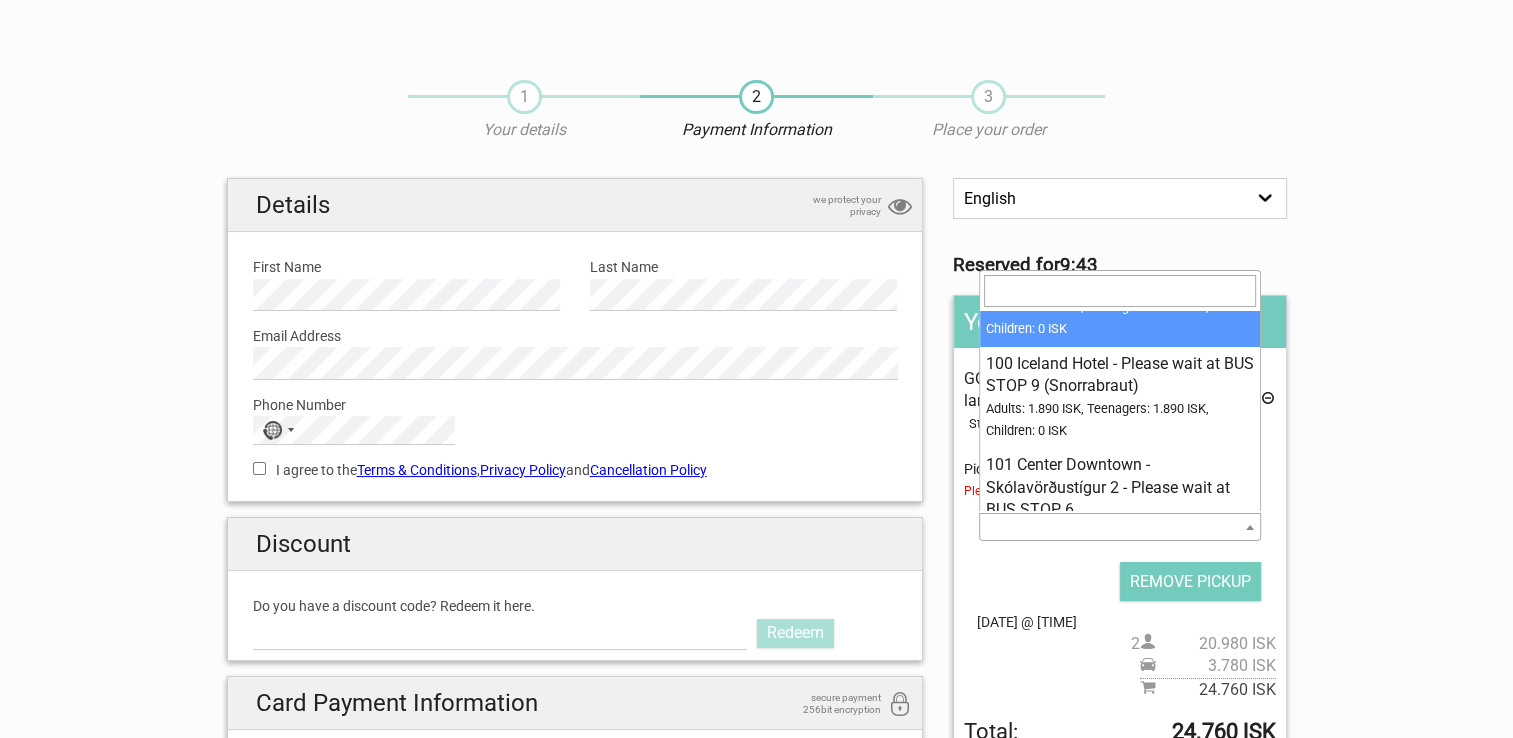 scroll, scrollTop: 100, scrollLeft: 0, axis: vertical 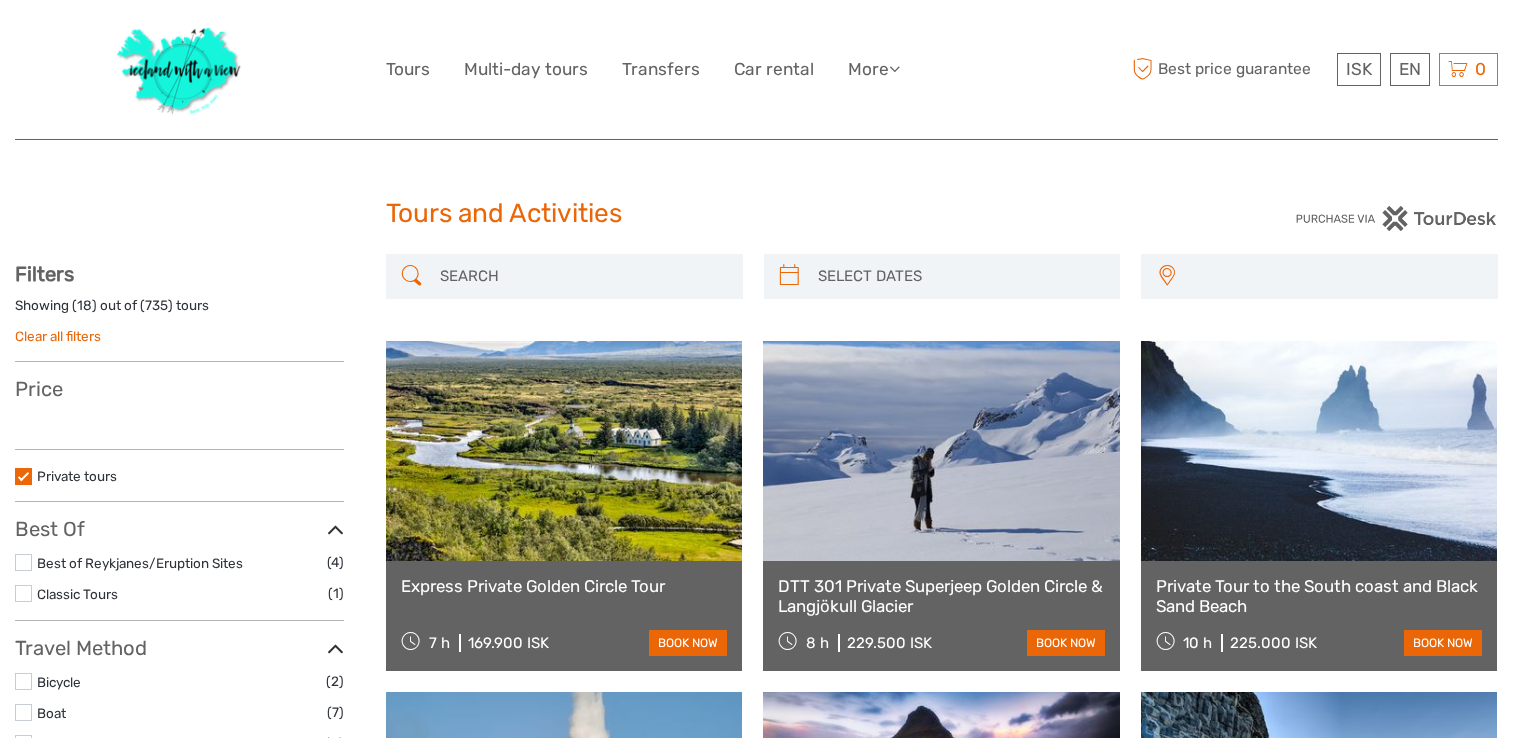 select 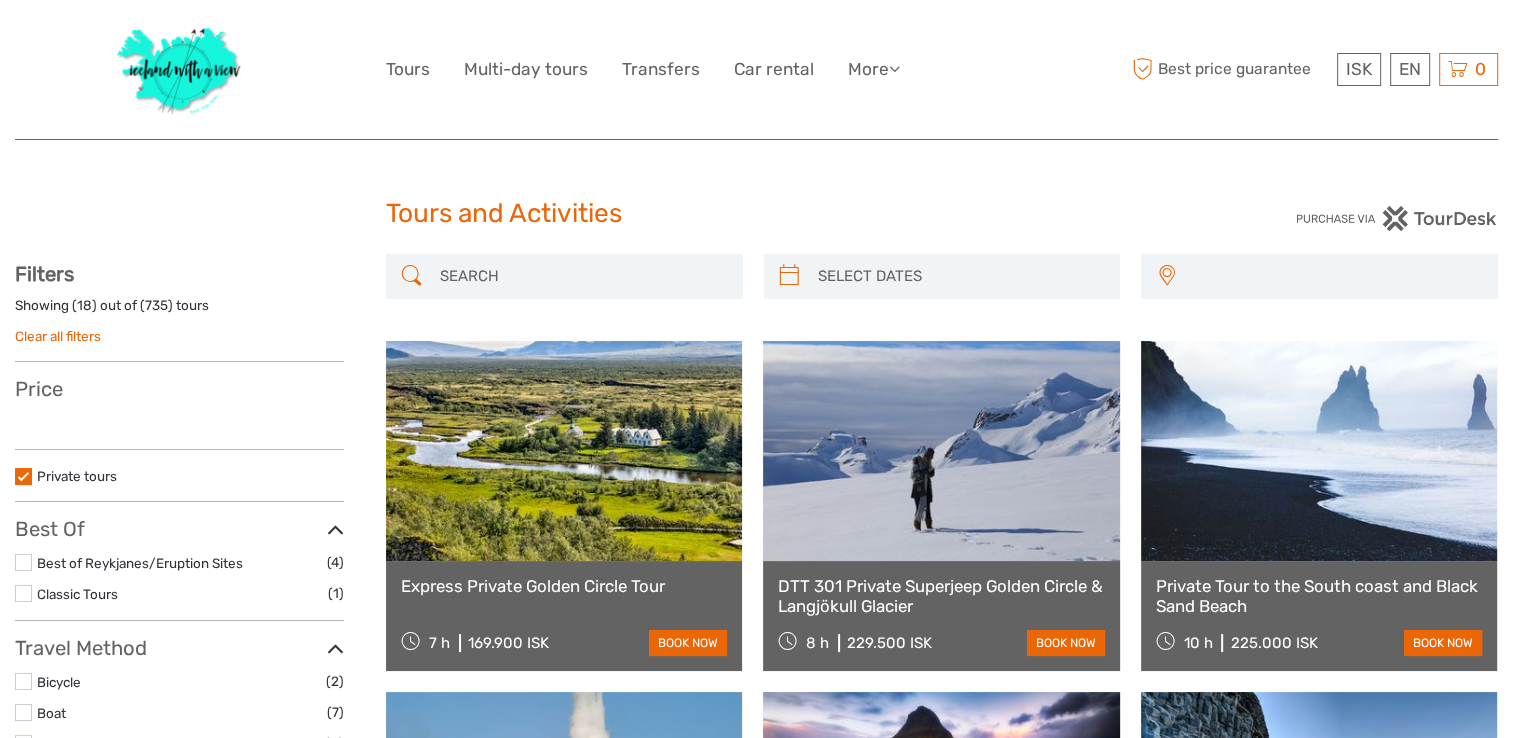 select 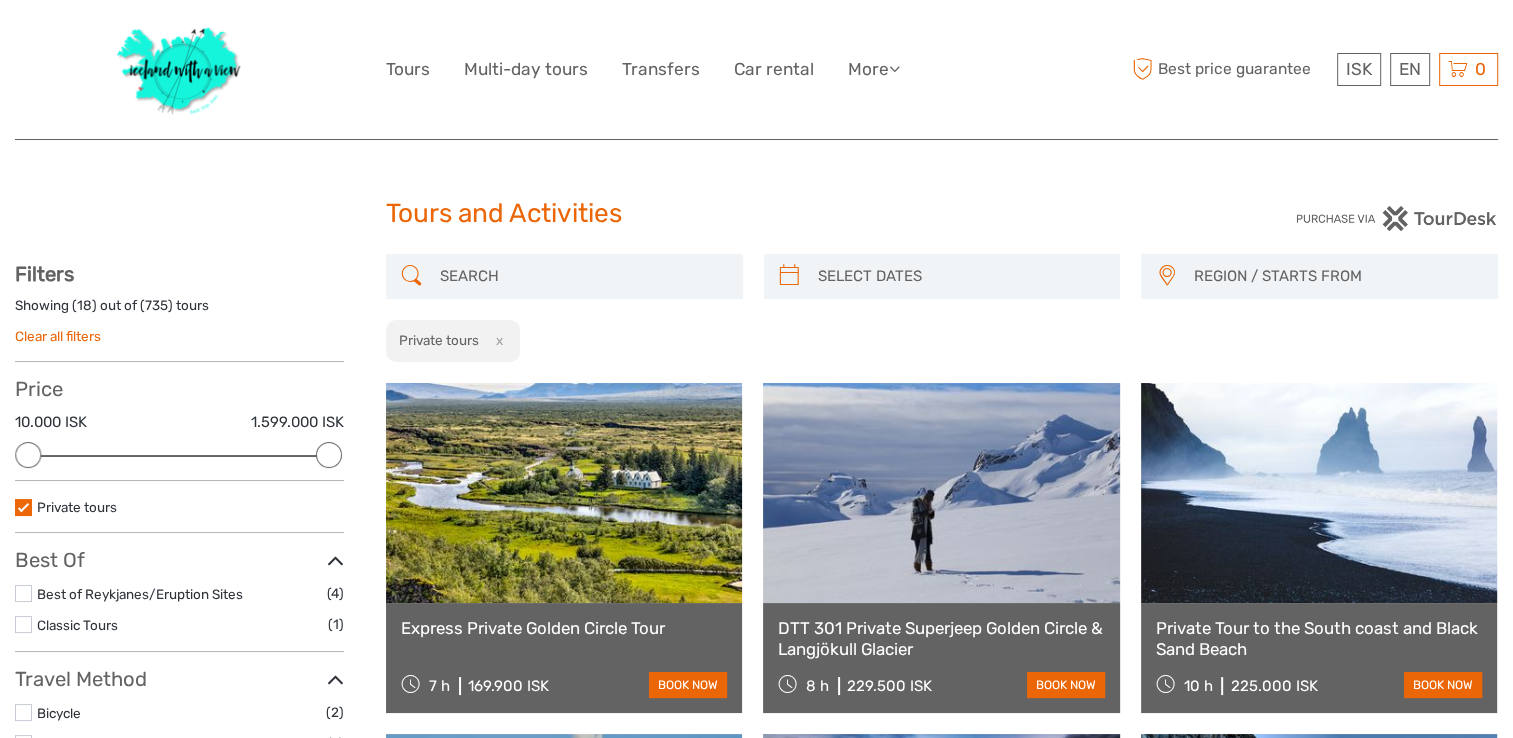 scroll, scrollTop: 0, scrollLeft: 0, axis: both 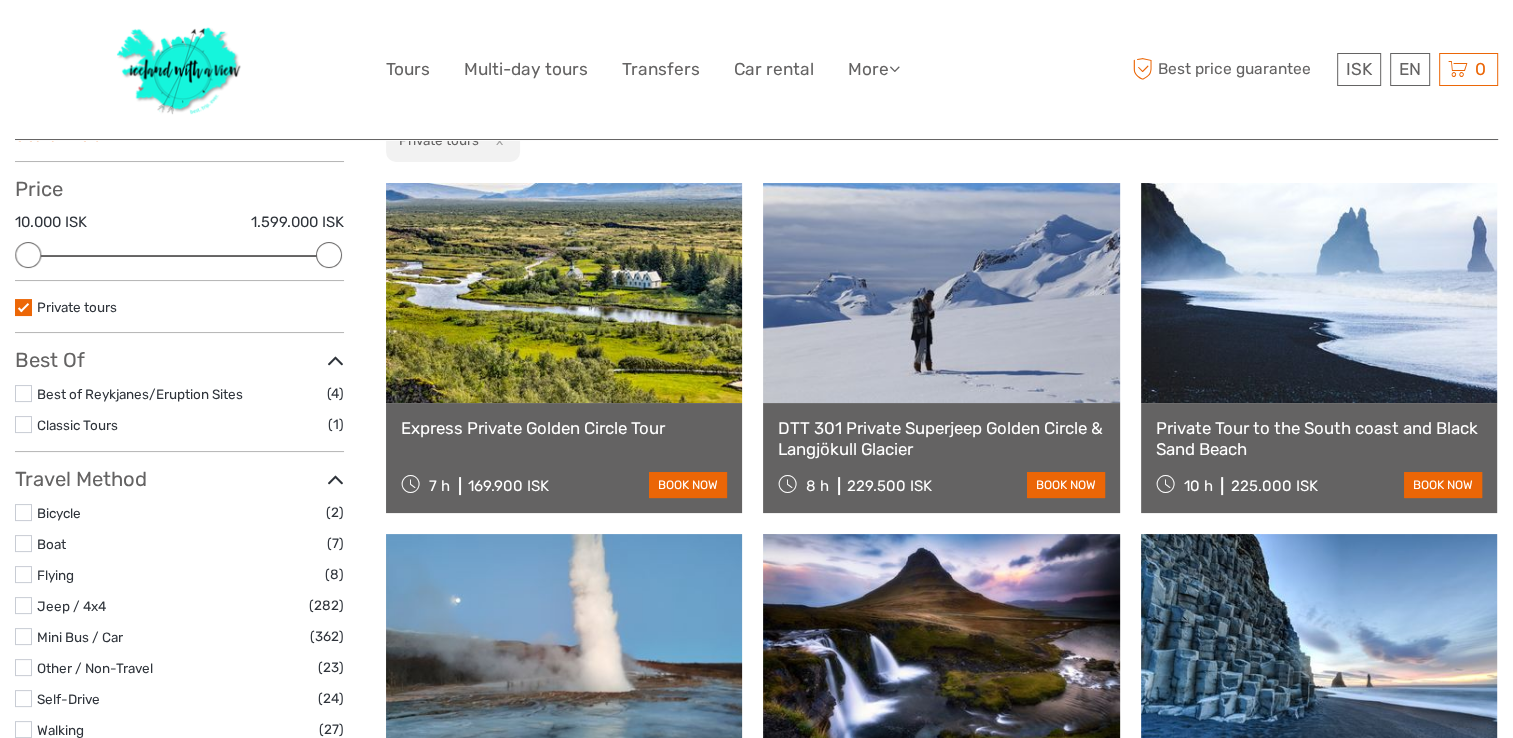 click at bounding box center [564, 293] 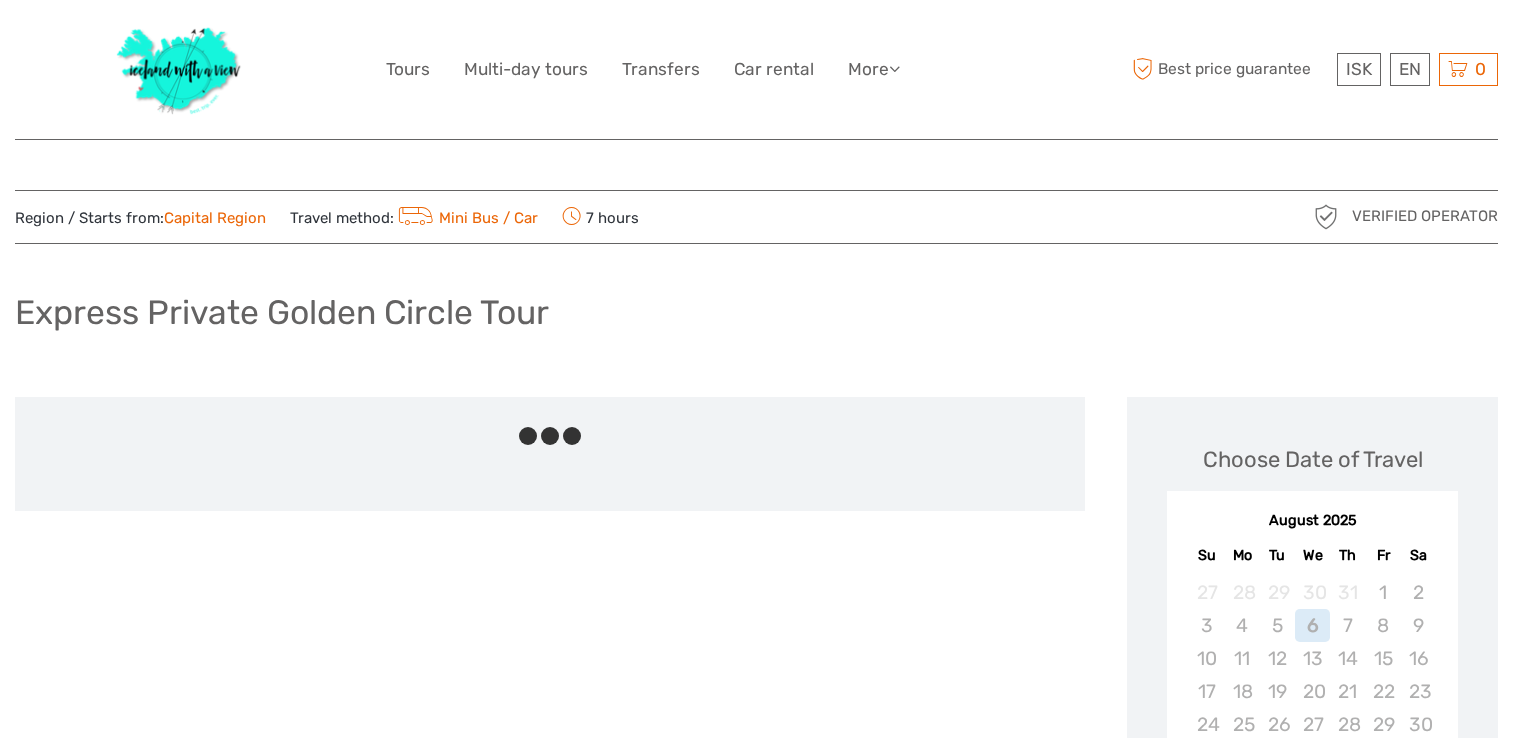 scroll, scrollTop: 0, scrollLeft: 0, axis: both 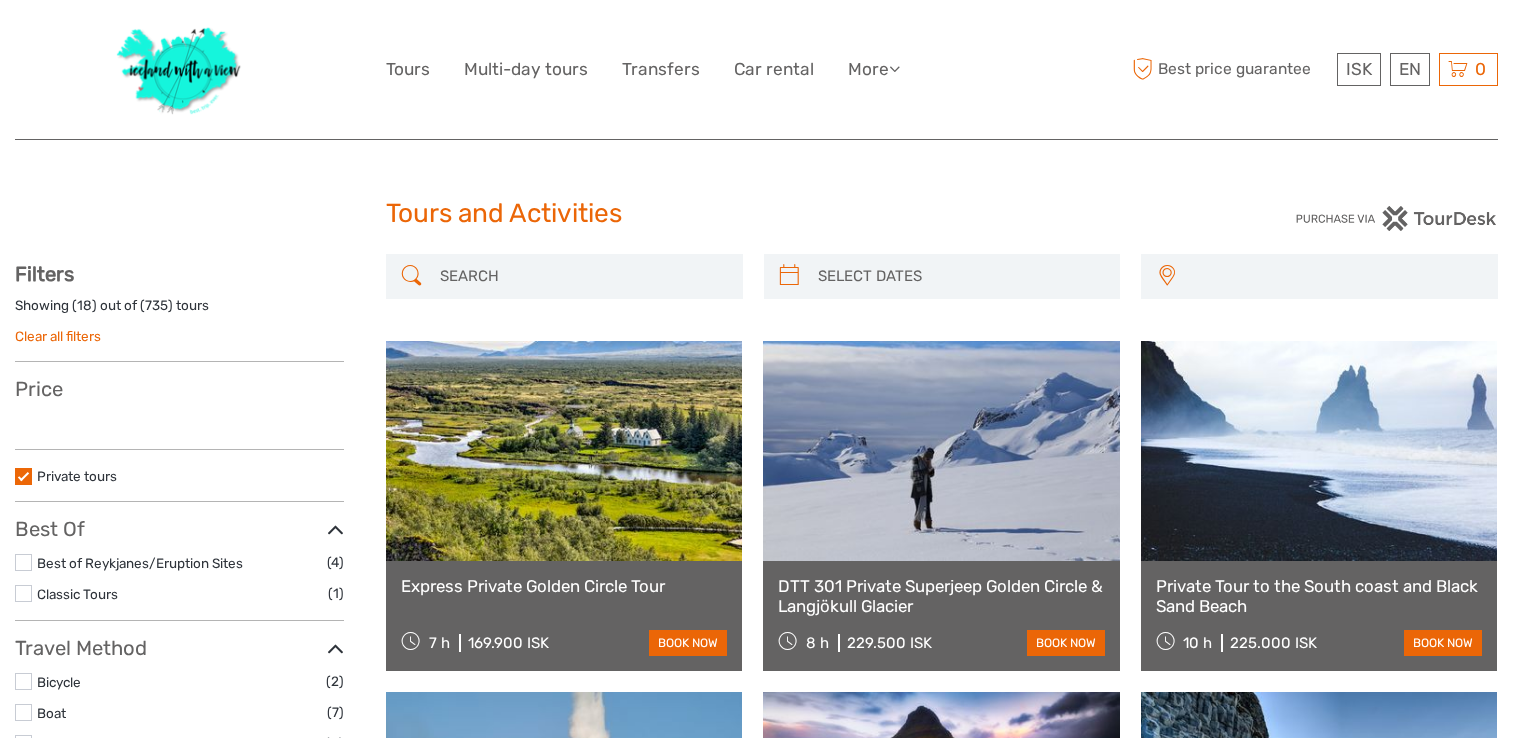 select 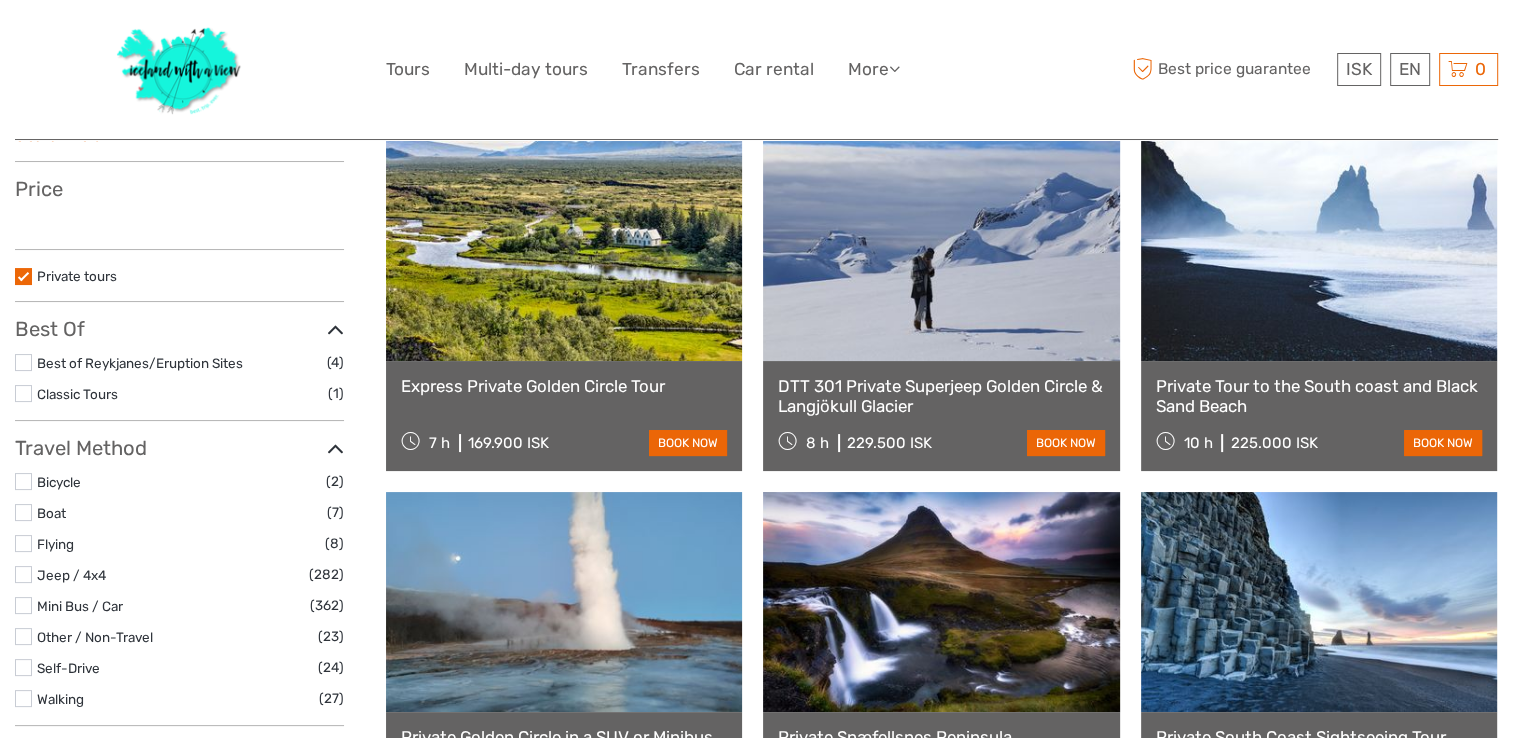 select 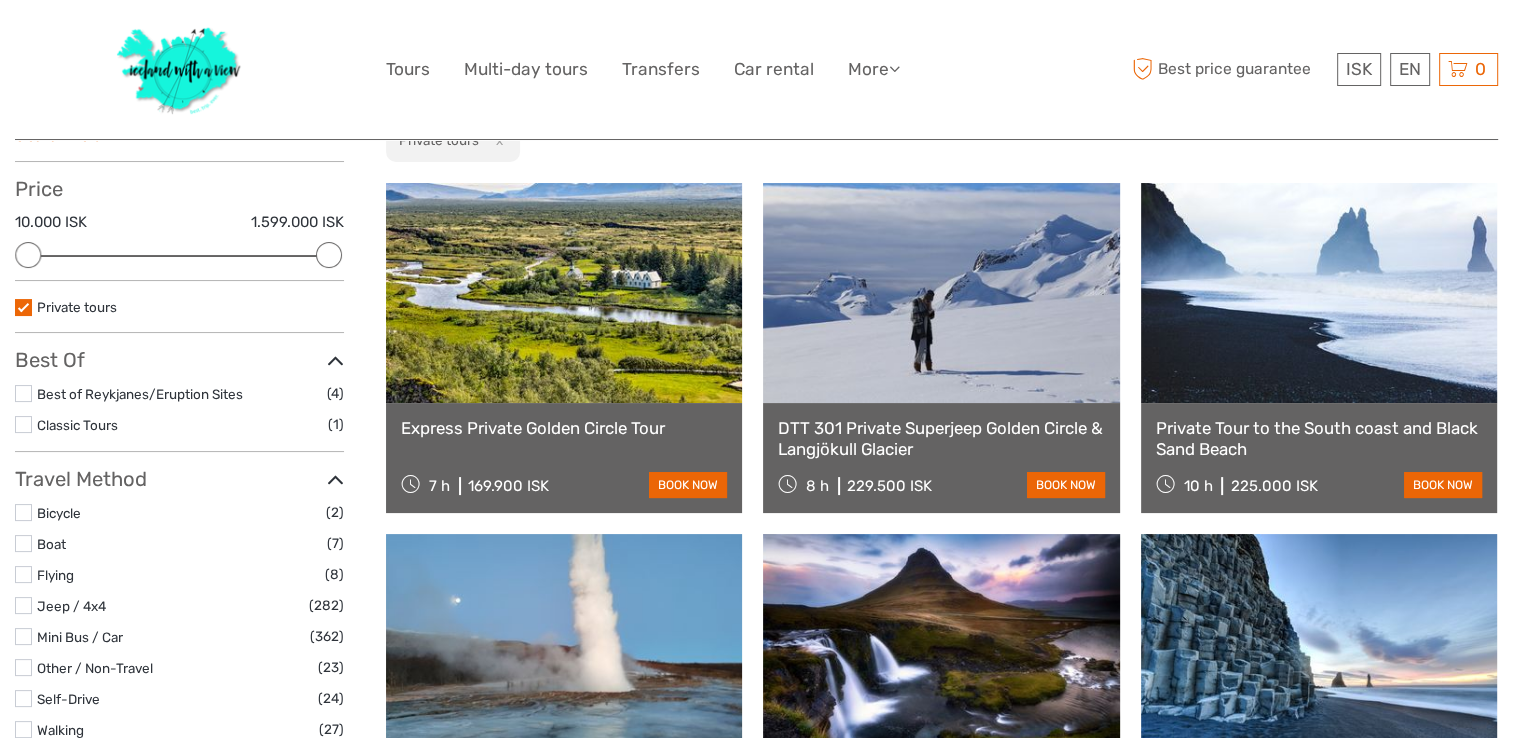 scroll, scrollTop: 0, scrollLeft: 0, axis: both 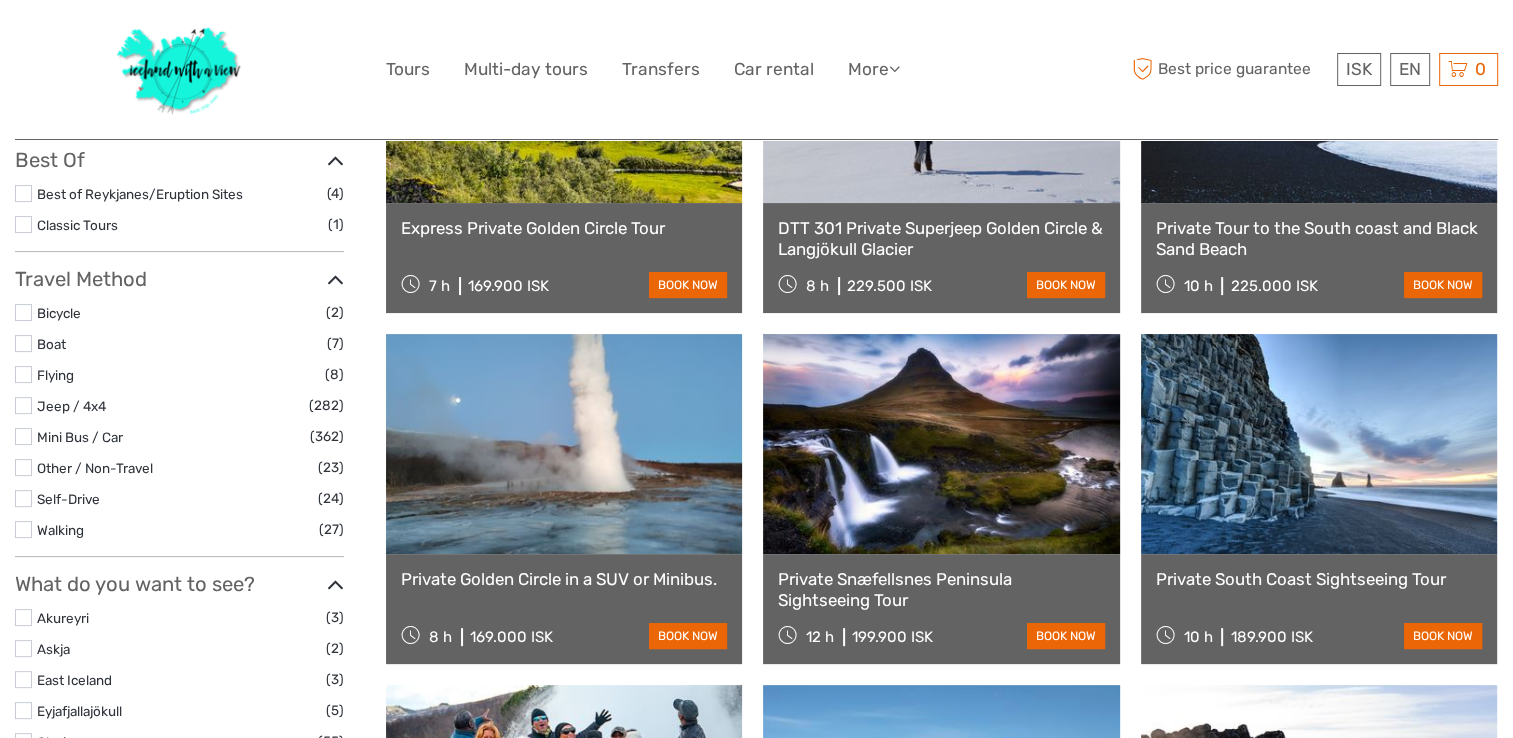 click at bounding box center [564, 444] 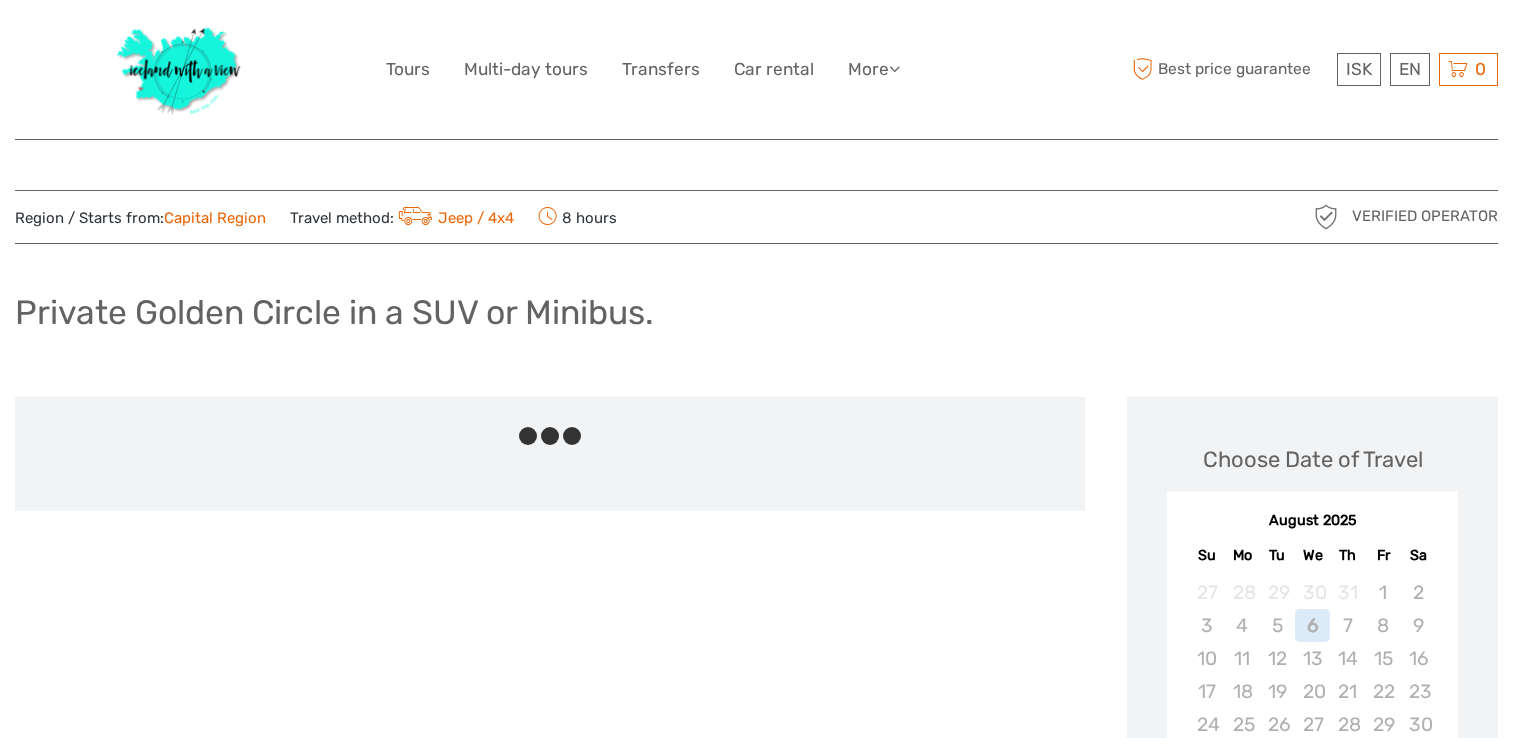 scroll, scrollTop: 0, scrollLeft: 0, axis: both 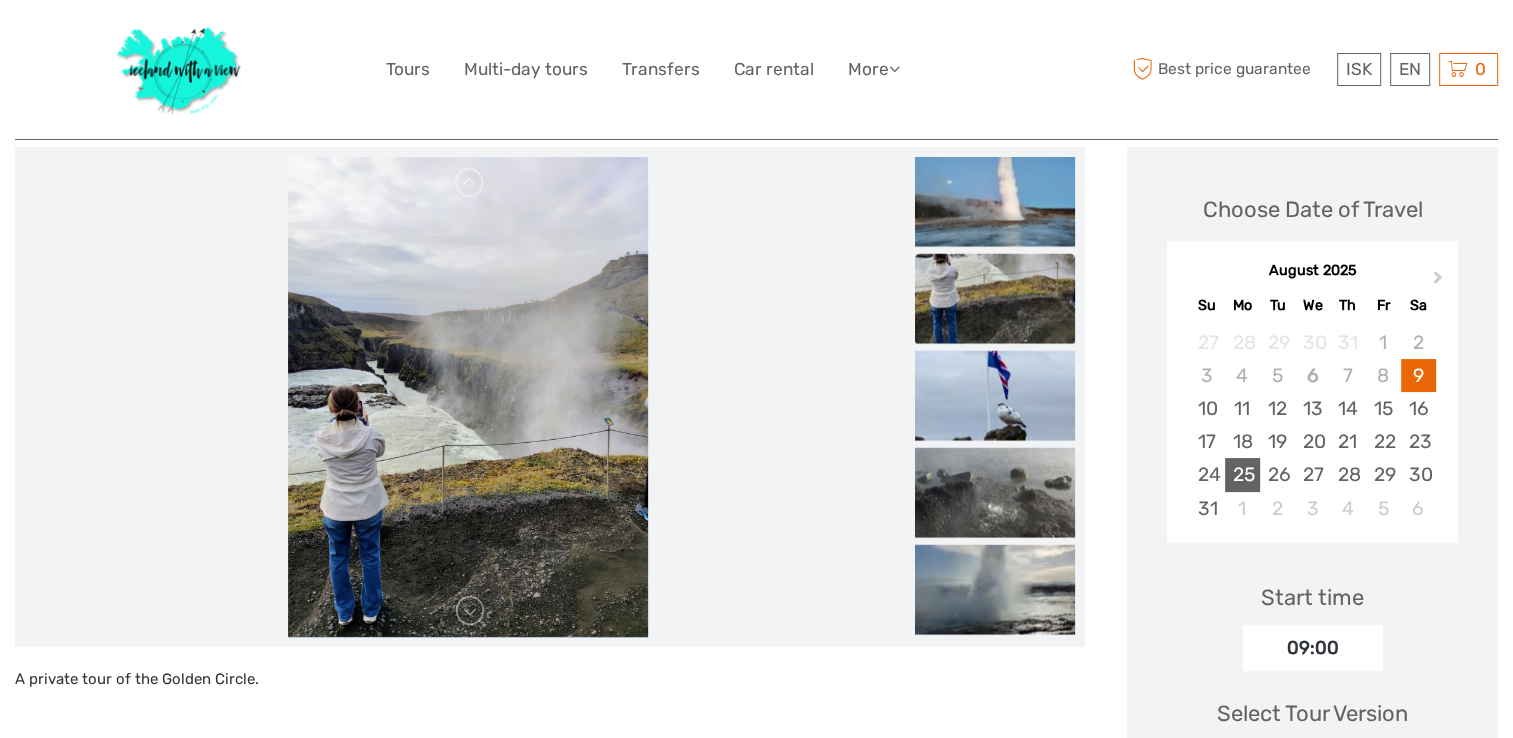 click on "25" at bounding box center [1242, 474] 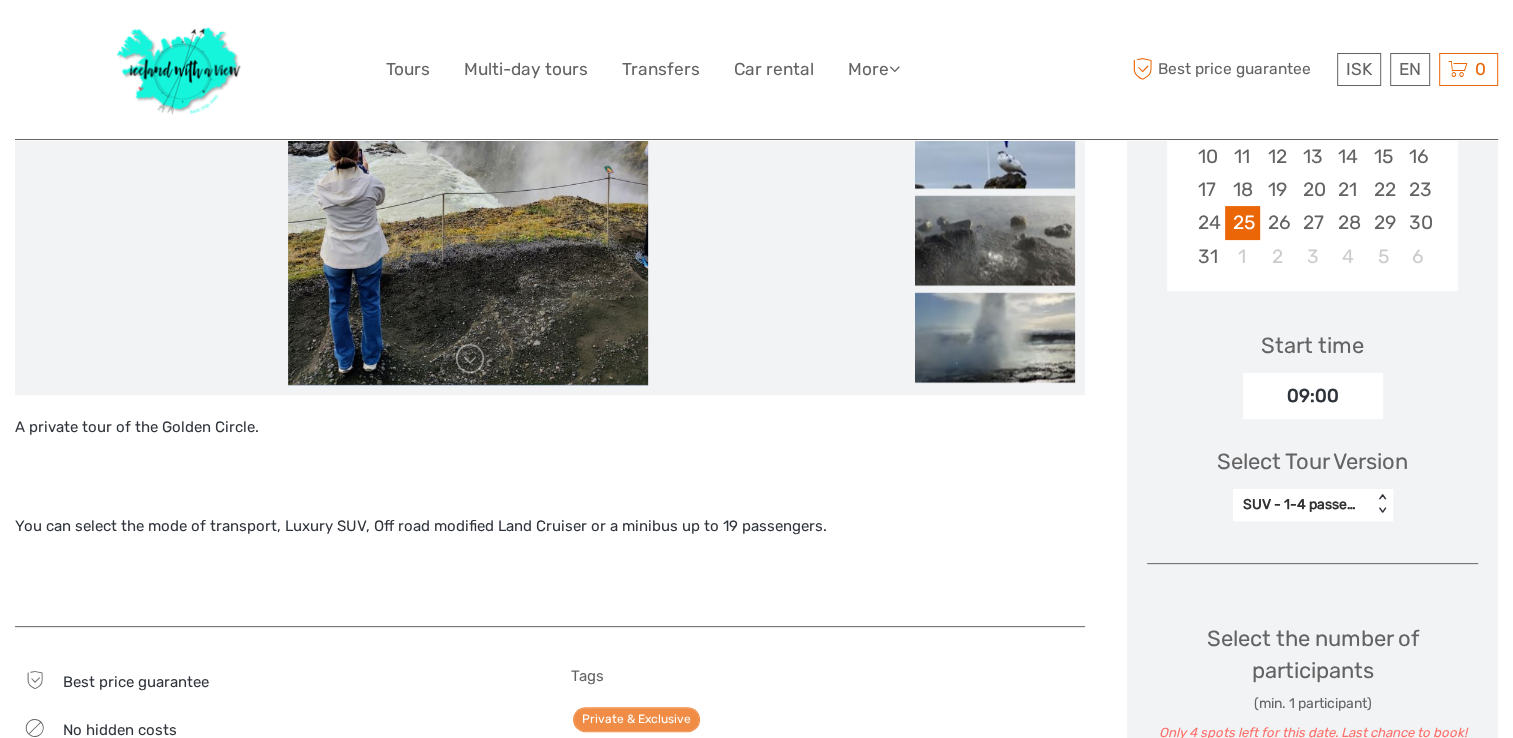 scroll, scrollTop: 550, scrollLeft: 0, axis: vertical 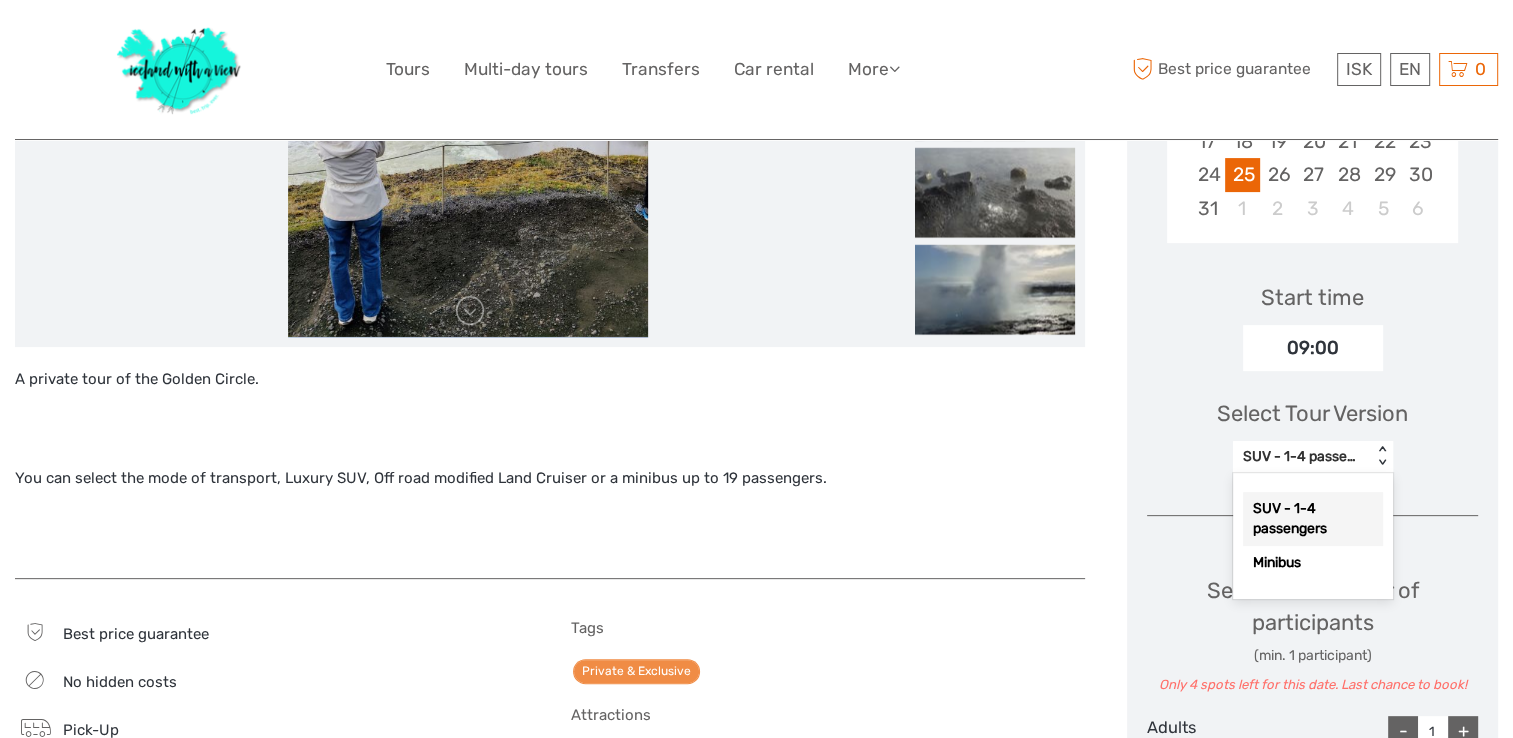 click on "< >" at bounding box center (1382, 456) 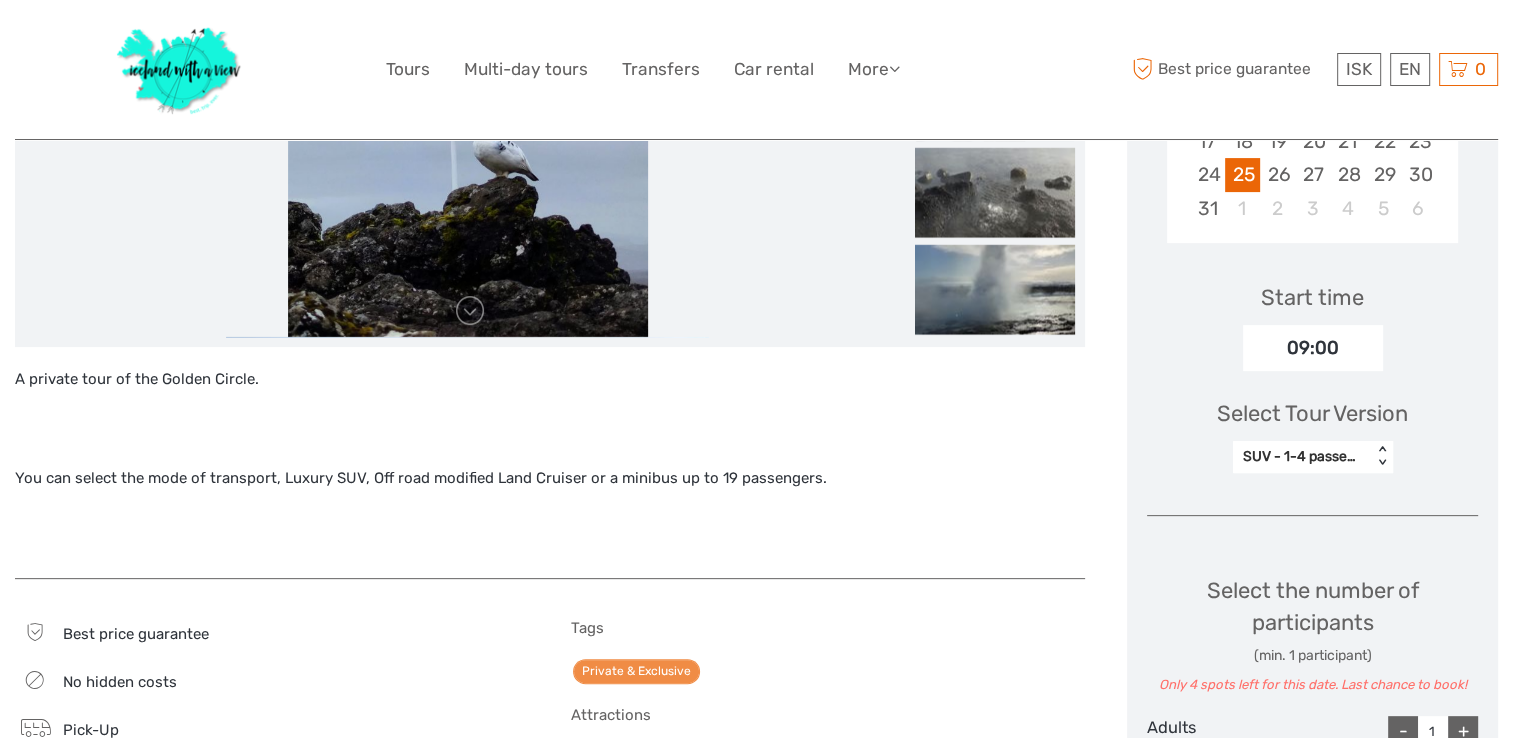 click on "< >" at bounding box center (1382, 456) 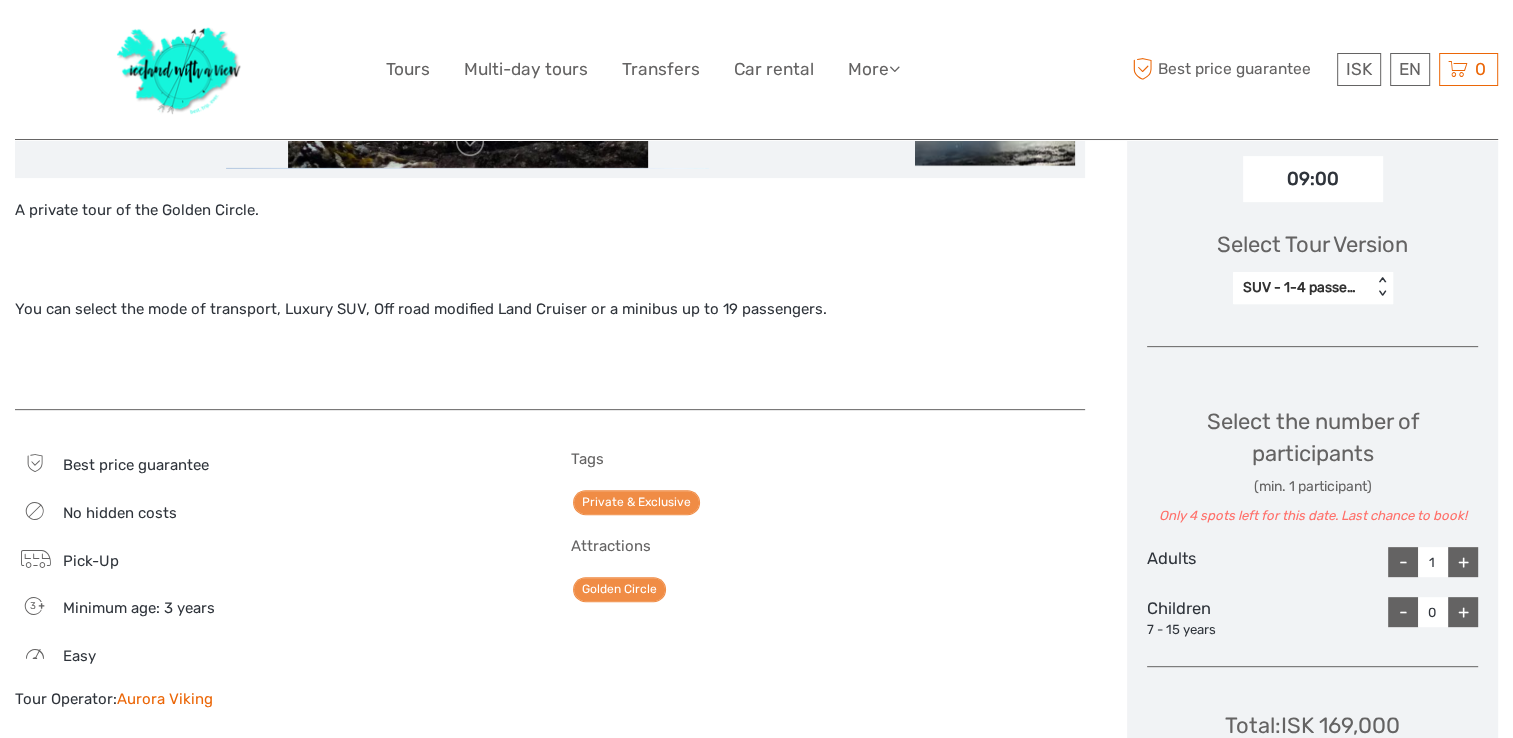 scroll, scrollTop: 750, scrollLeft: 0, axis: vertical 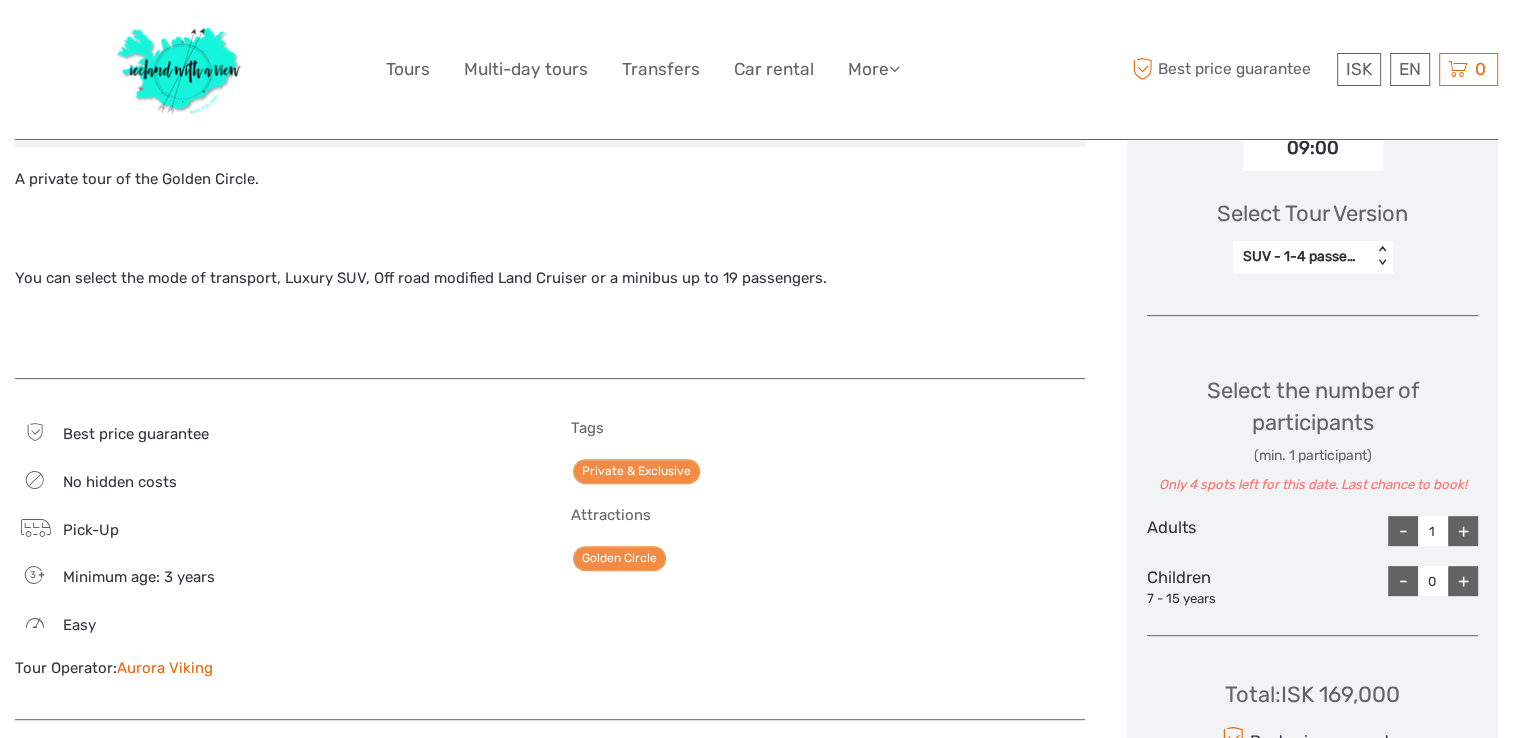 click on "+" at bounding box center (1463, 531) 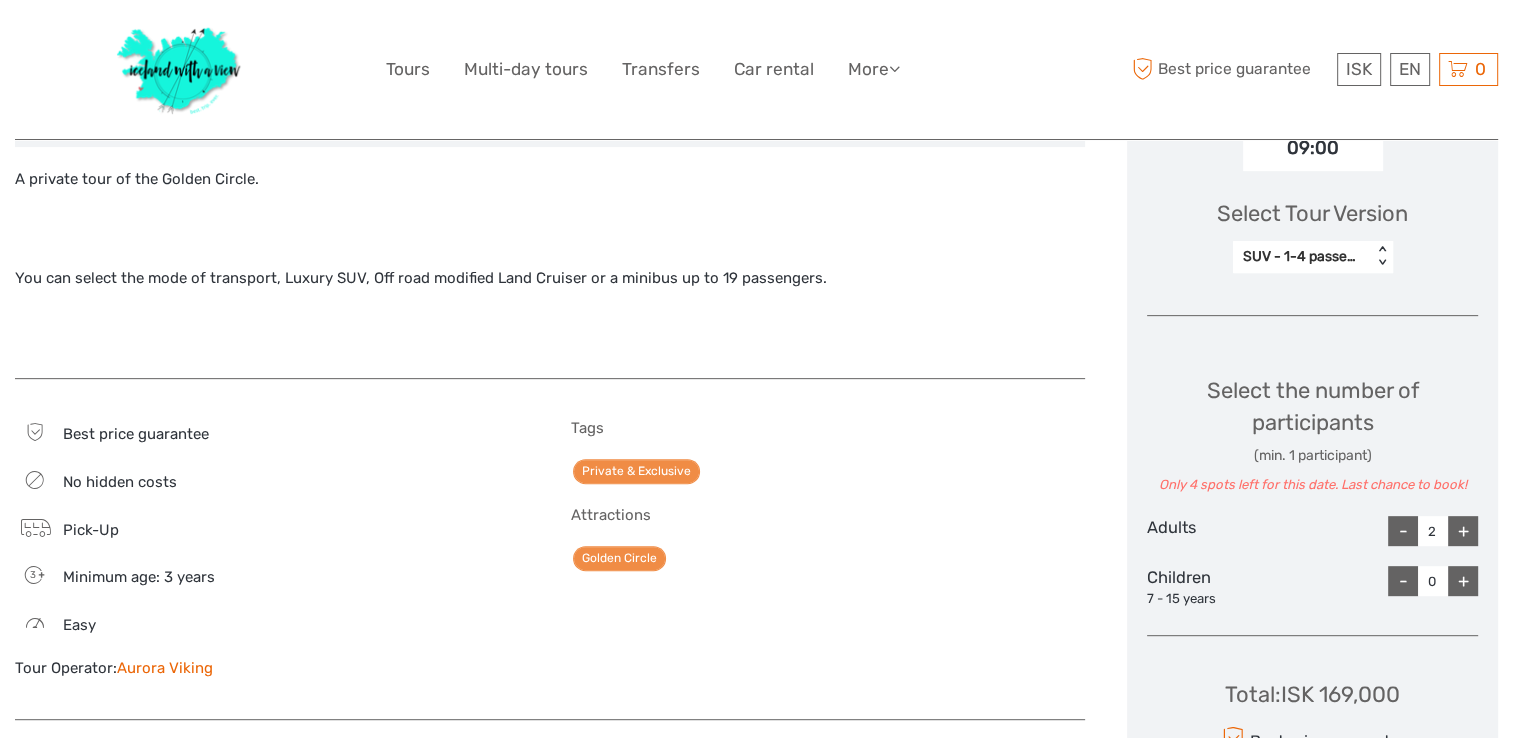 type on "2" 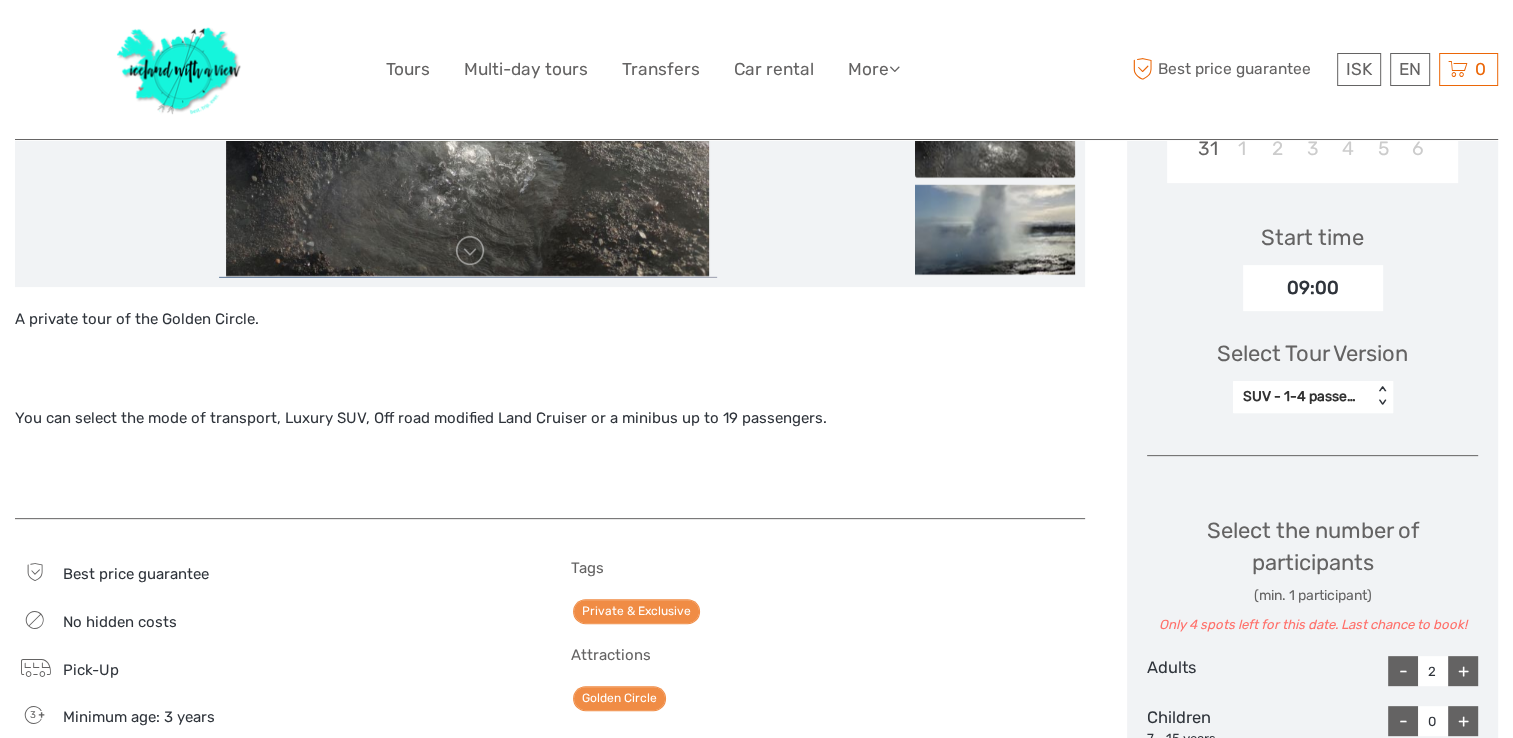 scroll, scrollTop: 550, scrollLeft: 0, axis: vertical 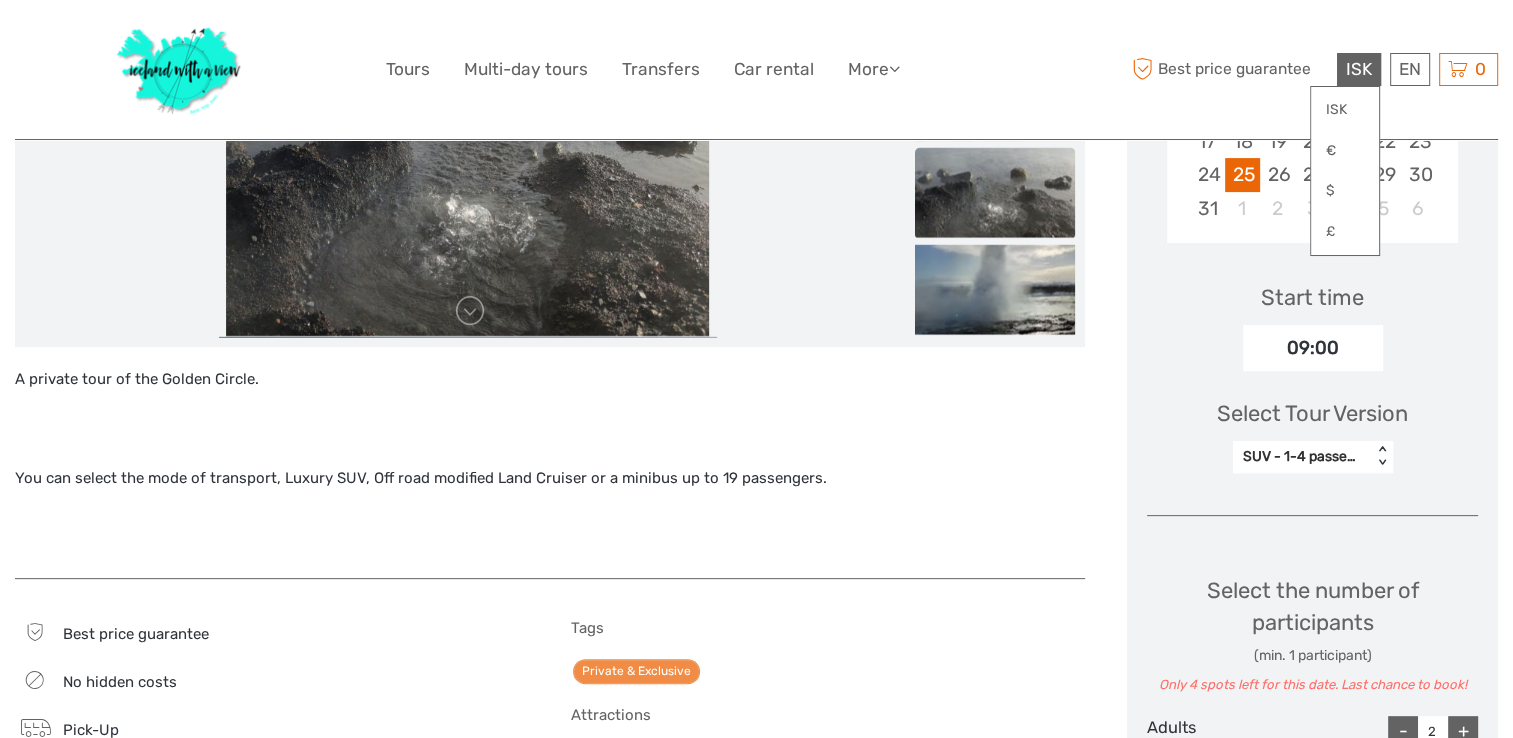 click on "ISK" at bounding box center [1359, 69] 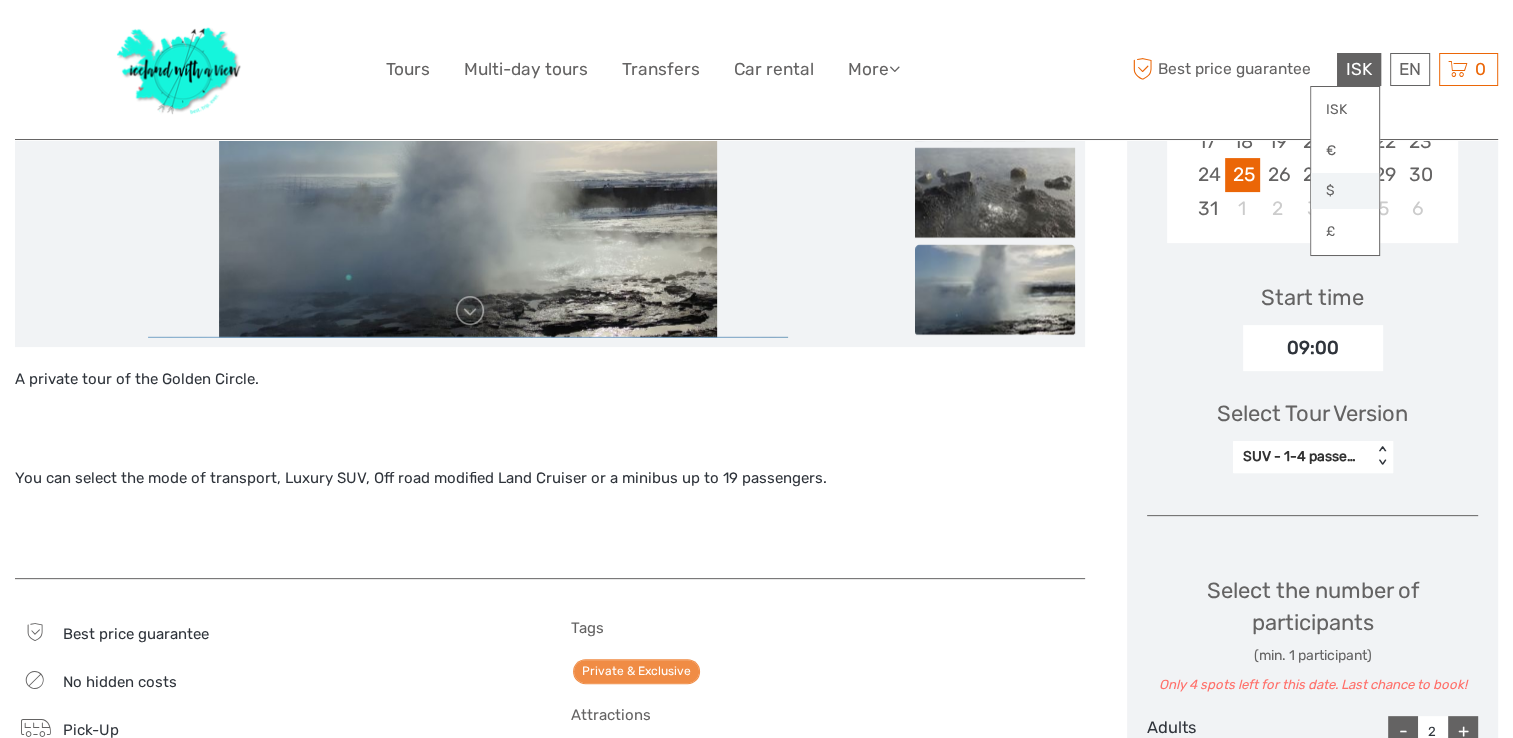 click on "$" at bounding box center (1345, 191) 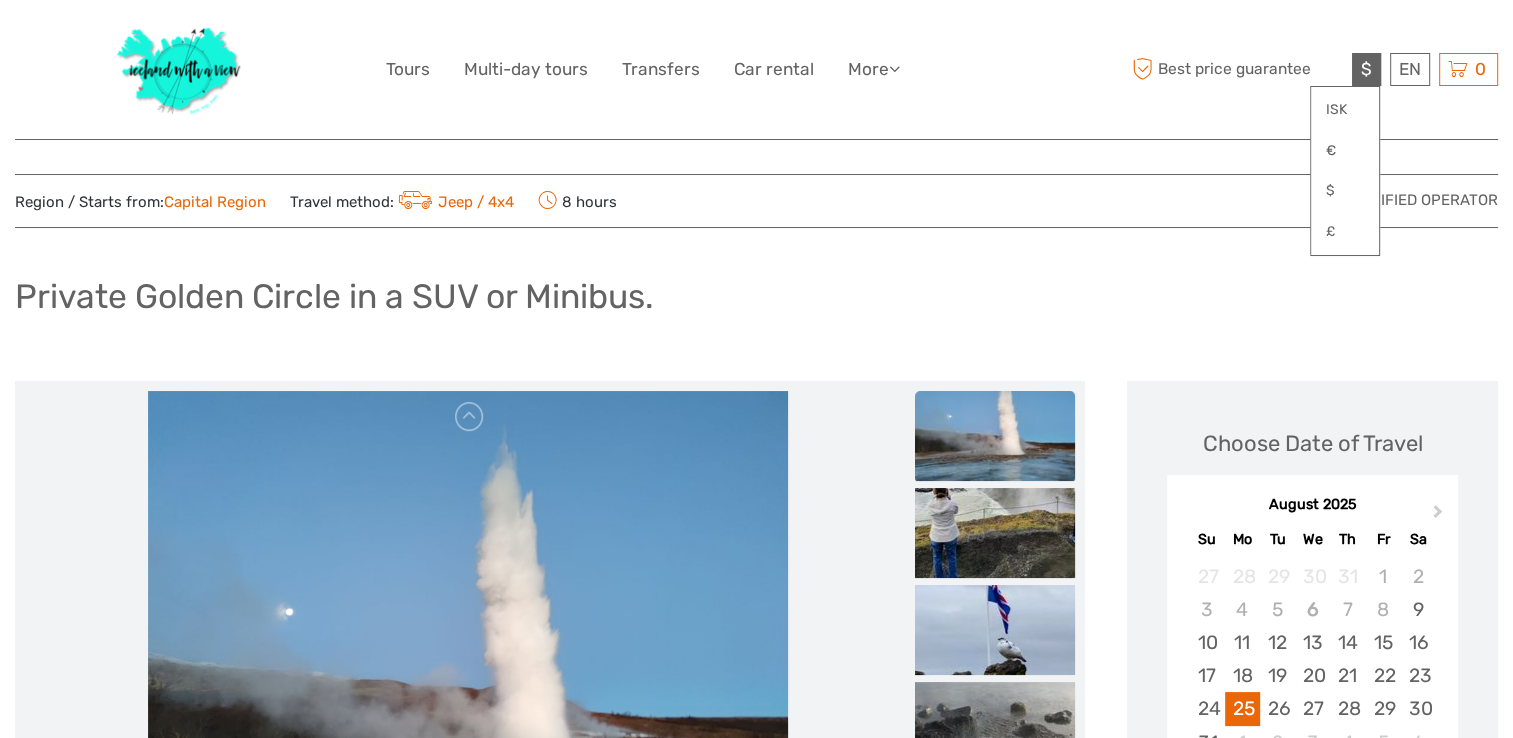 scroll, scrollTop: 0, scrollLeft: 0, axis: both 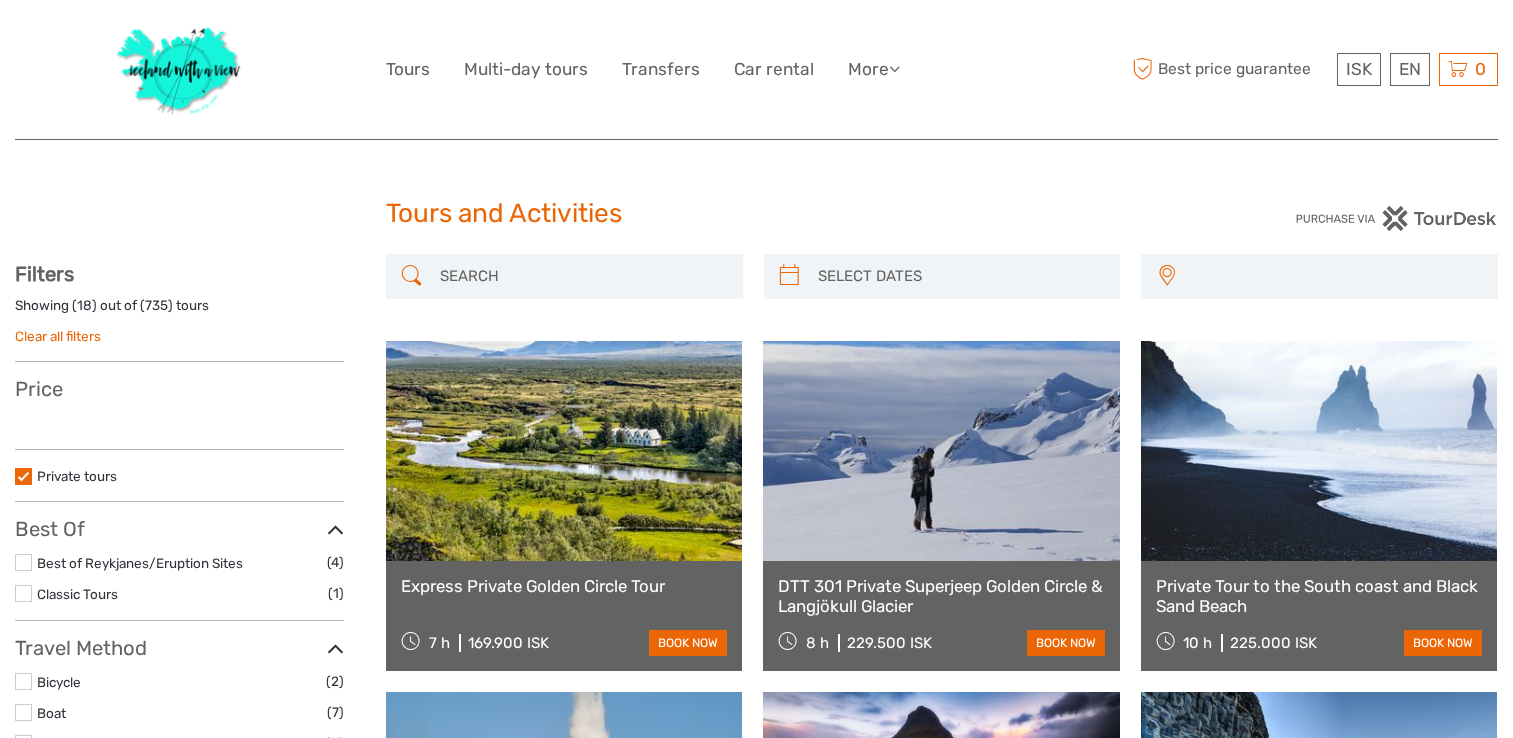 select 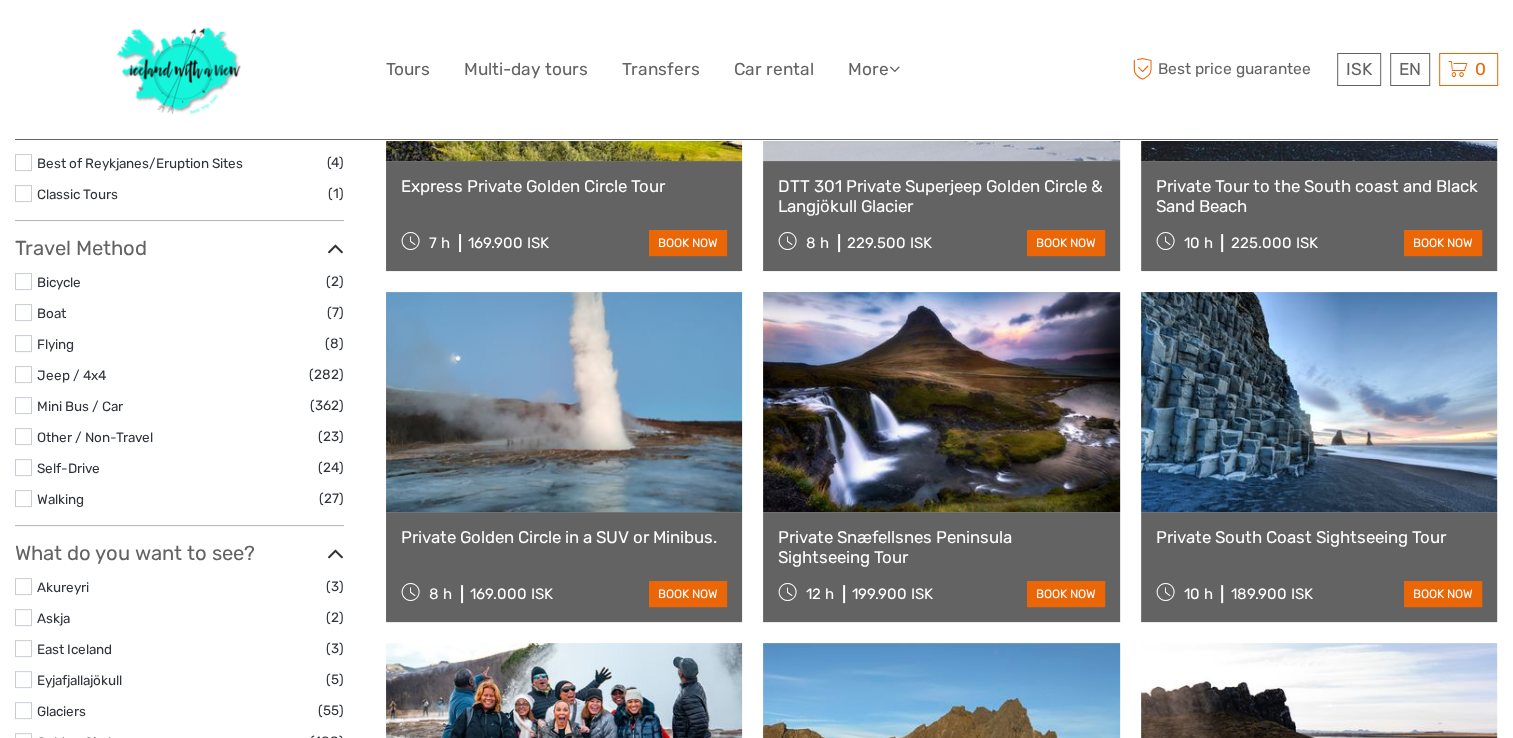 scroll, scrollTop: 400, scrollLeft: 0, axis: vertical 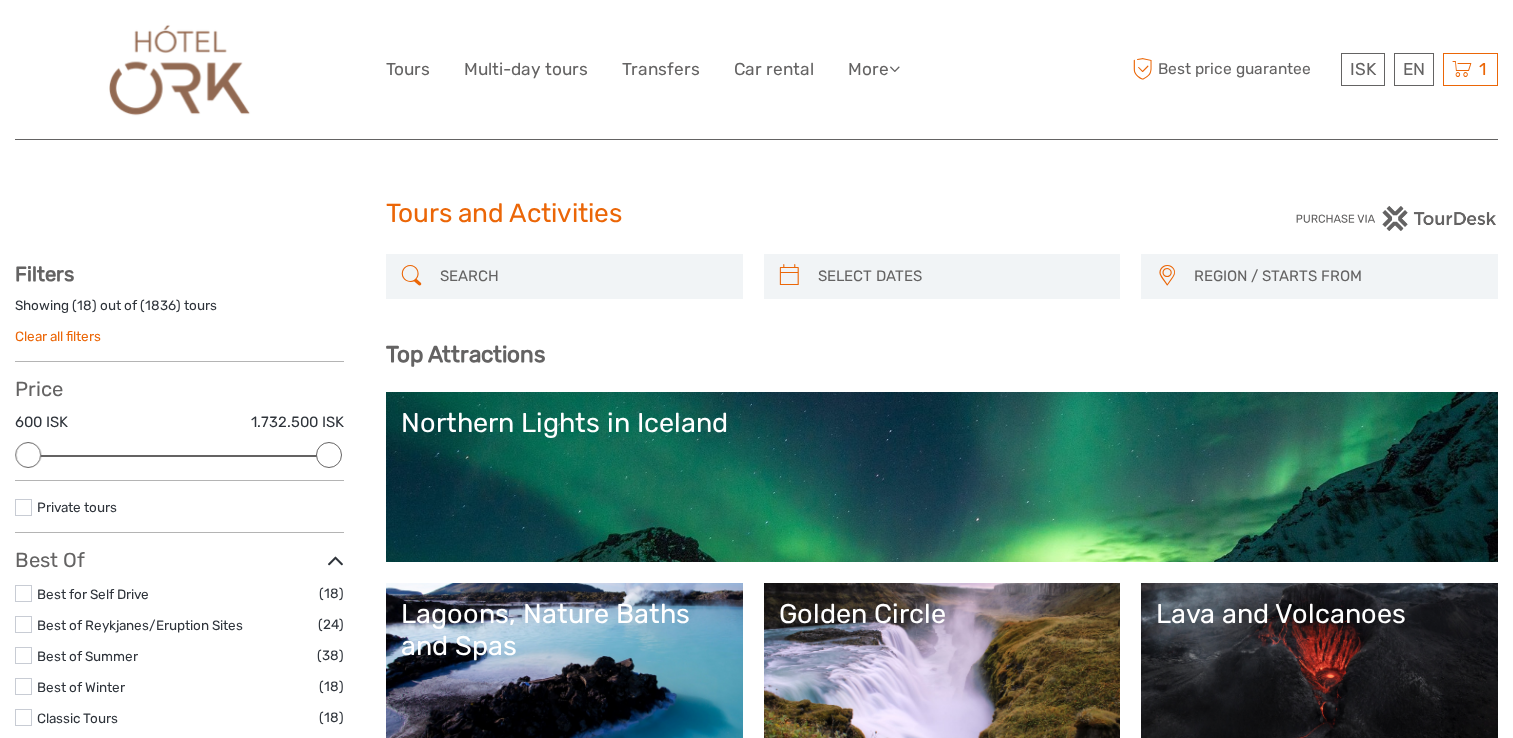 select 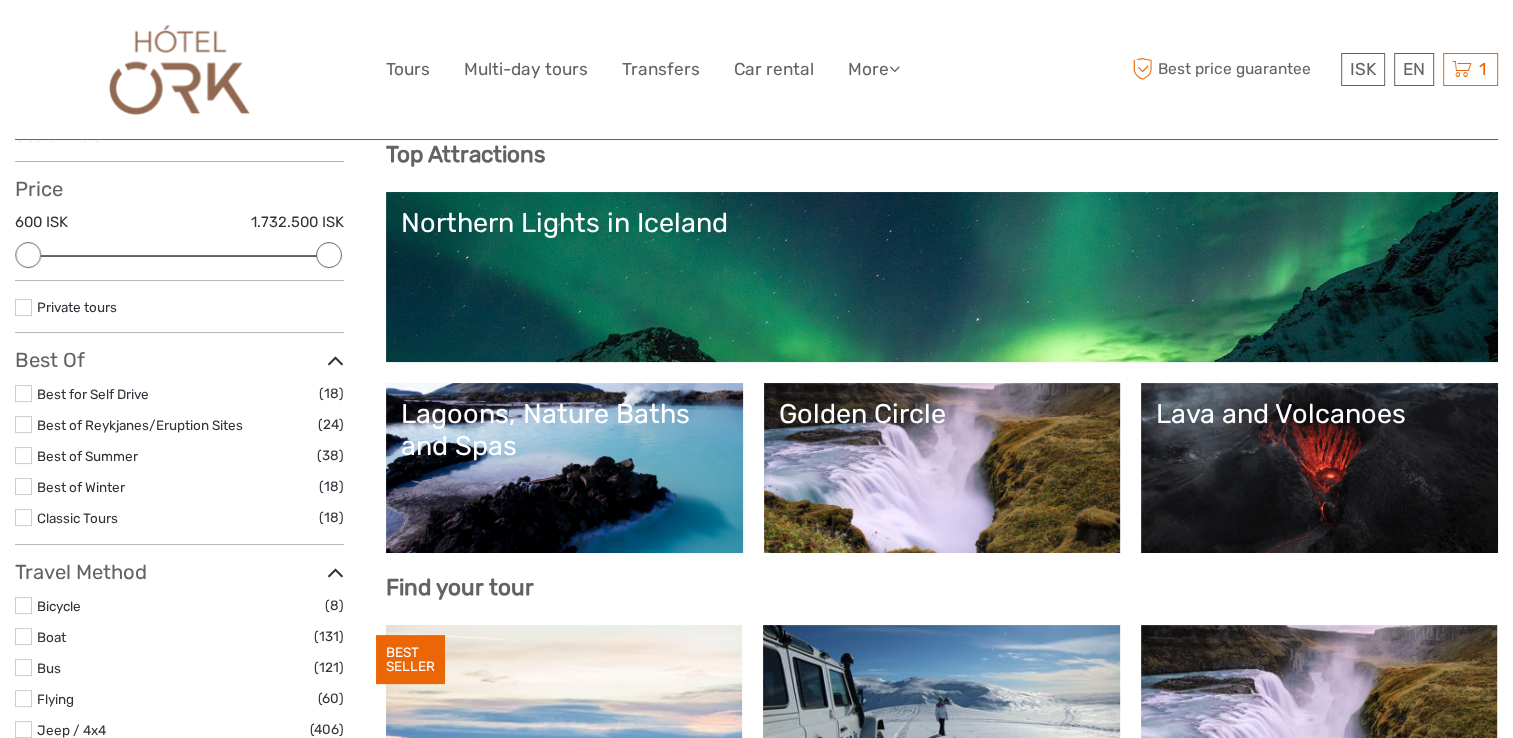 scroll, scrollTop: 0, scrollLeft: 0, axis: both 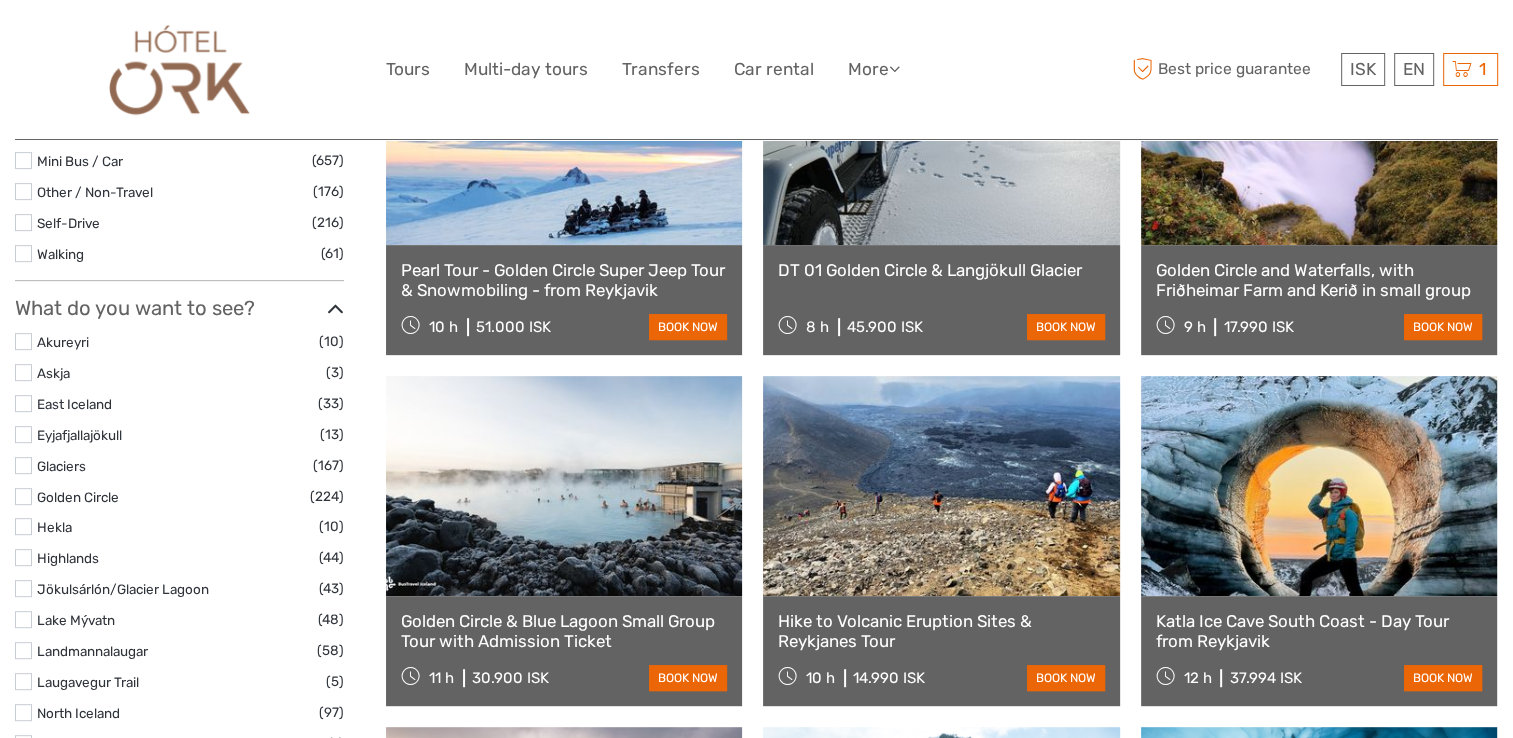 click at bounding box center (23, 465) 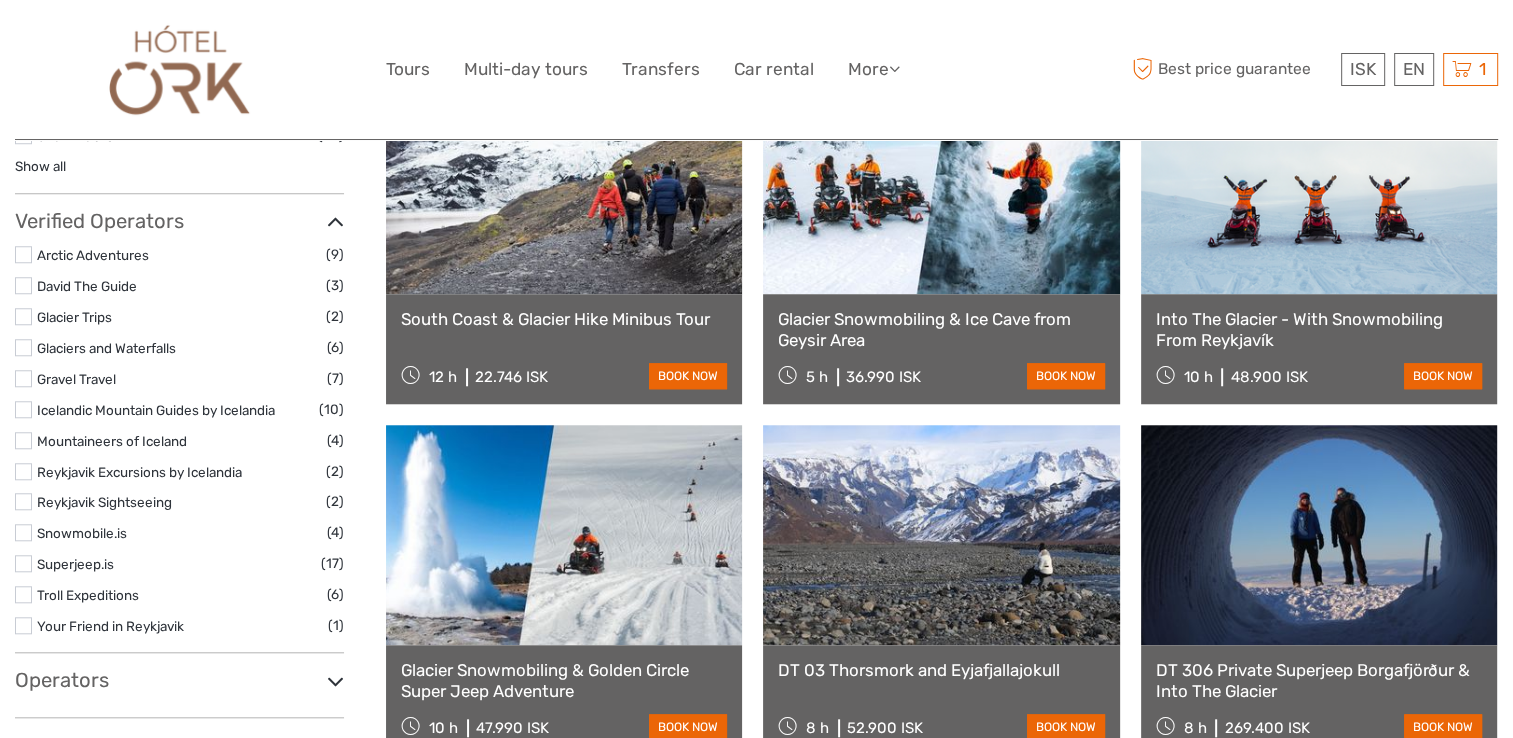 scroll, scrollTop: 1813, scrollLeft: 0, axis: vertical 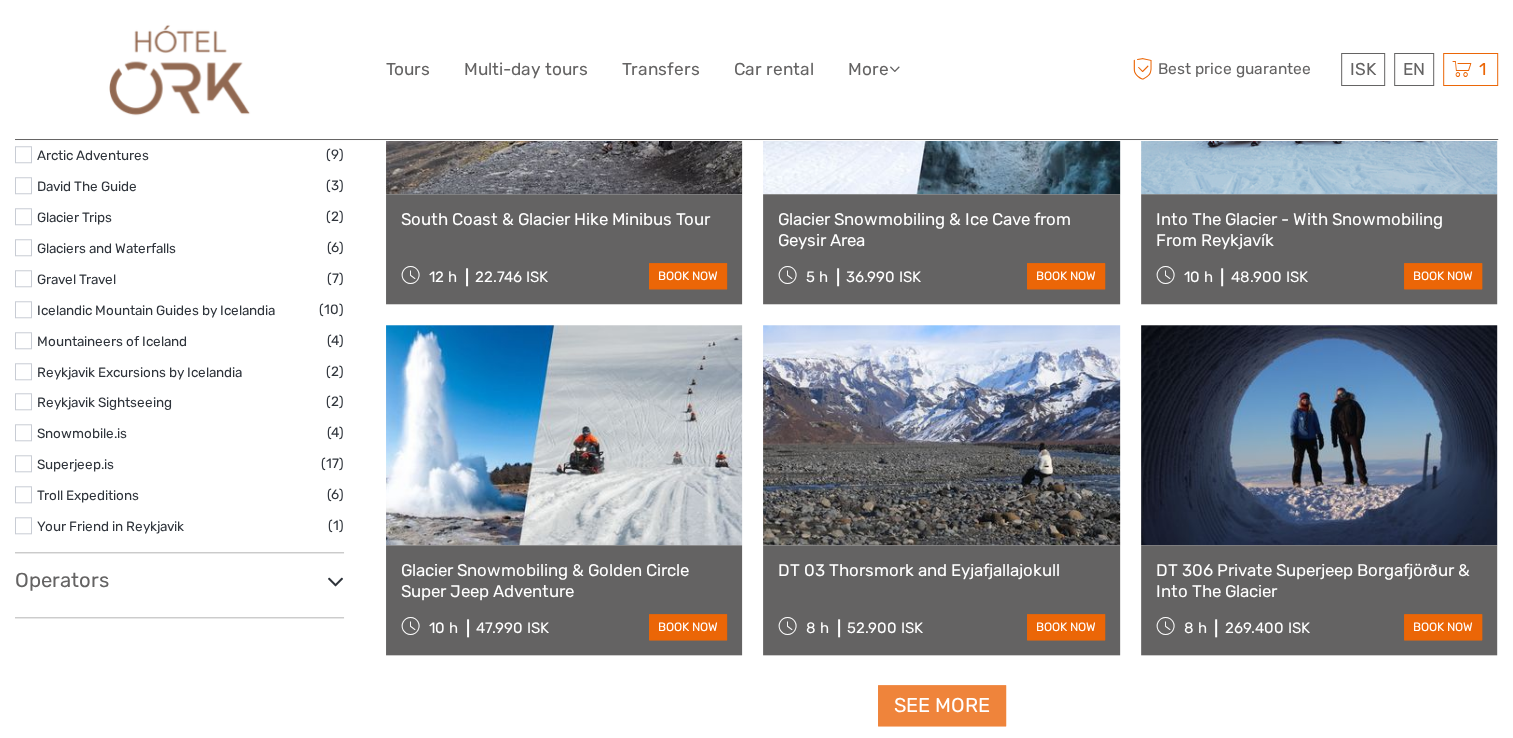 click on "See more" at bounding box center [942, 705] 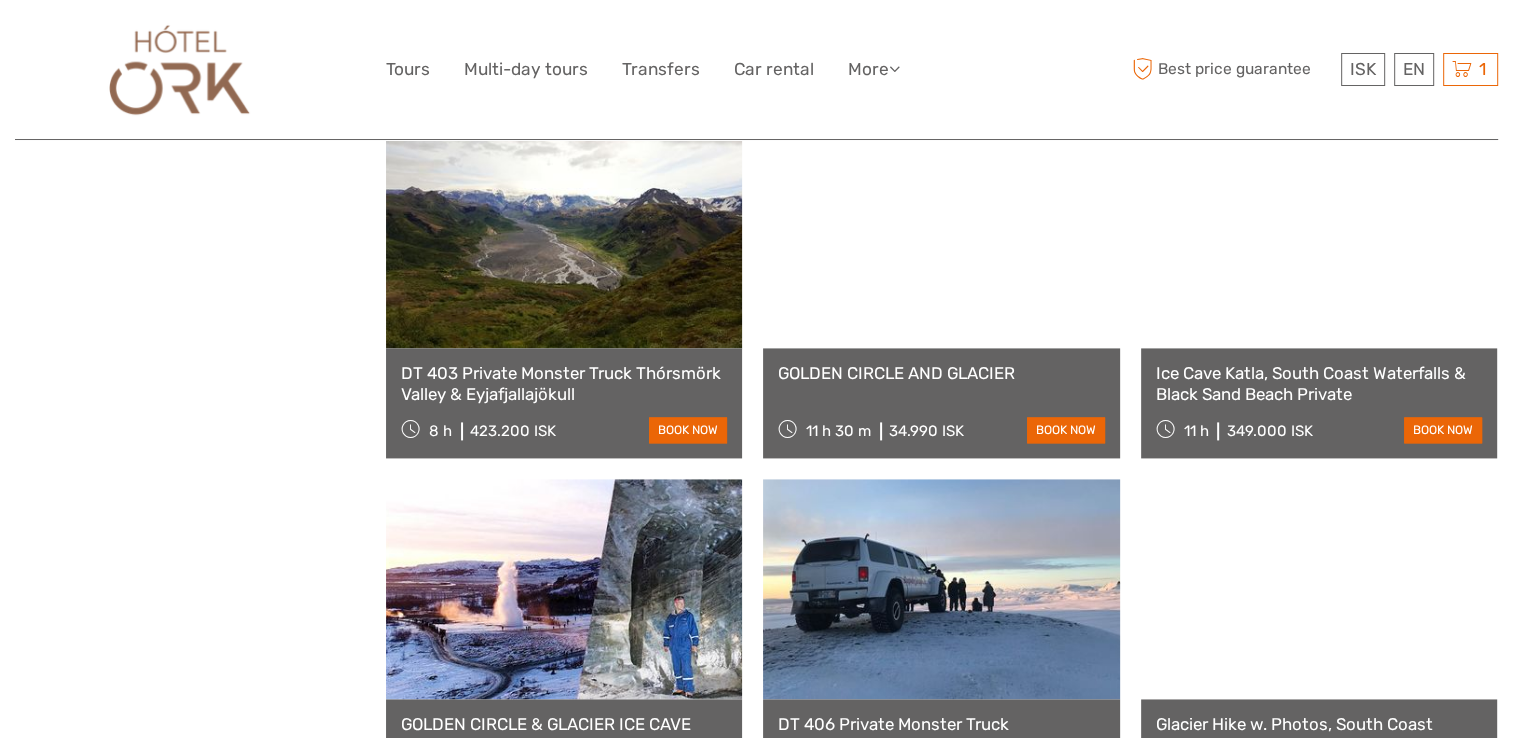 scroll, scrollTop: 2713, scrollLeft: 0, axis: vertical 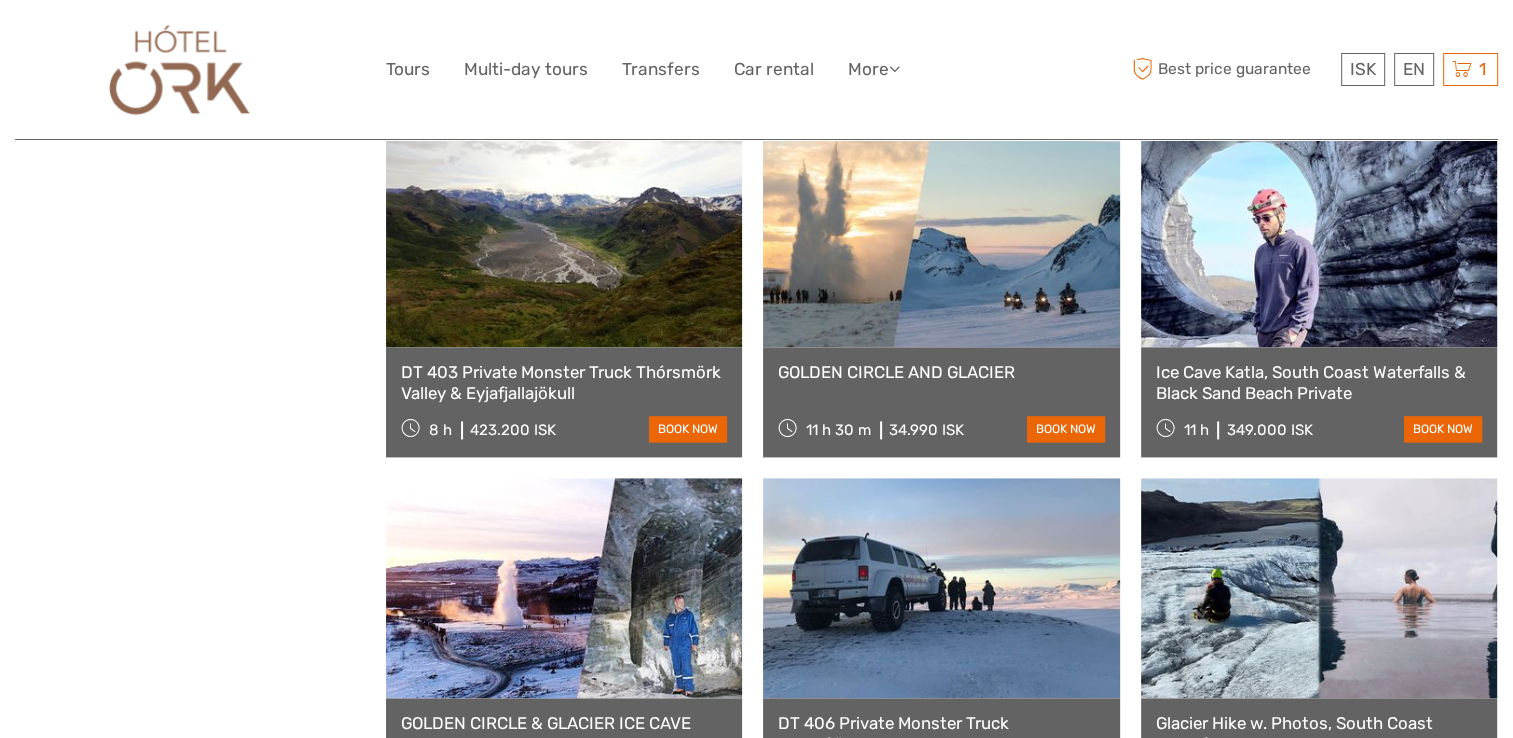 click at bounding box center (941, 237) 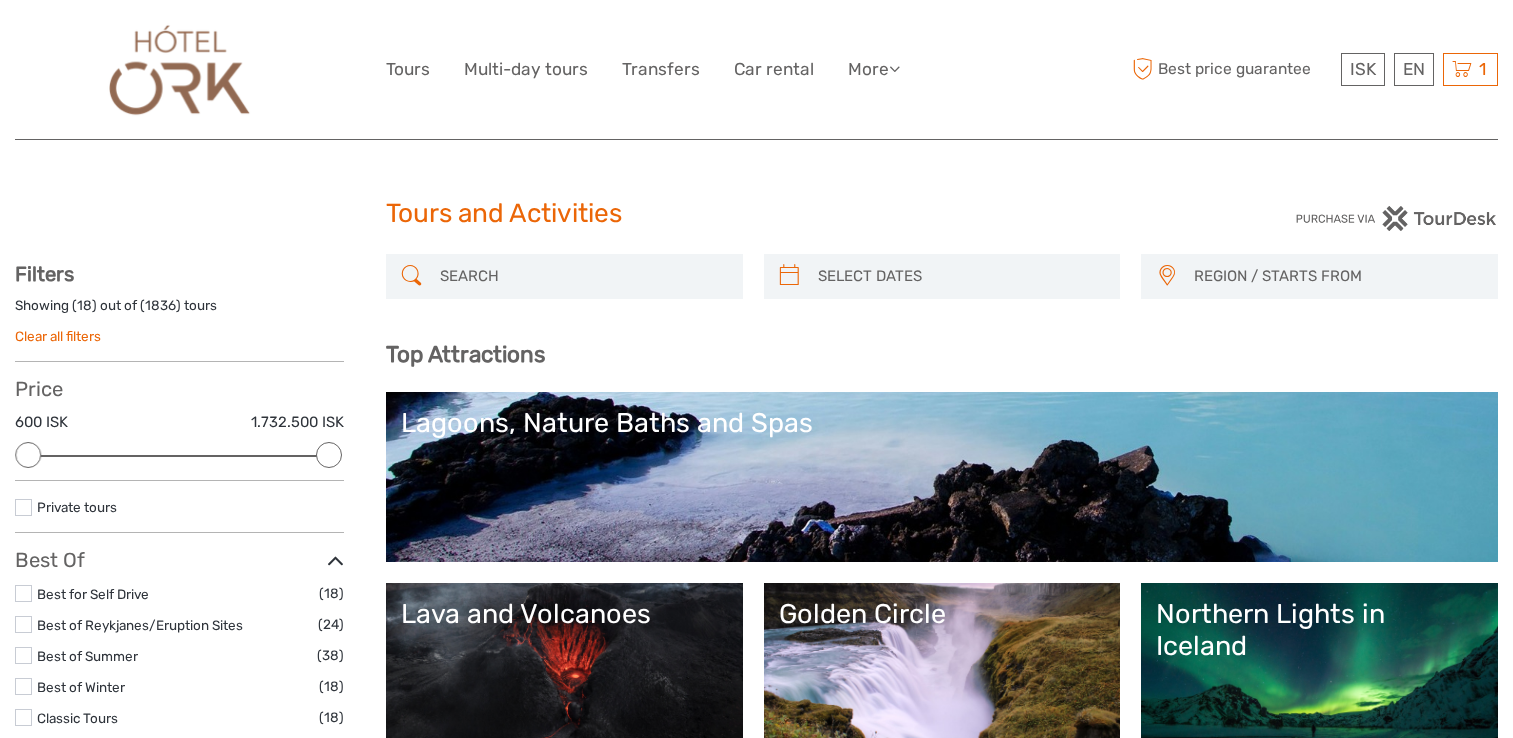 select 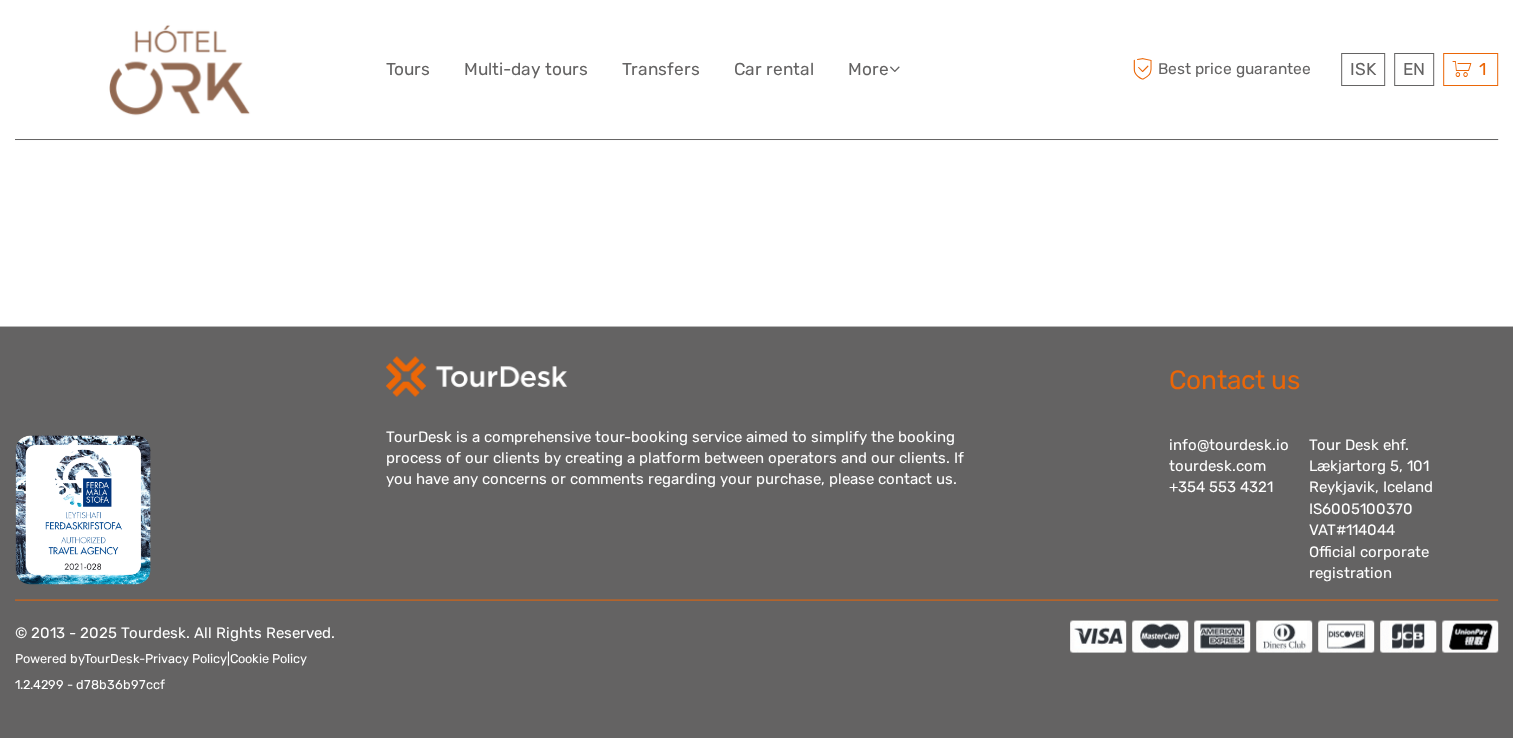 scroll, scrollTop: 0, scrollLeft: 0, axis: both 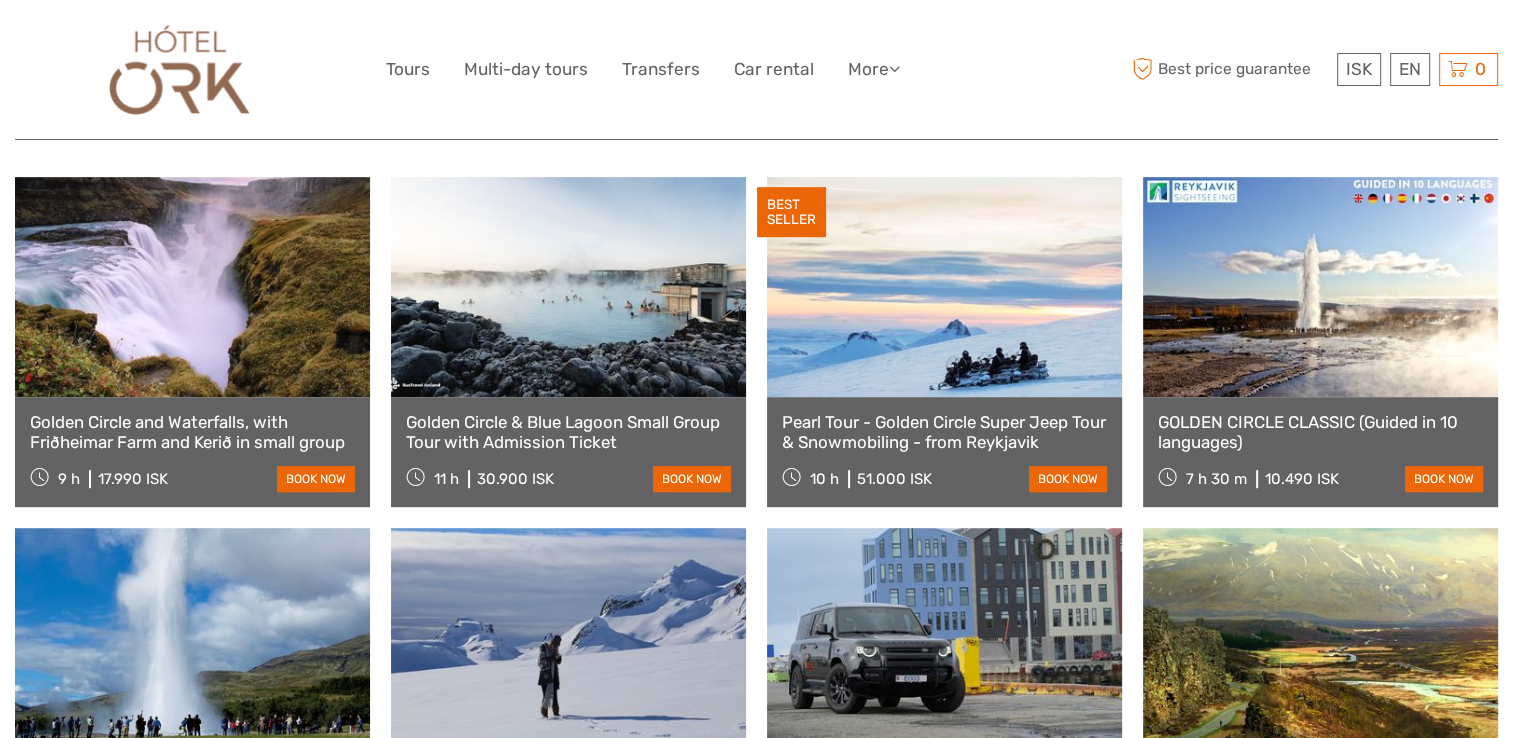 click at bounding box center (1320, 287) 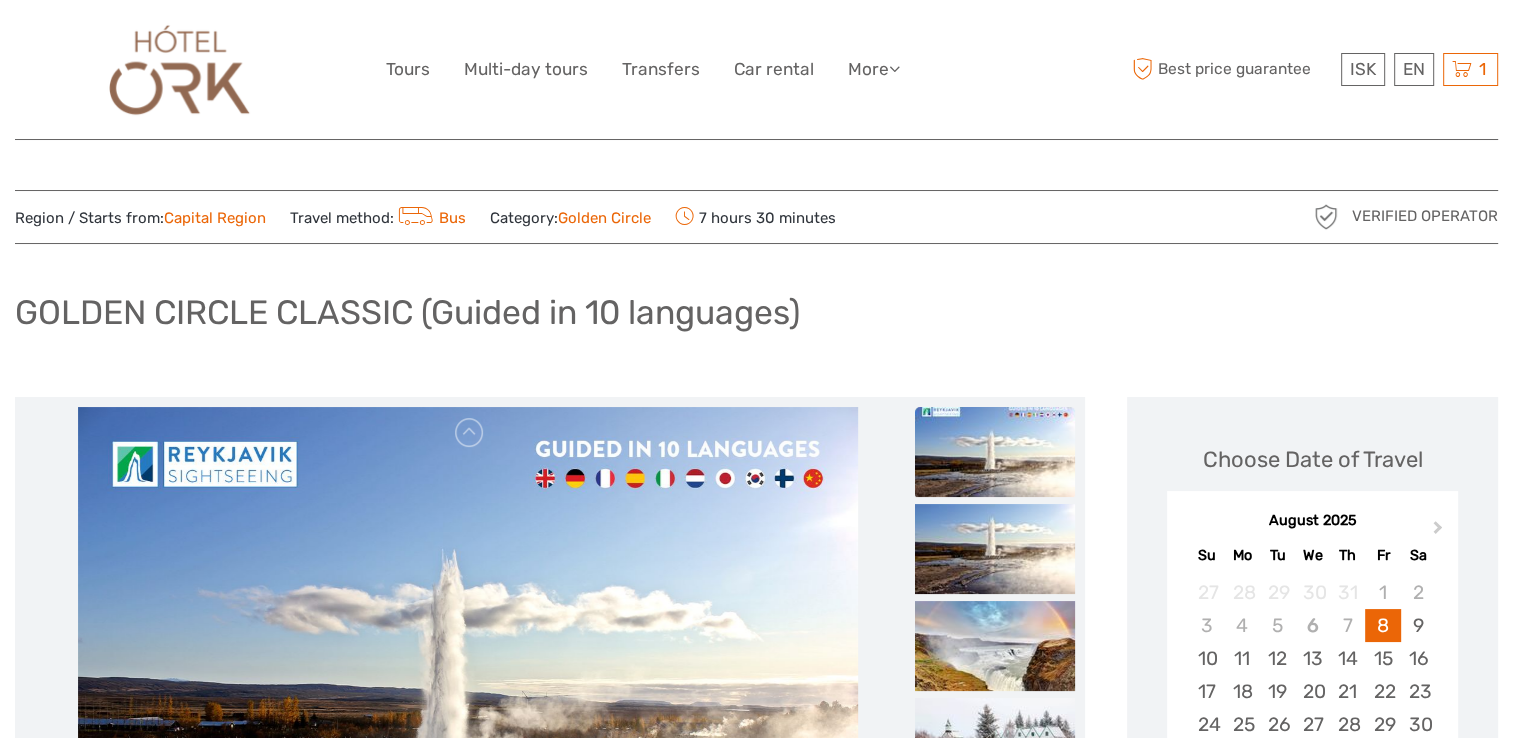 scroll, scrollTop: 108, scrollLeft: 0, axis: vertical 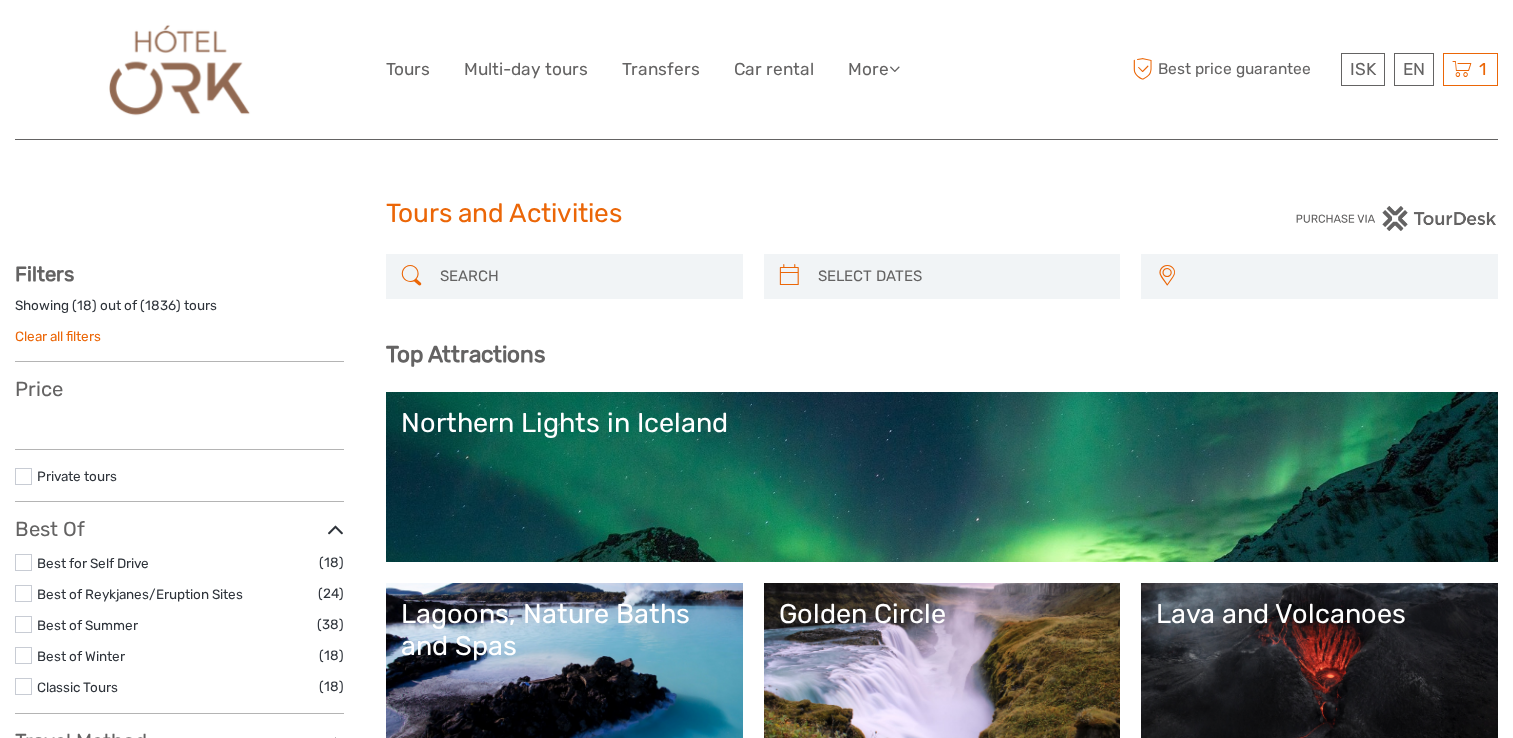 select 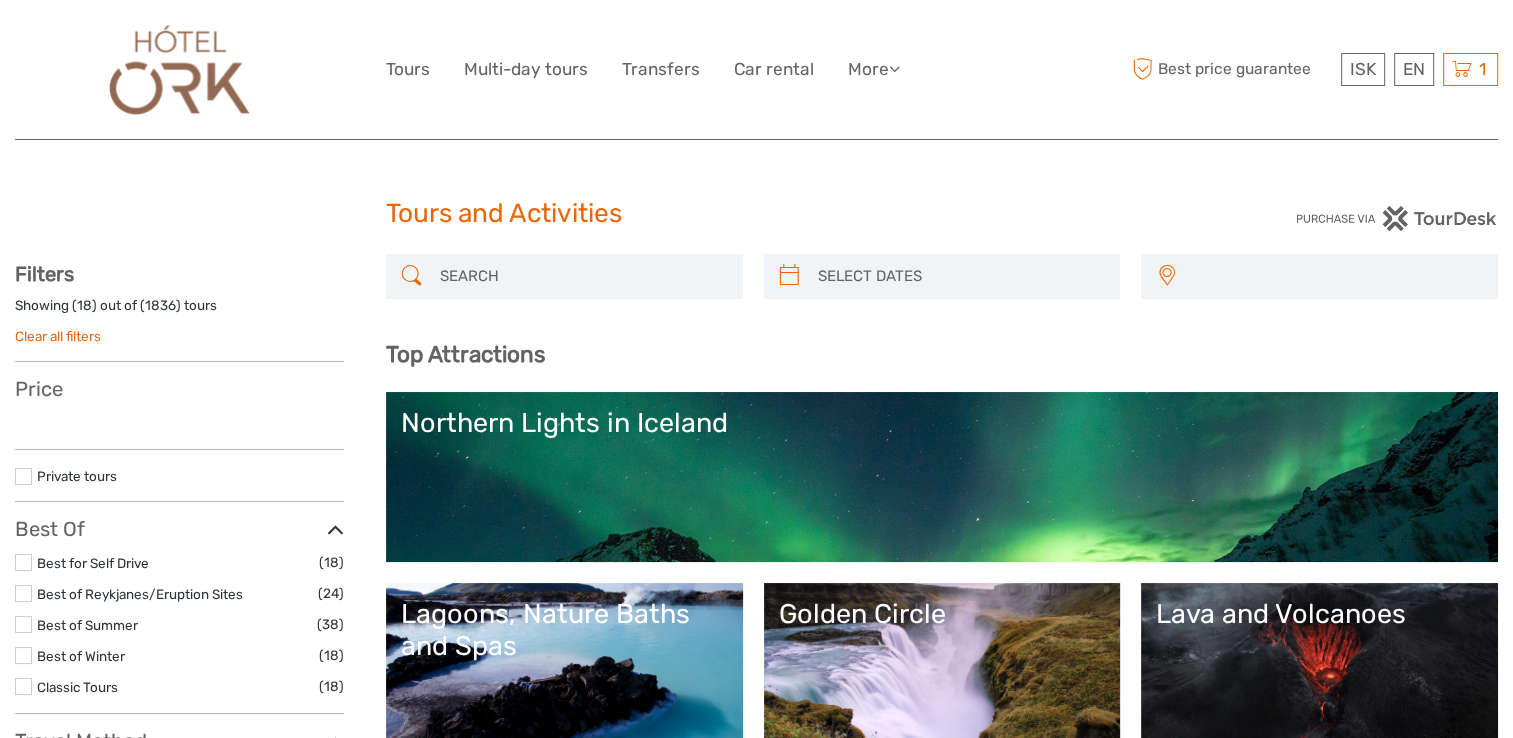 select 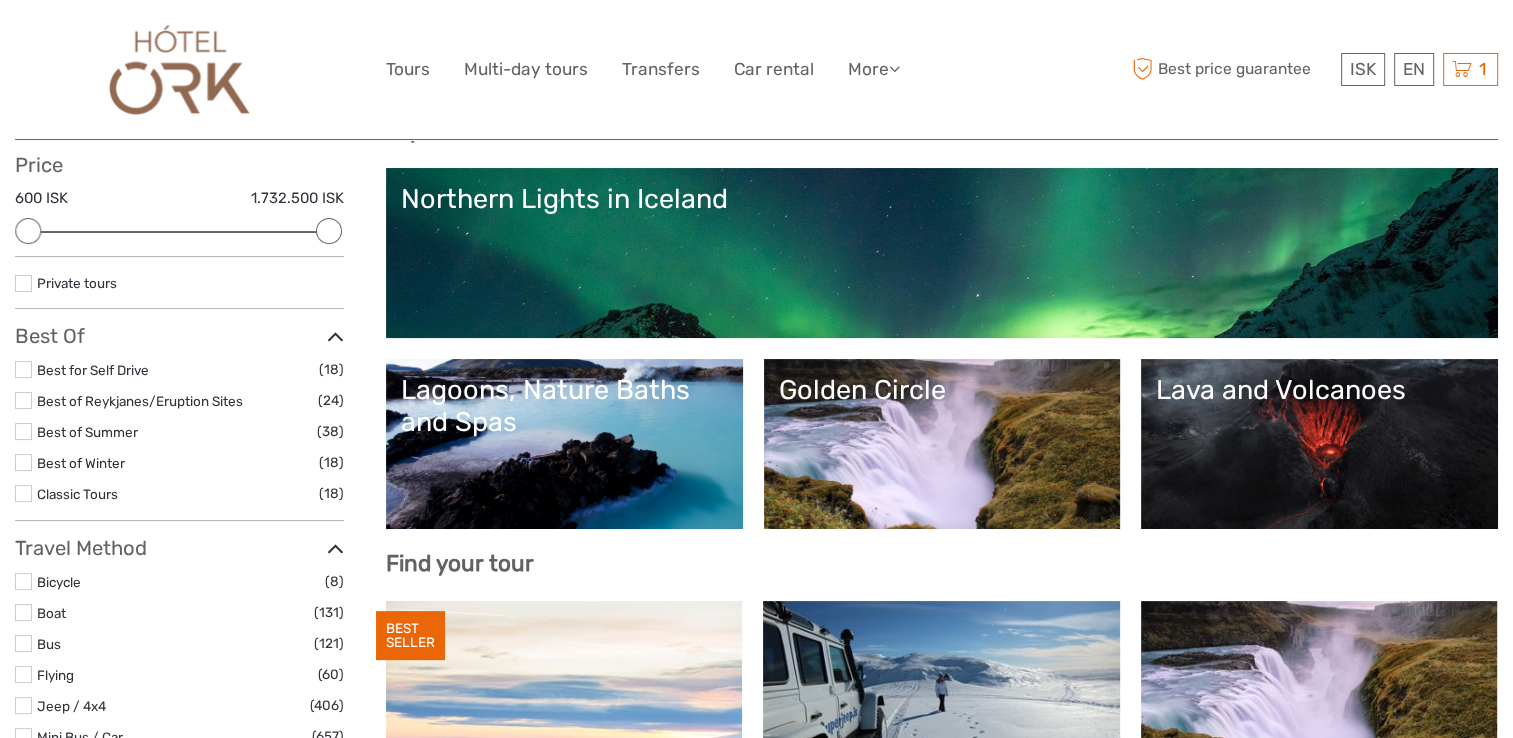 scroll, scrollTop: 0, scrollLeft: 0, axis: both 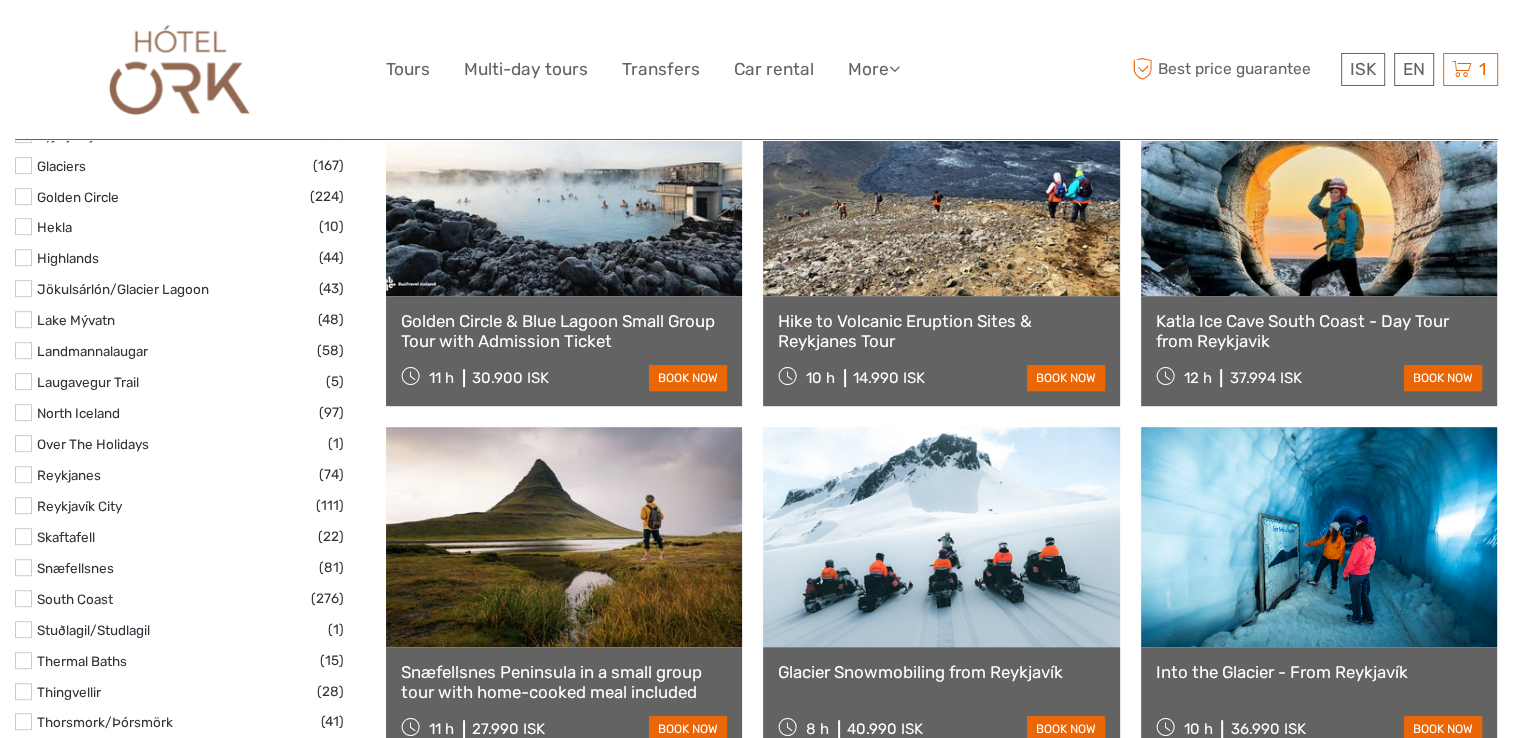 click at bounding box center [23, 598] 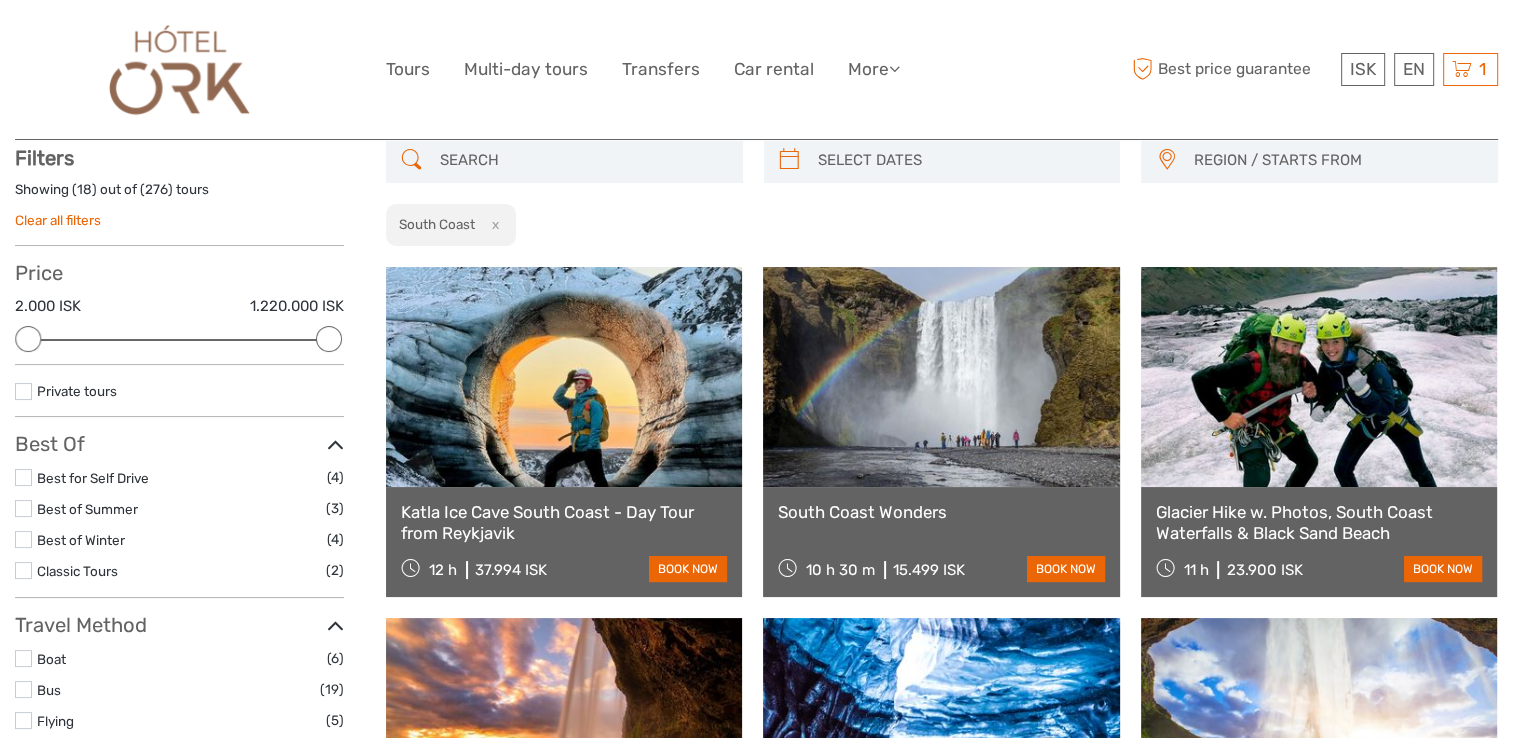 scroll, scrollTop: 113, scrollLeft: 0, axis: vertical 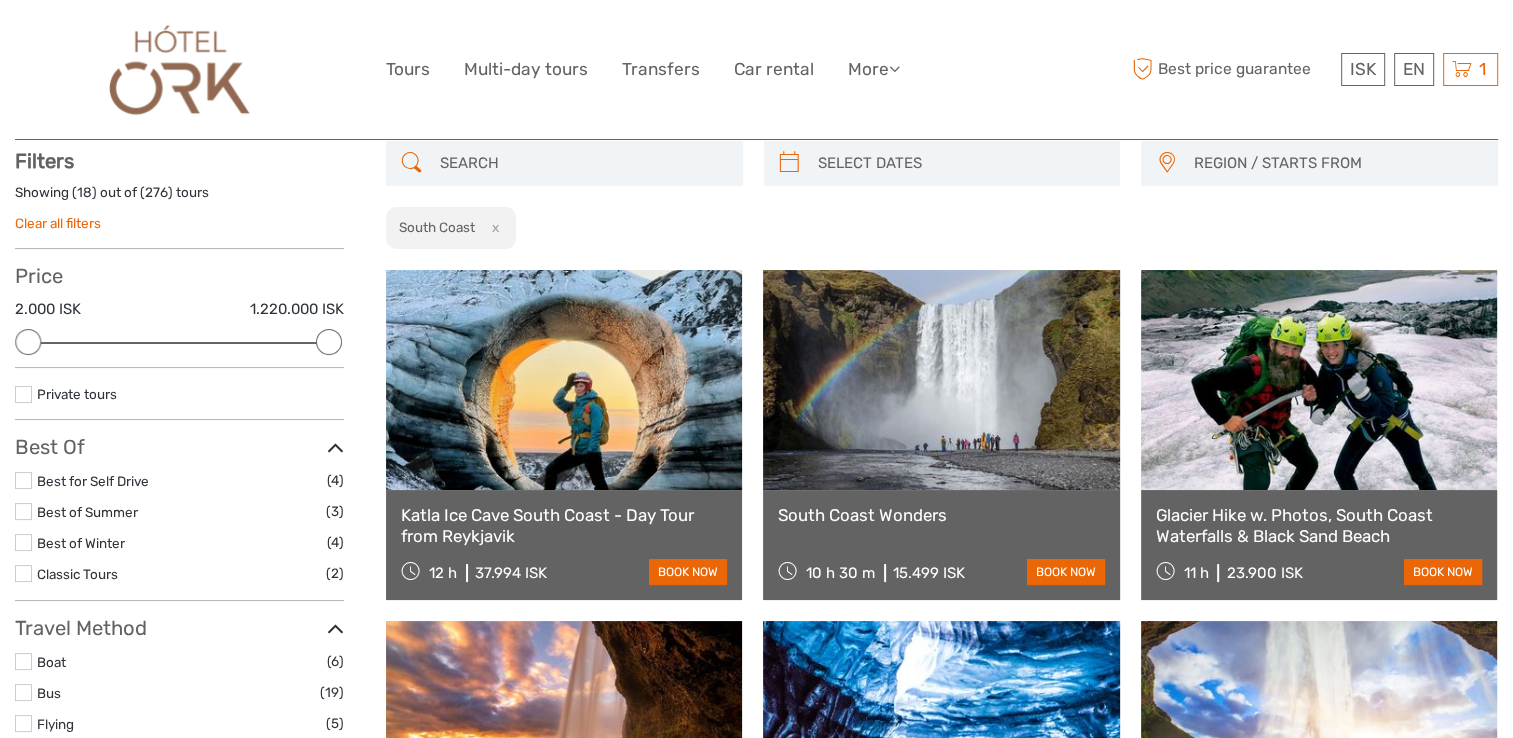 click at bounding box center (941, 380) 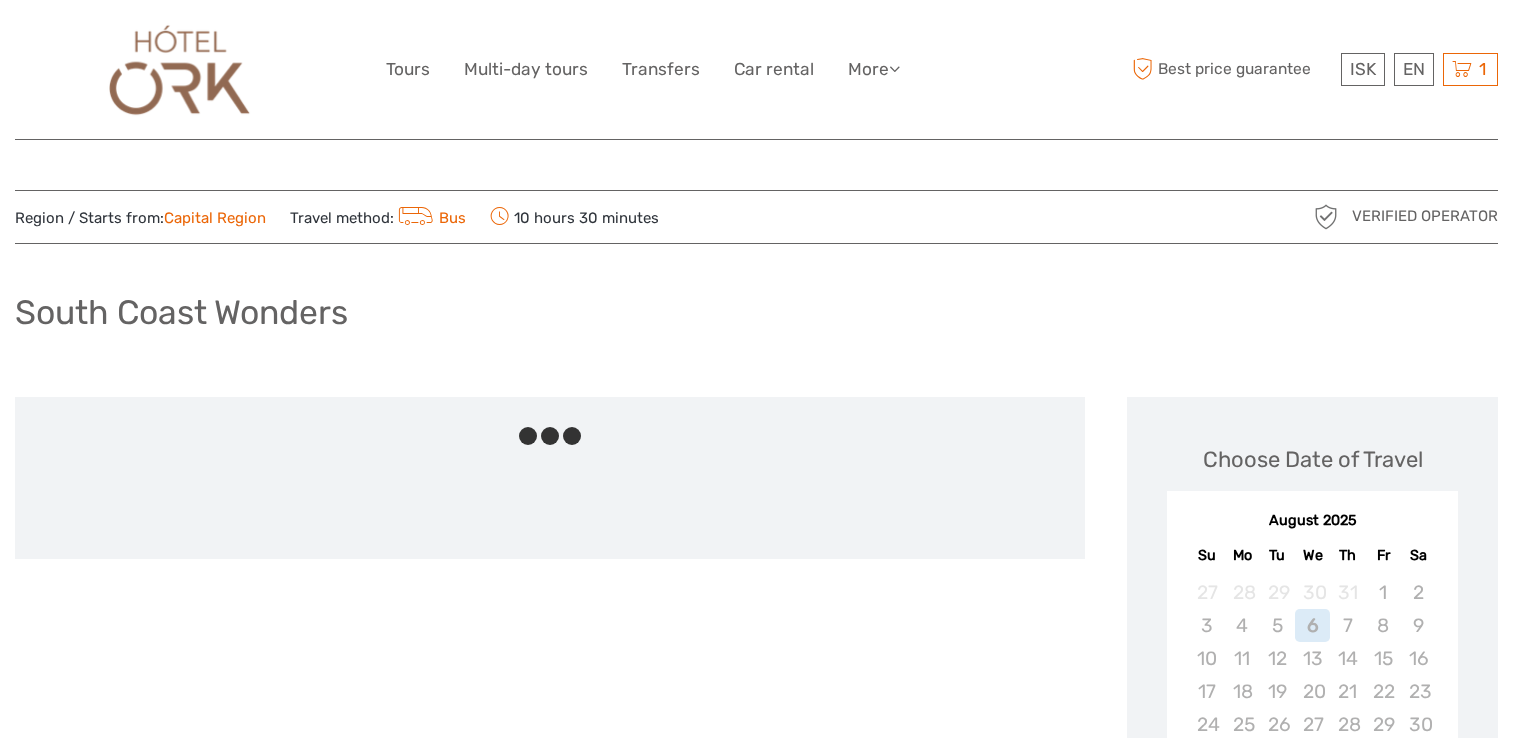 scroll, scrollTop: 0, scrollLeft: 0, axis: both 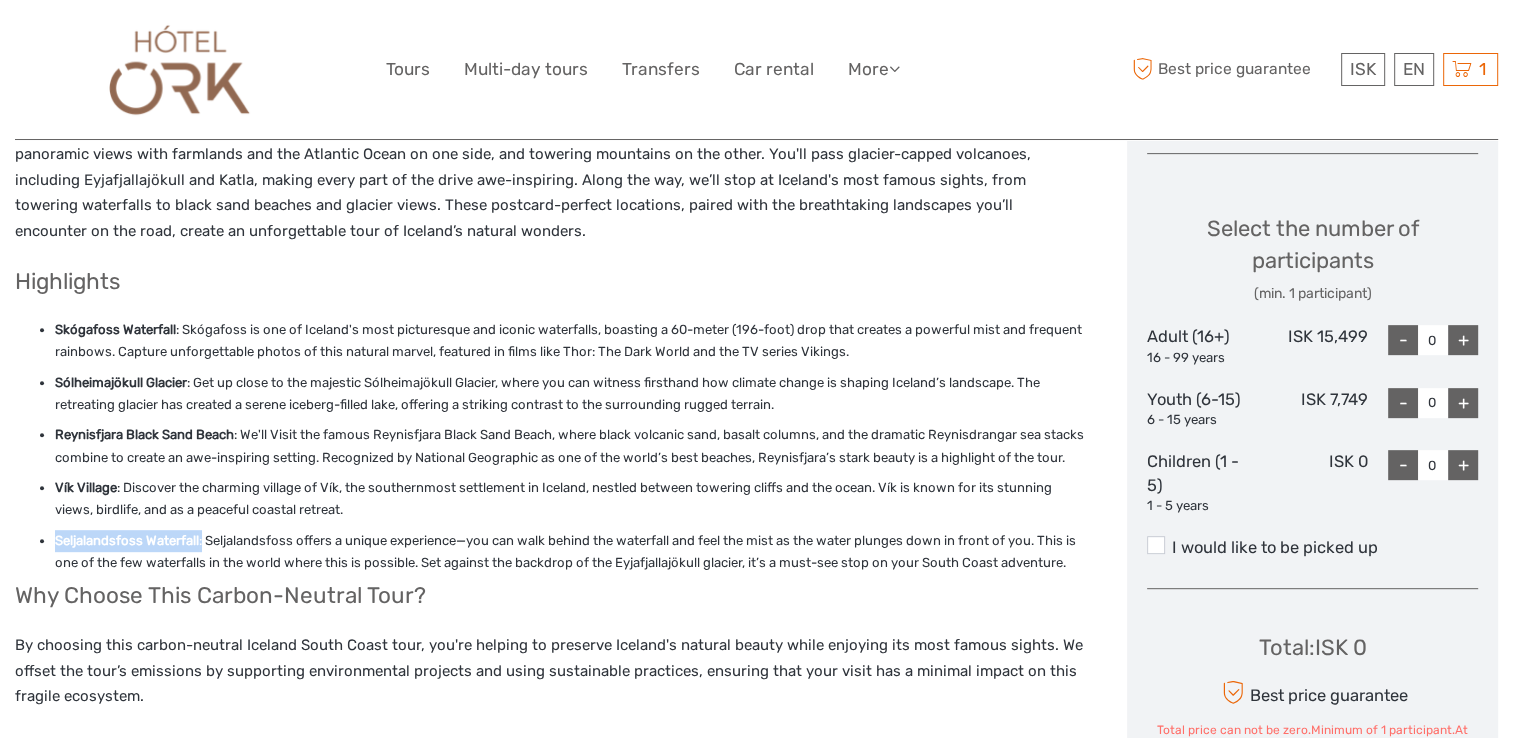 drag, startPoint x: 56, startPoint y: 560, endPoint x: 202, endPoint y: 560, distance: 146 